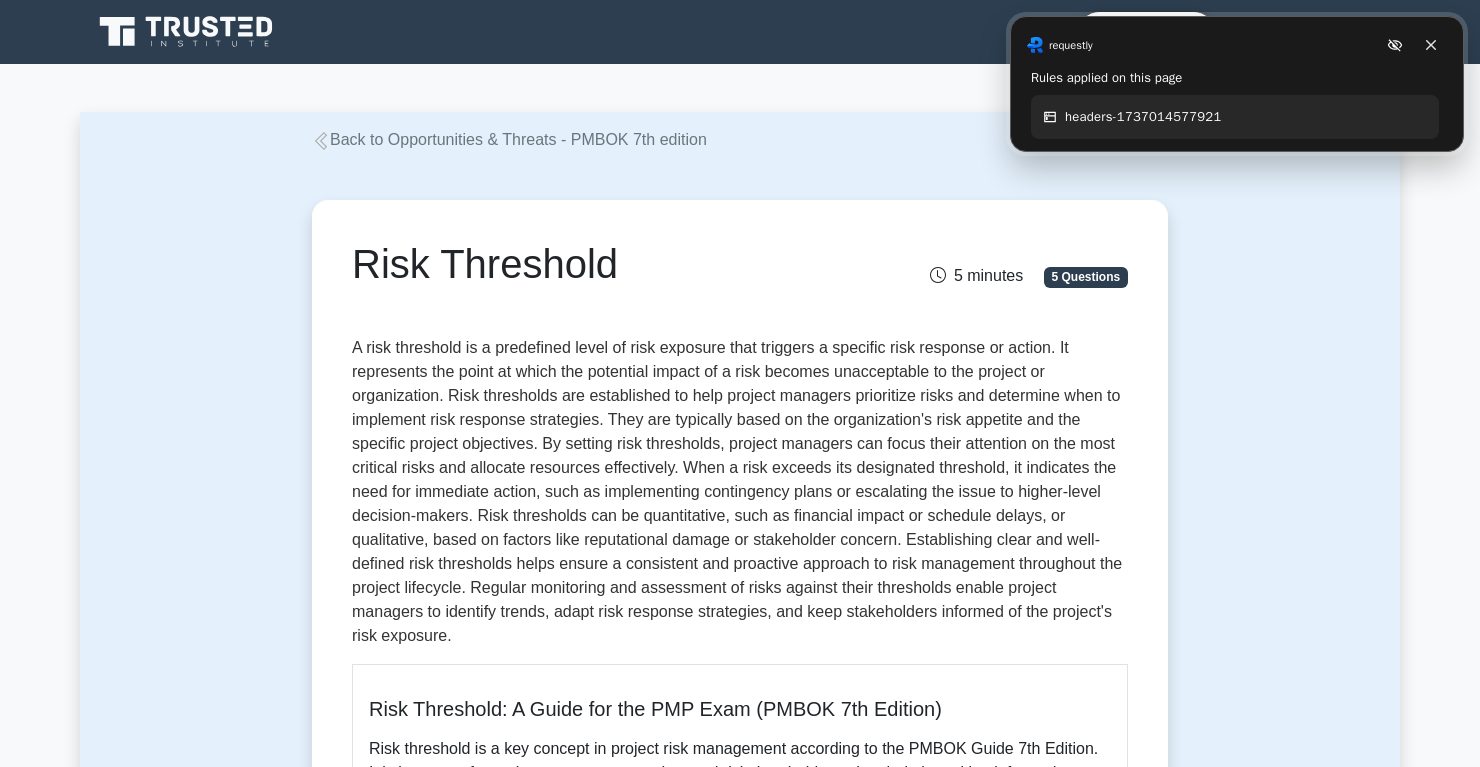 scroll, scrollTop: 0, scrollLeft: 0, axis: both 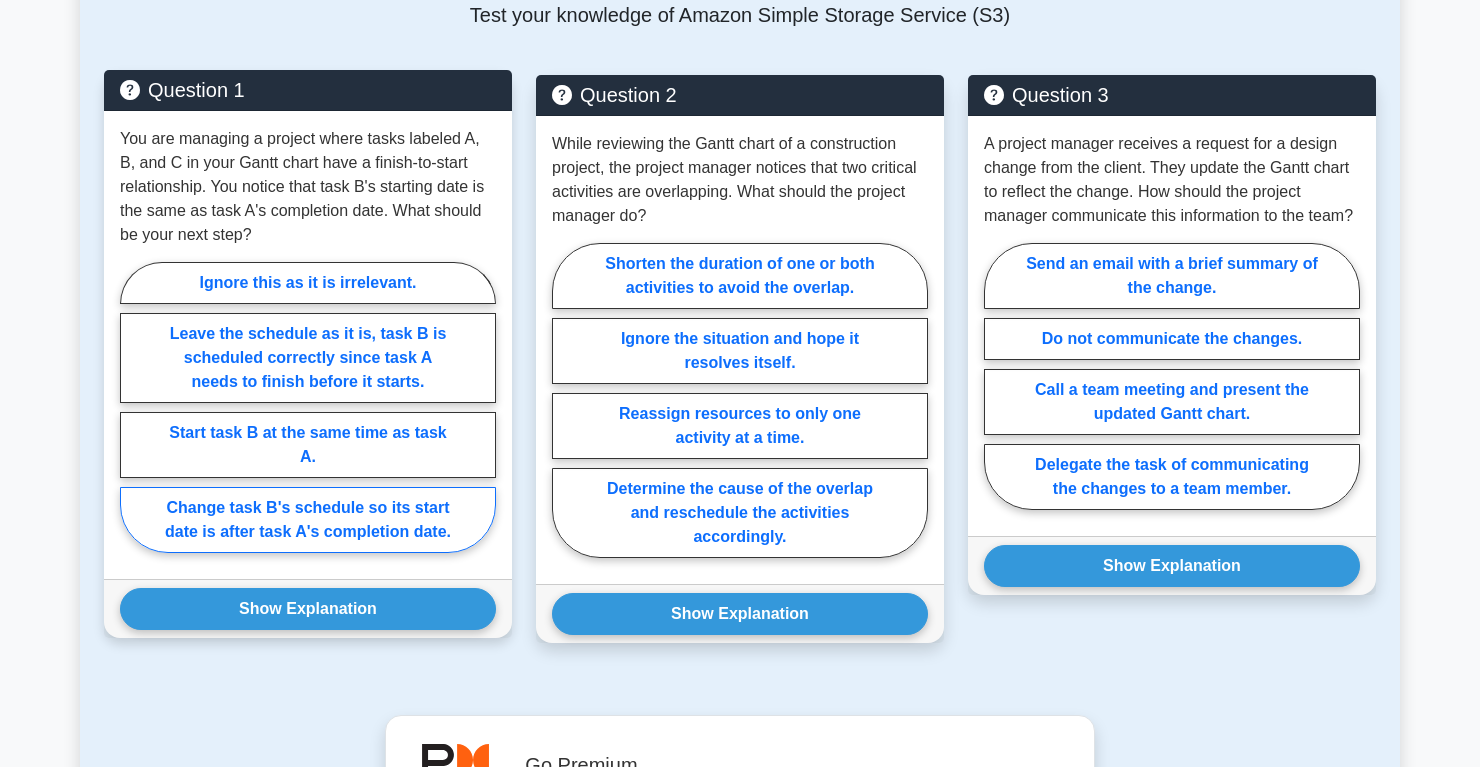 click on "Change task B's schedule so its start date is after task A's completion date." at bounding box center [308, 520] 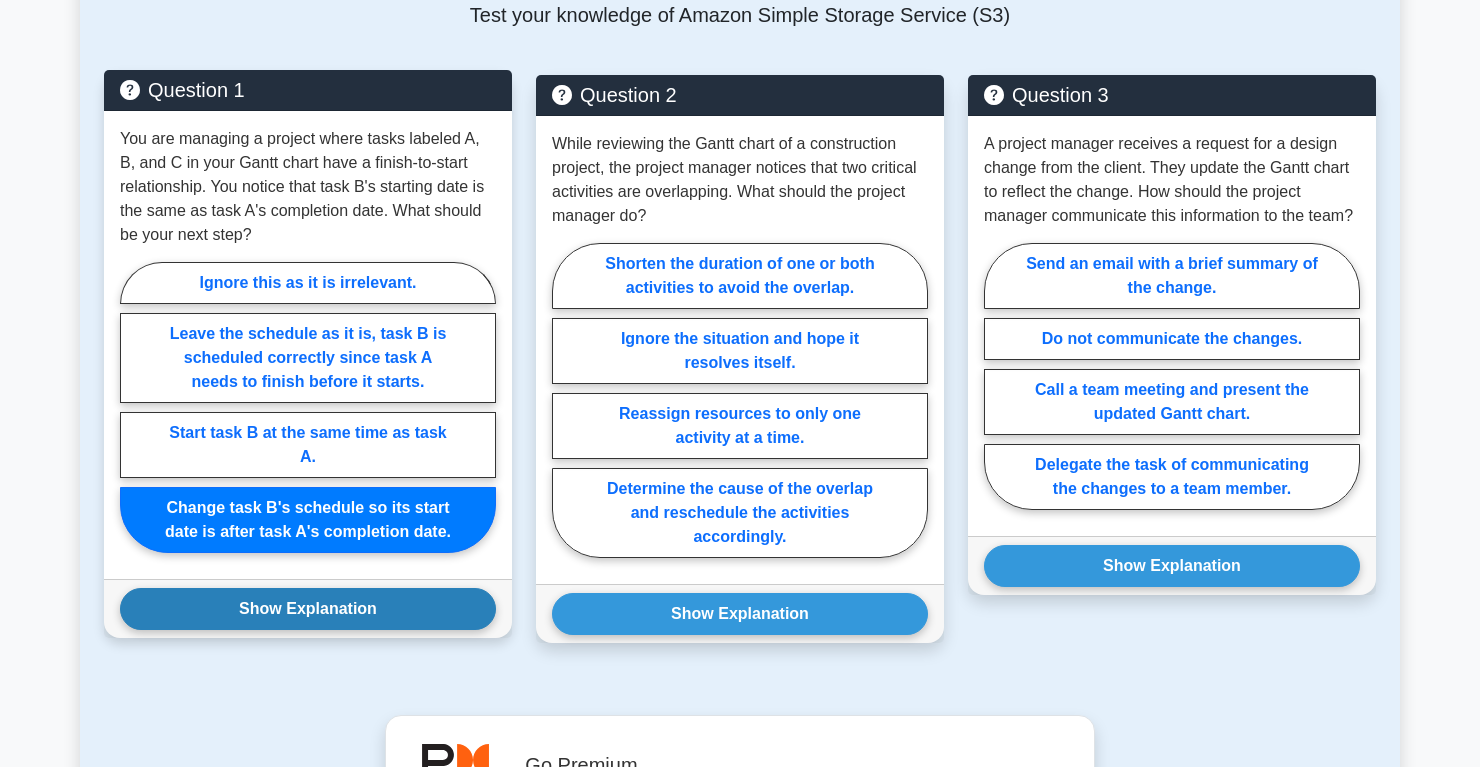 click on "Show Explanation" at bounding box center (308, 609) 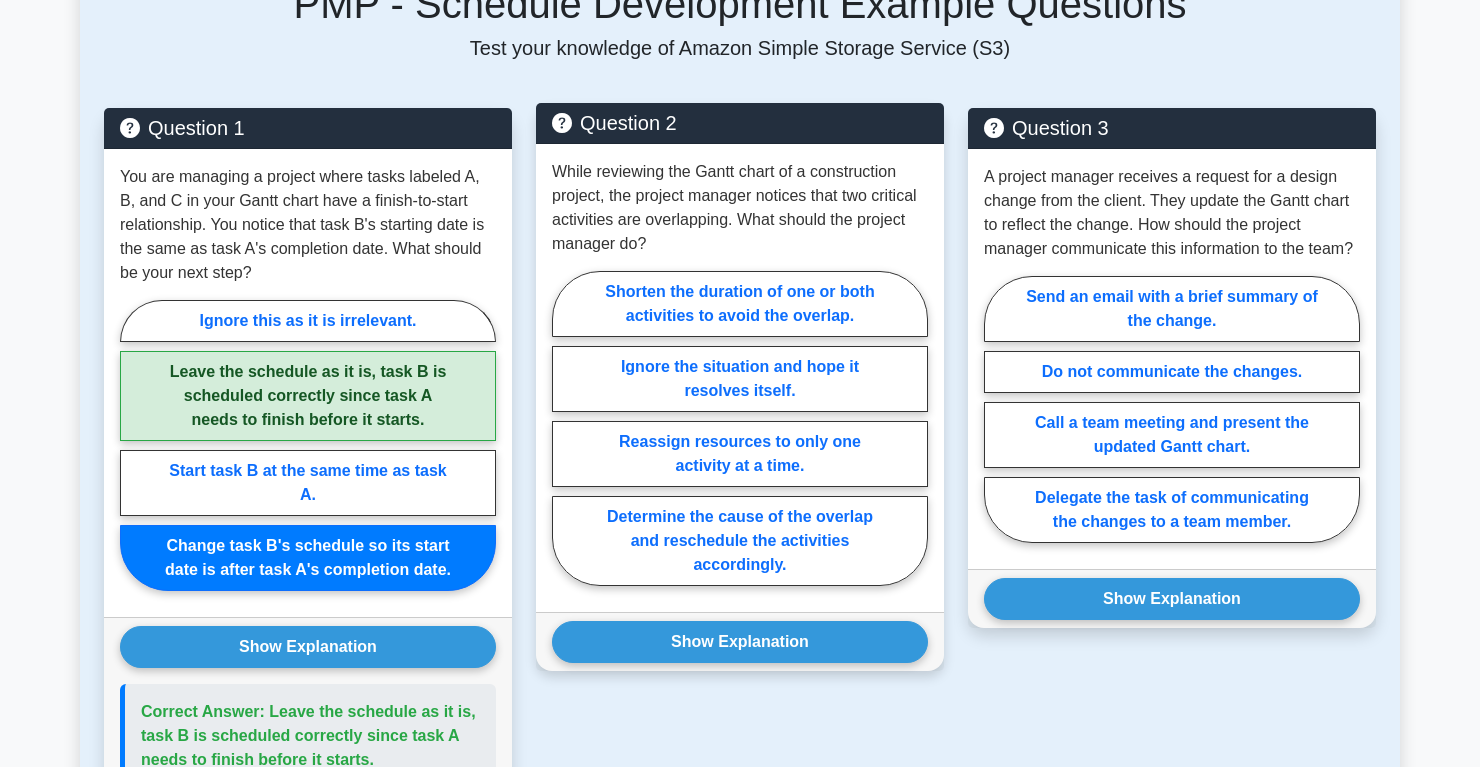 scroll, scrollTop: 1652, scrollLeft: 0, axis: vertical 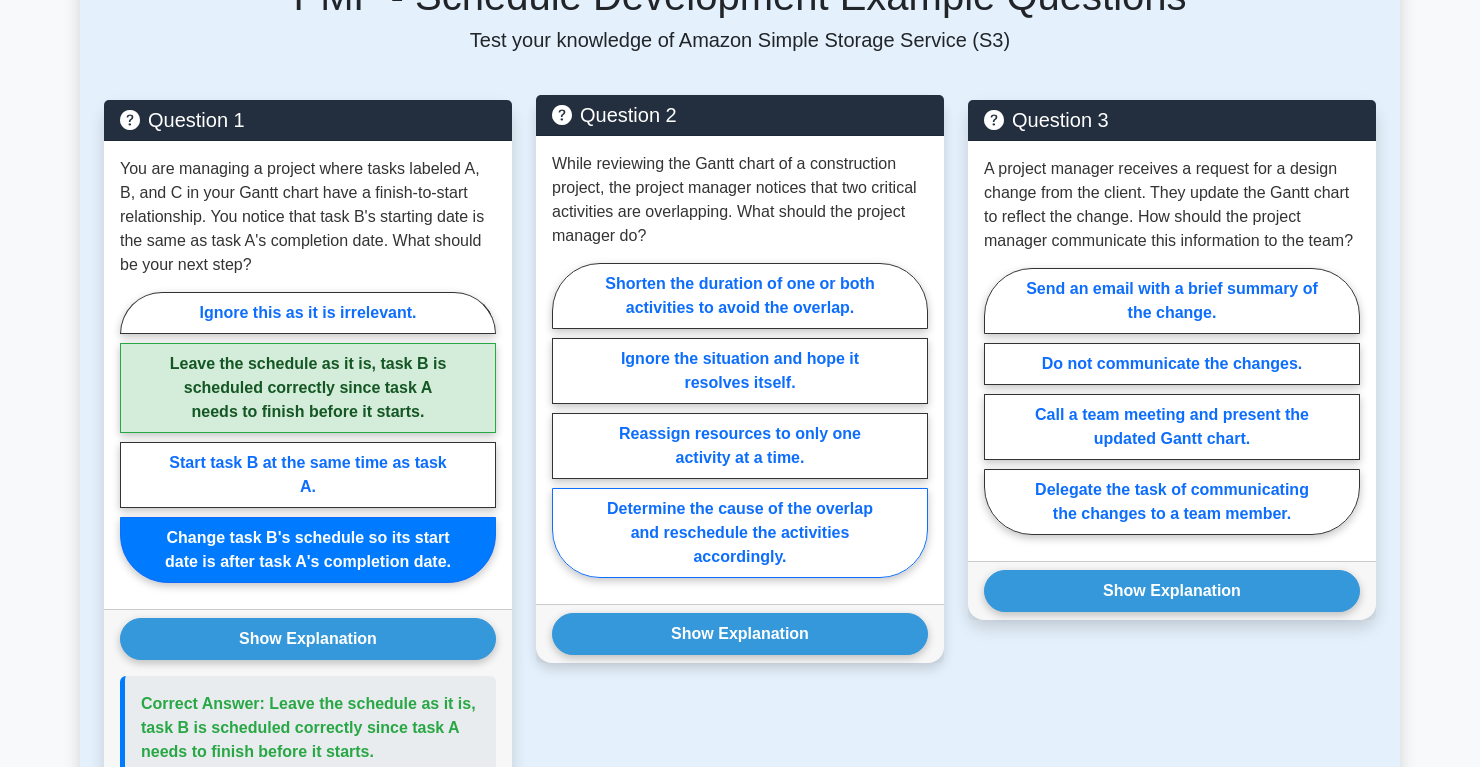 click on "Determine the cause of the overlap and reschedule the activities accordingly." at bounding box center (740, 533) 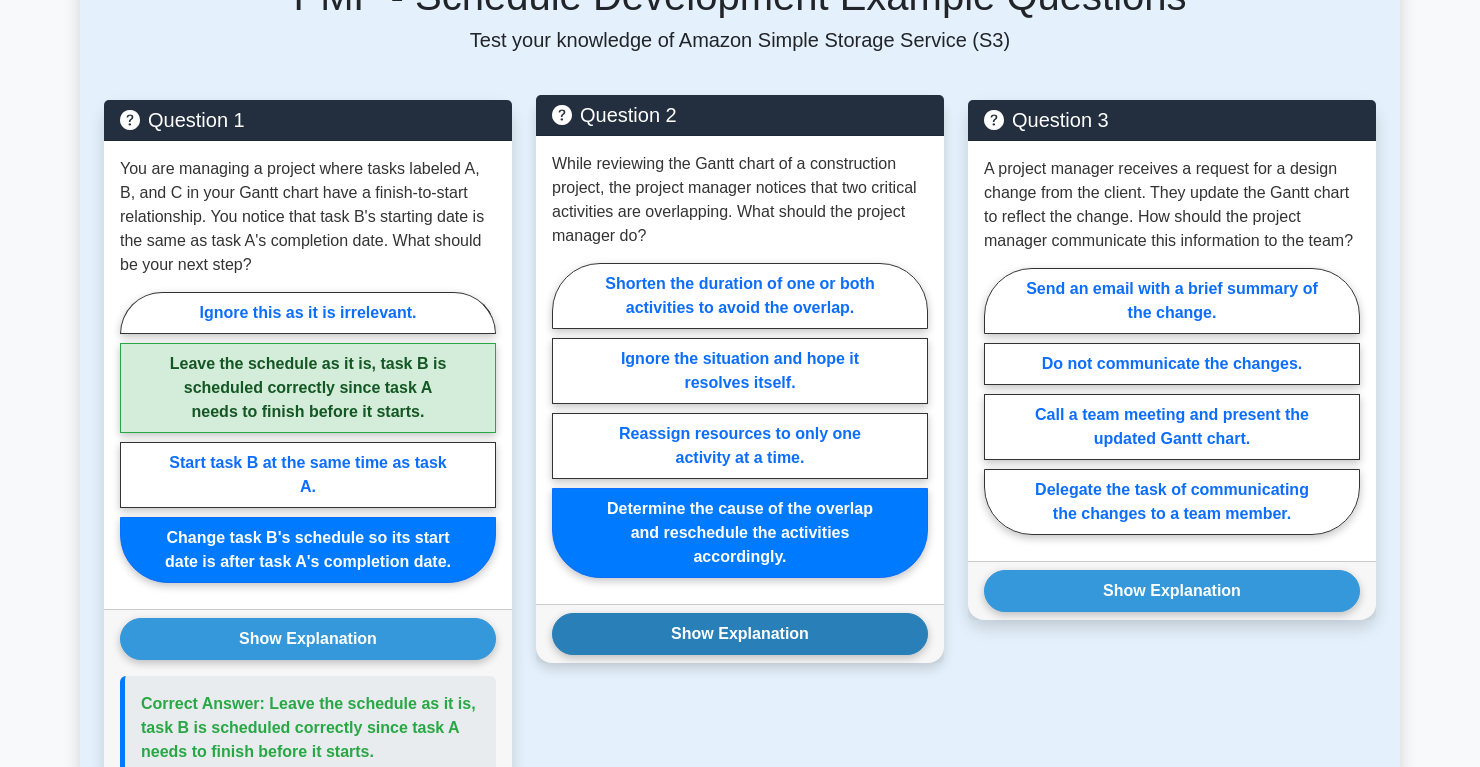 click on "Show Explanation" at bounding box center (308, 639) 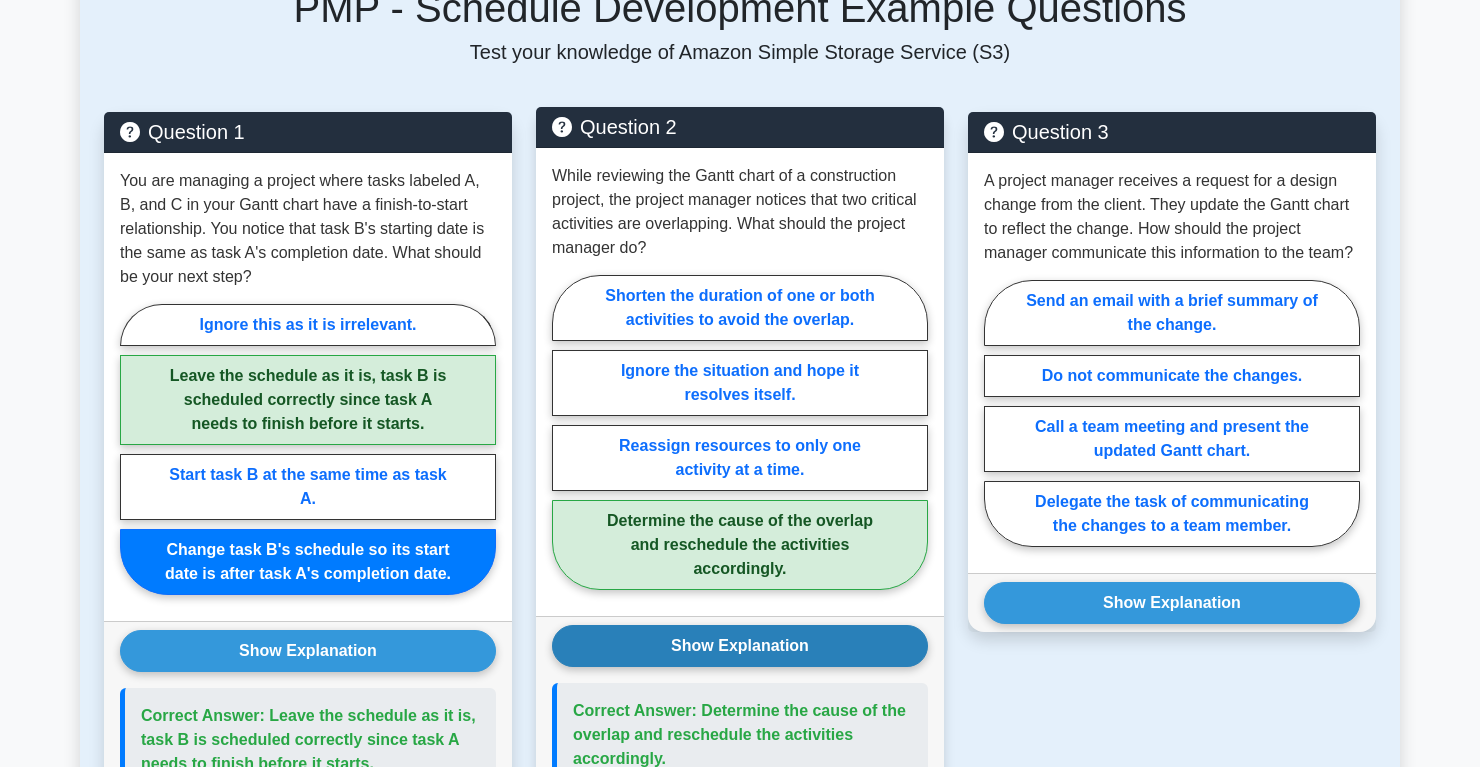 scroll, scrollTop: 1620, scrollLeft: 0, axis: vertical 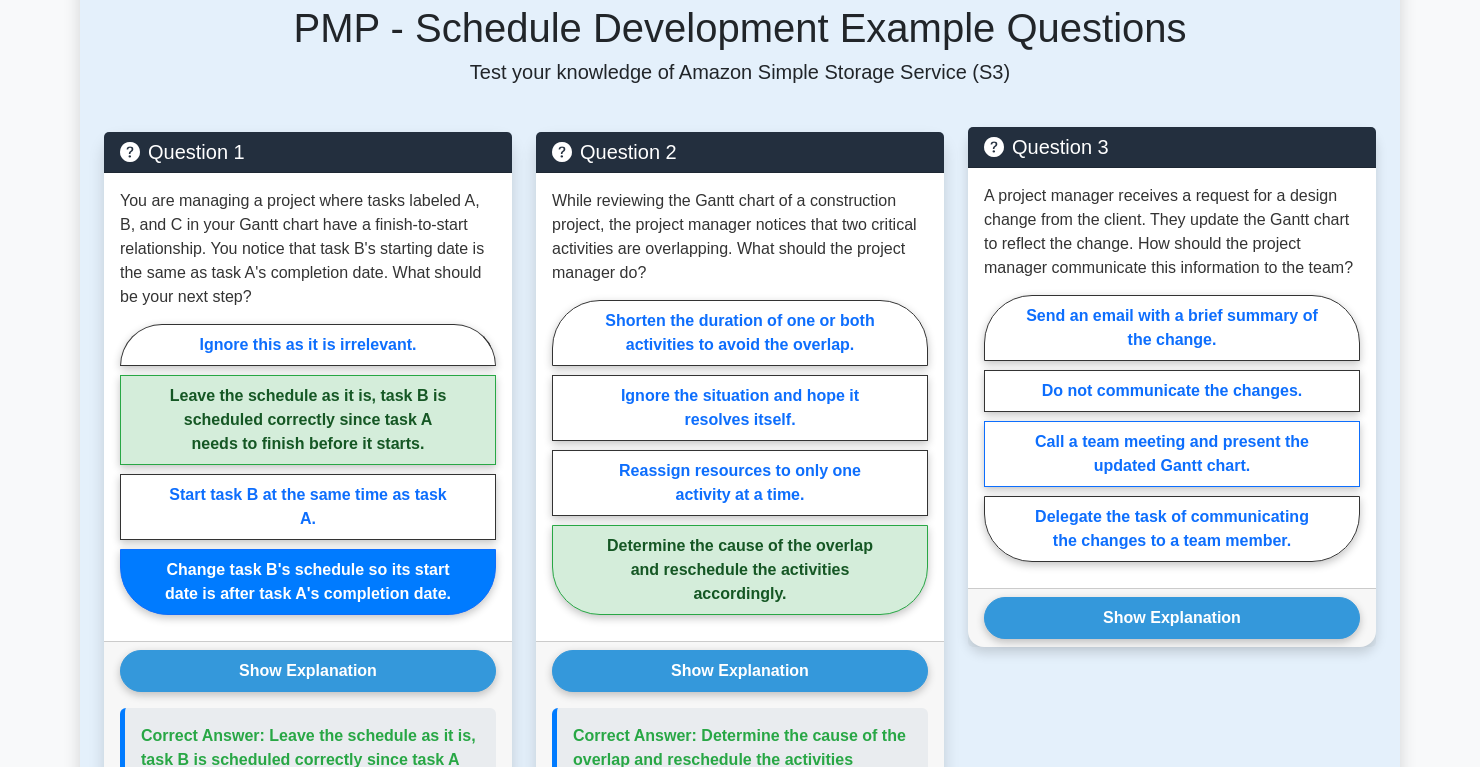 click on "Call a team meeting and present the updated Gantt chart." at bounding box center (1172, 454) 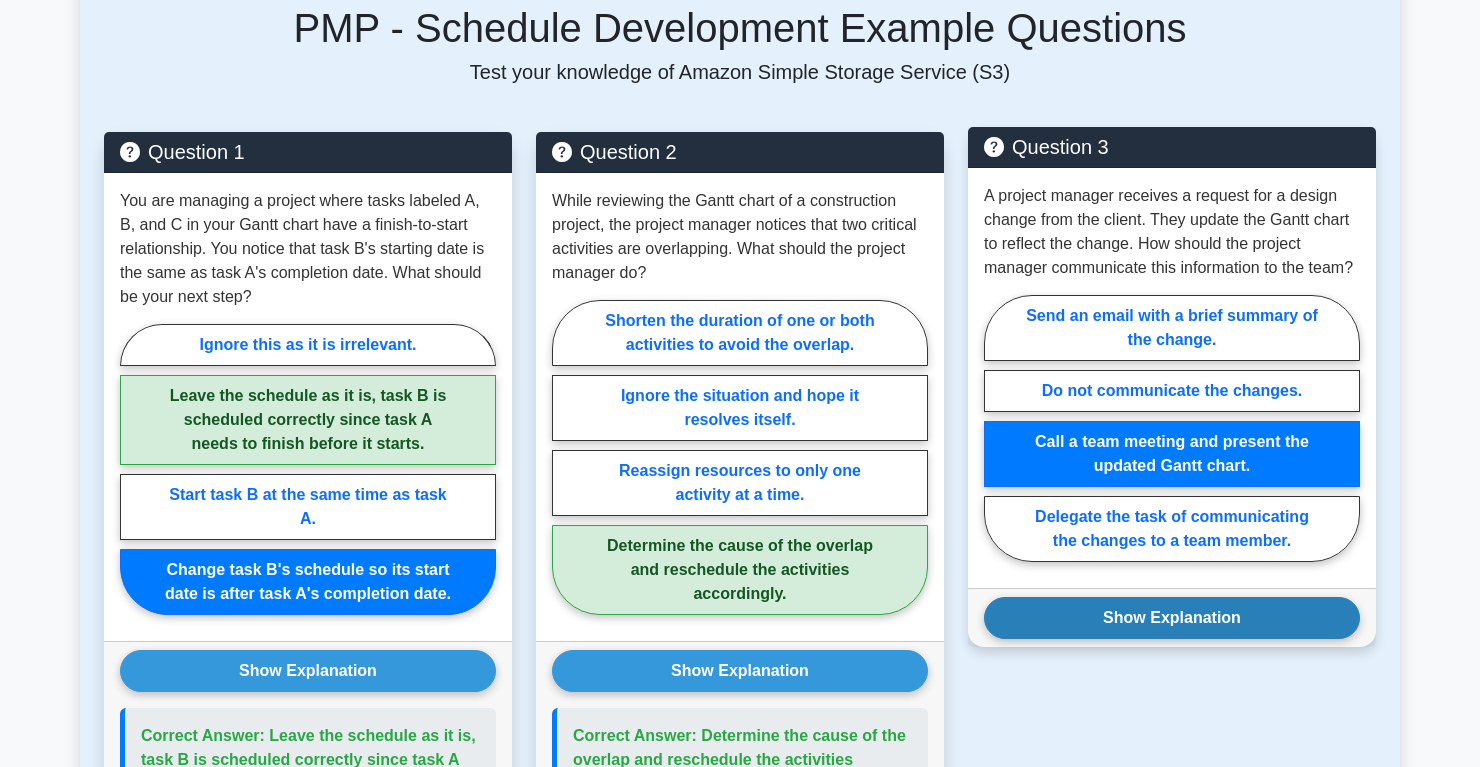 click on "Show Explanation" at bounding box center [308, 671] 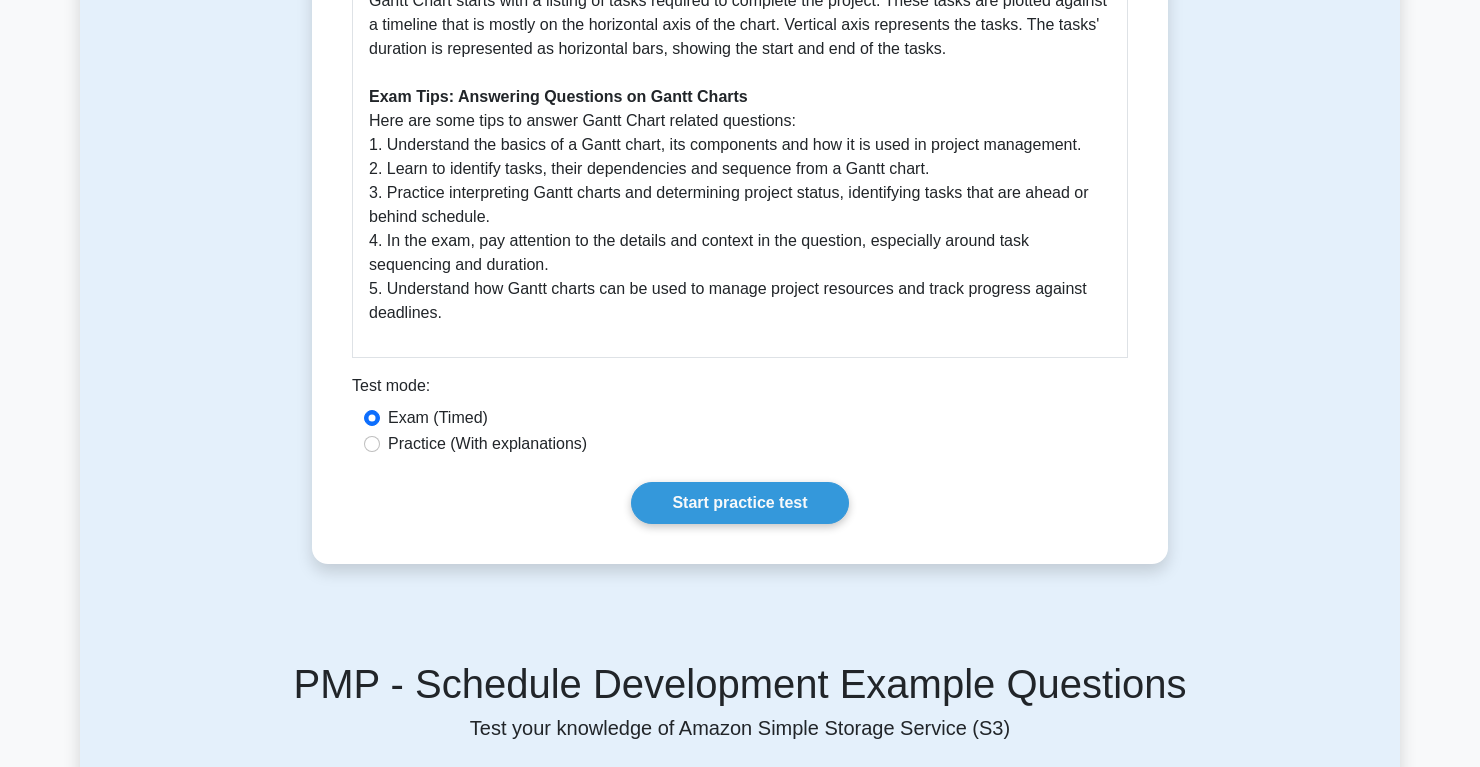 scroll, scrollTop: 565, scrollLeft: 0, axis: vertical 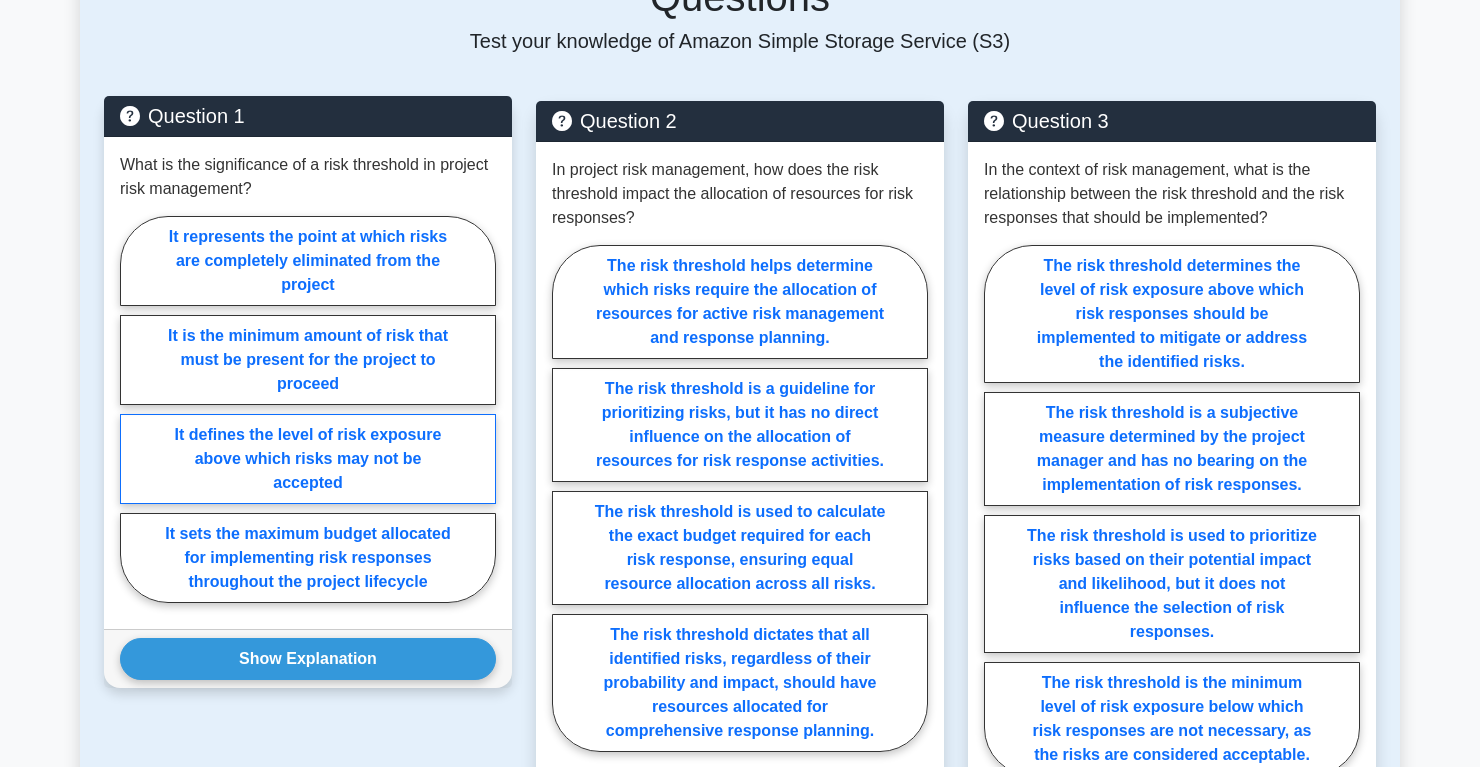 click on "It defines the level of risk exposure above which risks may not be accepted" at bounding box center [308, 459] 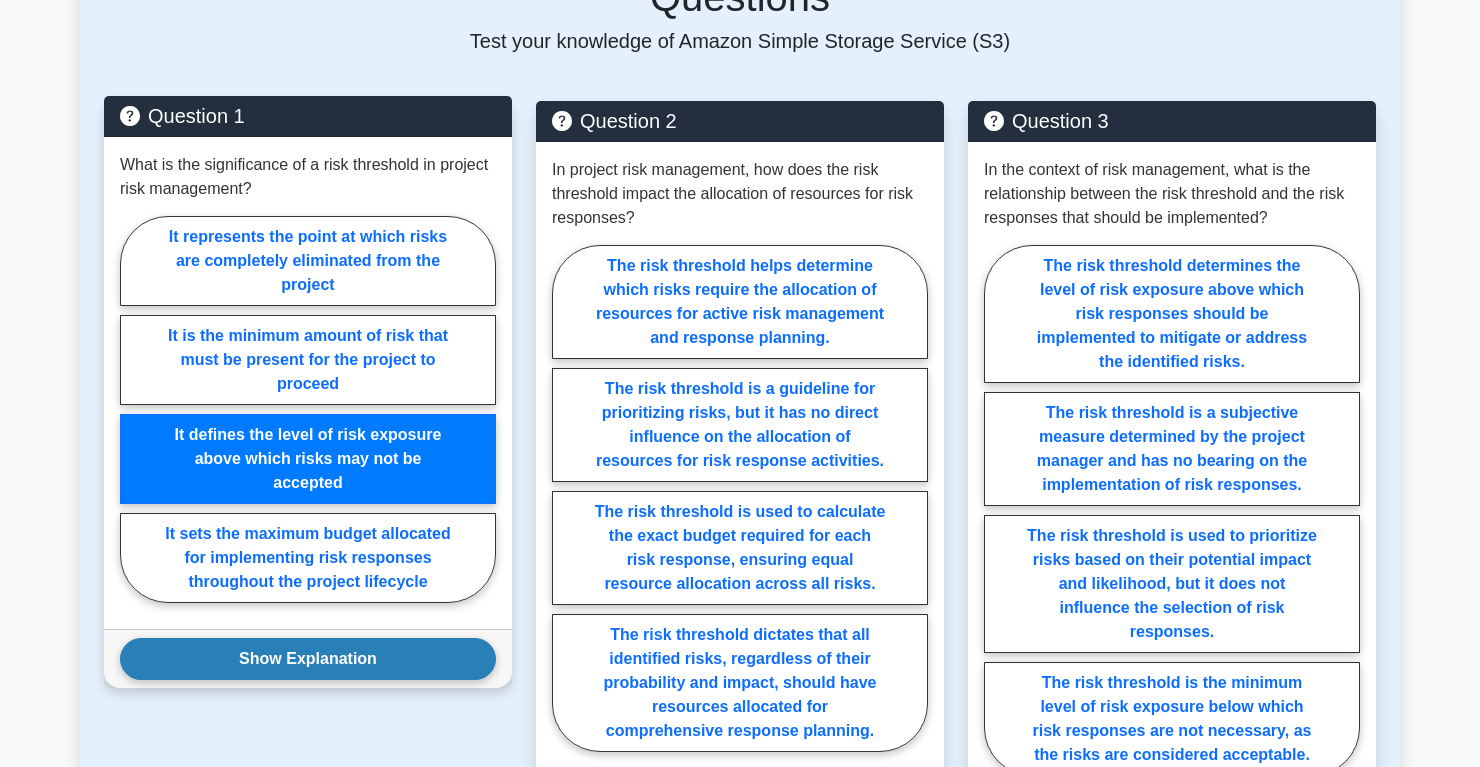 click on "Show Explanation" at bounding box center (308, 659) 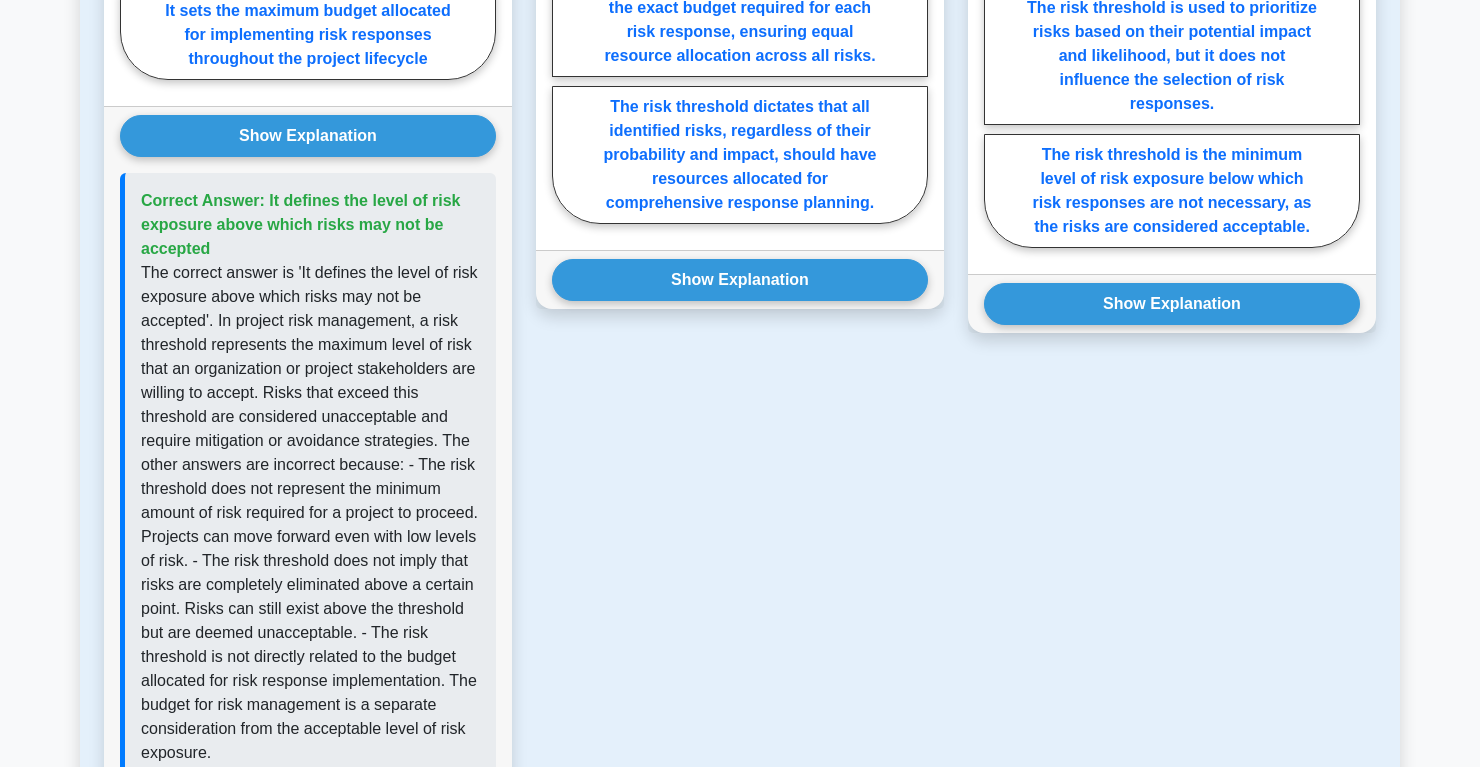 scroll, scrollTop: 2695, scrollLeft: 0, axis: vertical 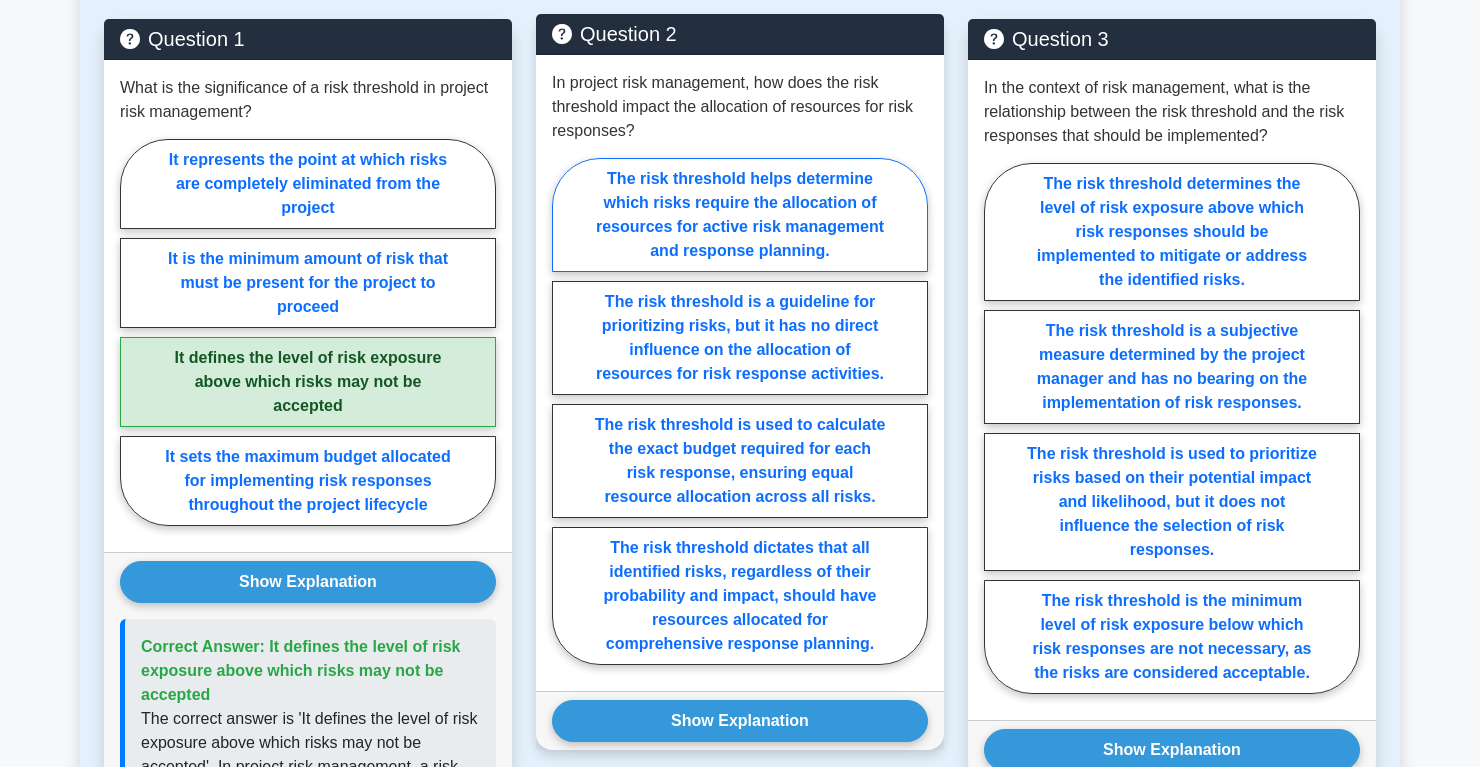 click on "The risk threshold helps determine which risks require the allocation of resources for active risk management and response planning." at bounding box center [740, 215] 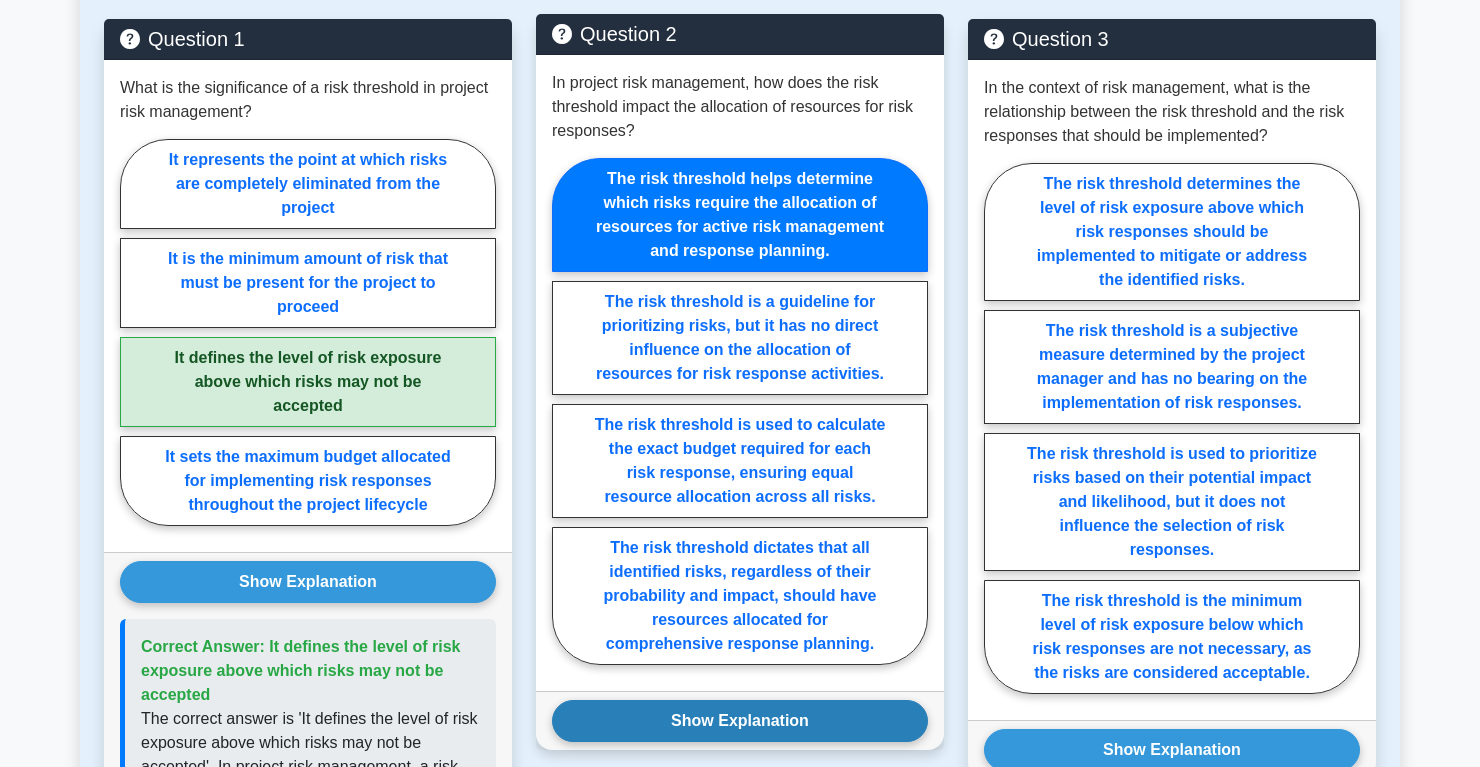 click on "Show Explanation" at bounding box center (308, 582) 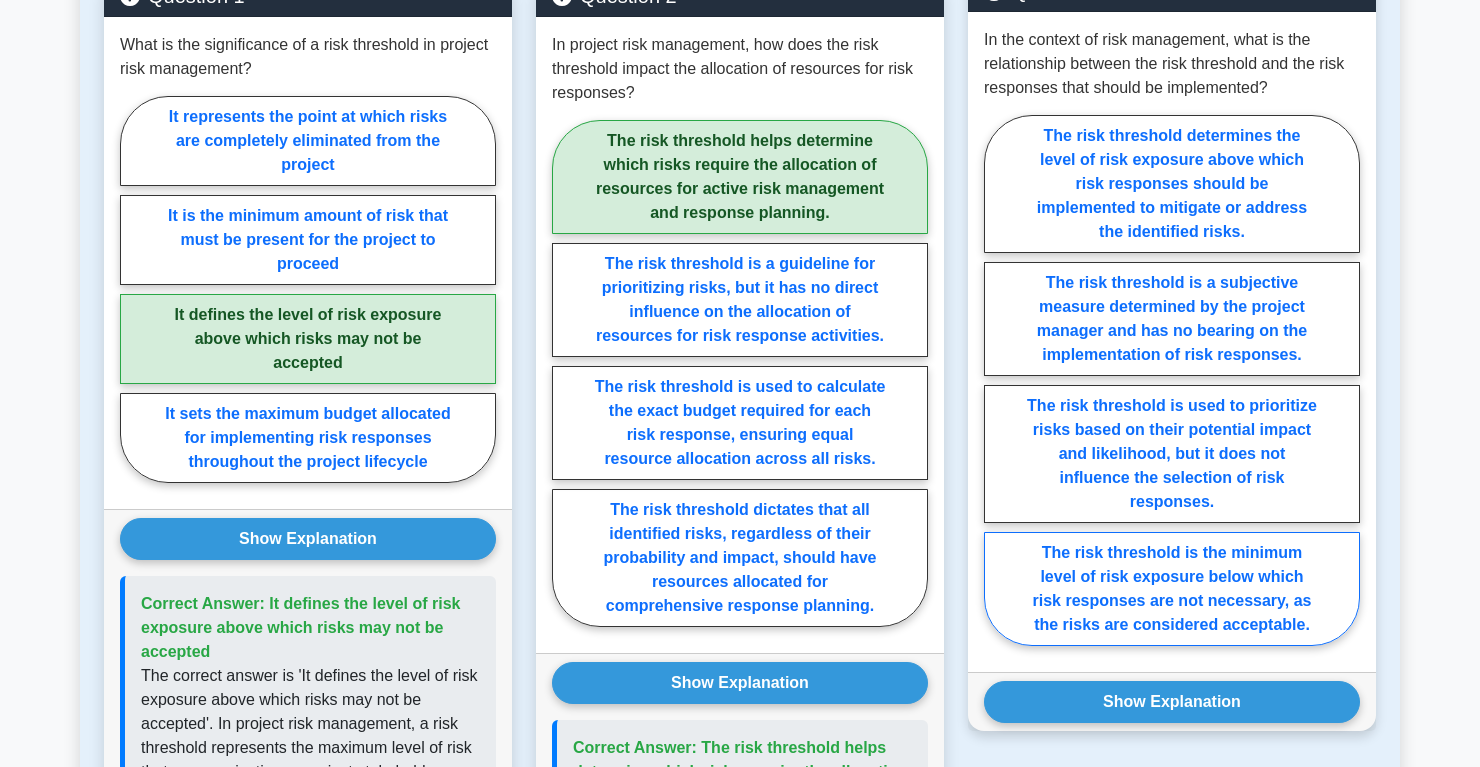 scroll, scrollTop: 2255, scrollLeft: 0, axis: vertical 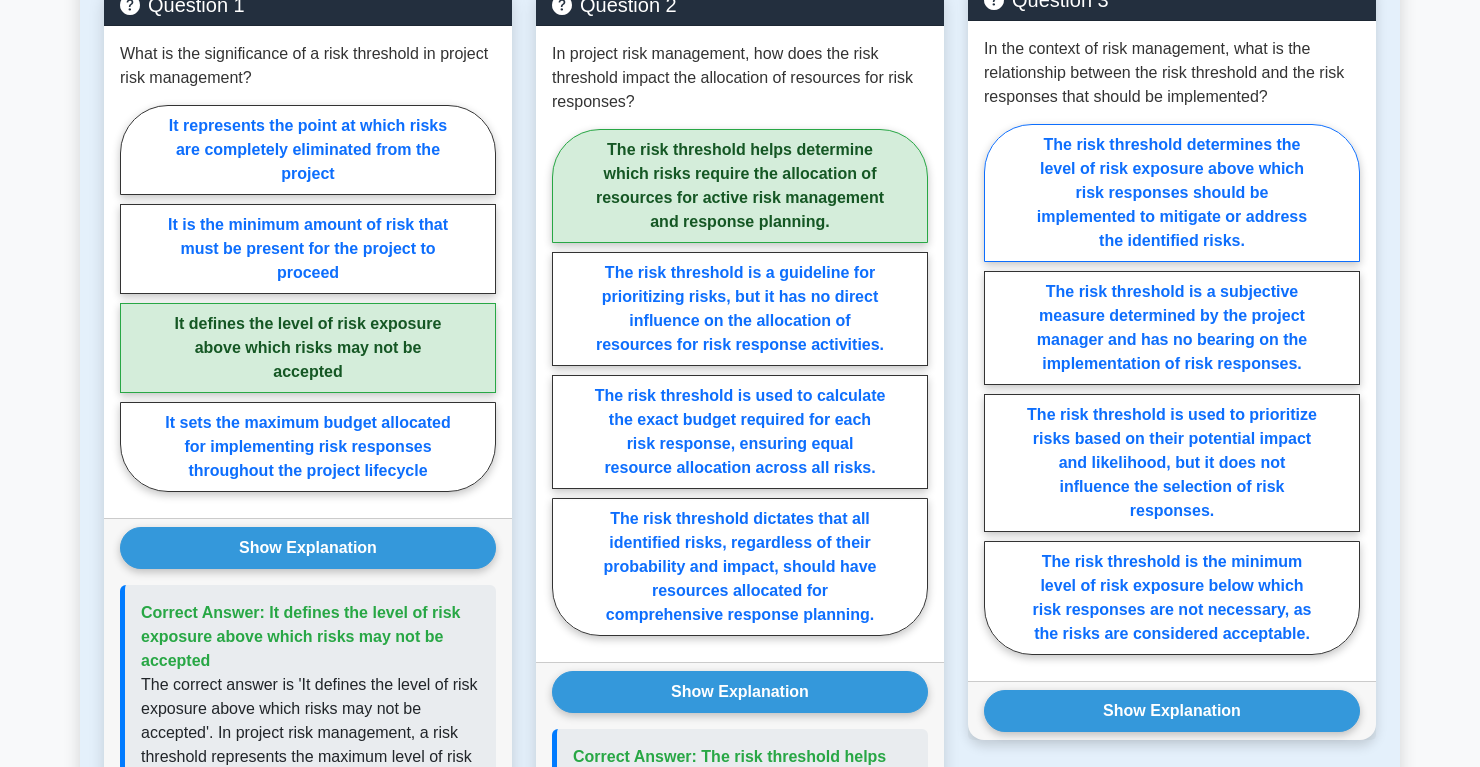 click on "The risk threshold determines the level of risk exposure above which risk responses should be implemented to mitigate or address the identified risks." at bounding box center (1172, 193) 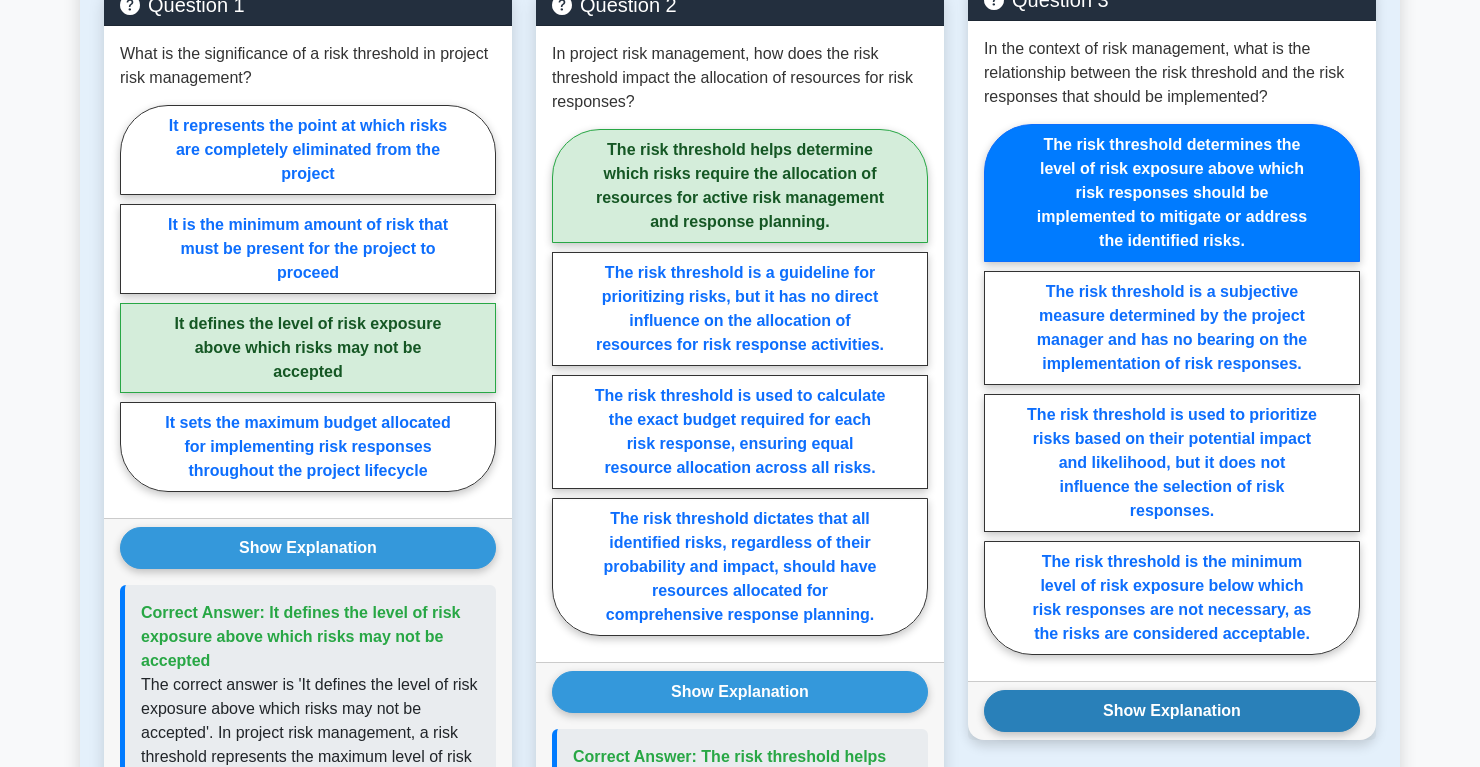 click on "Show Explanation" at bounding box center [308, 548] 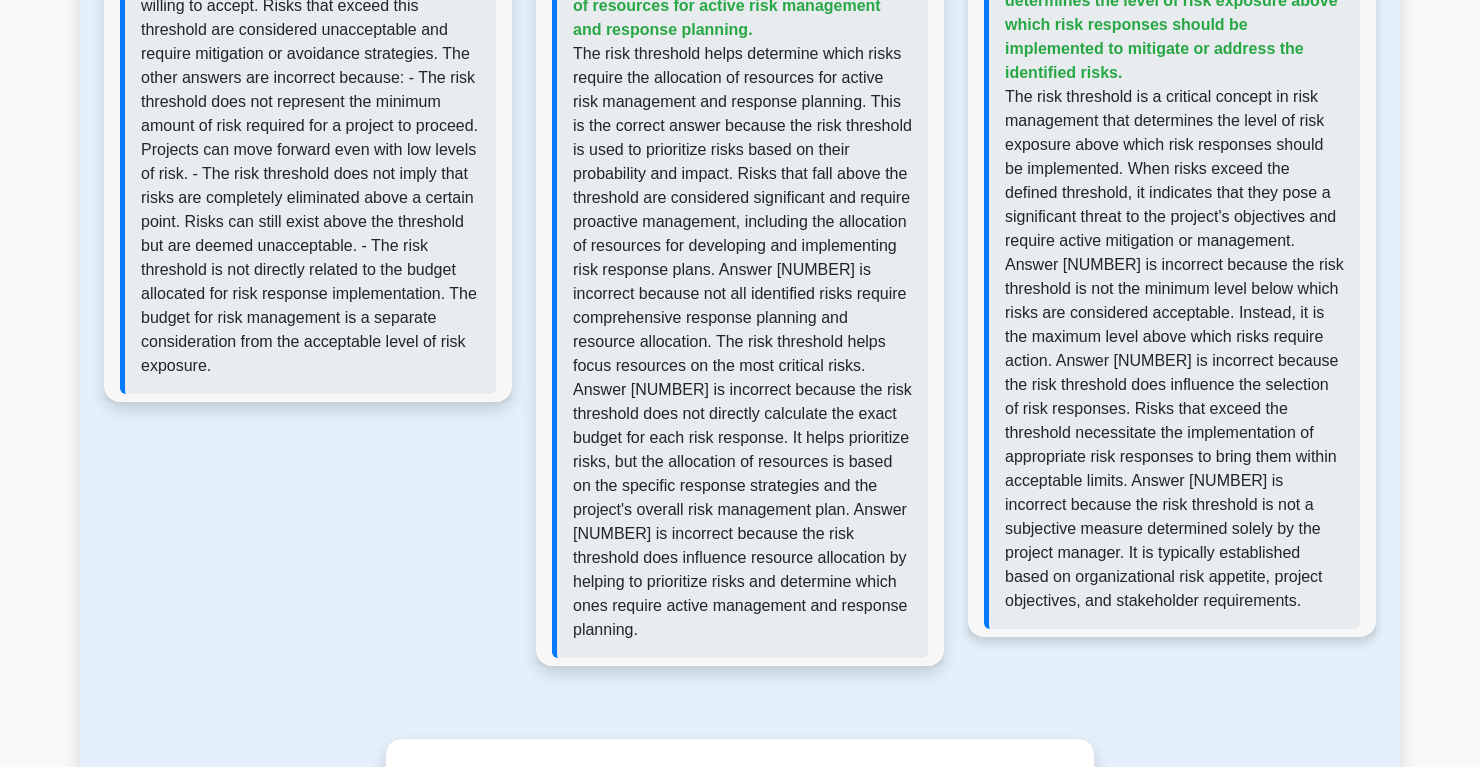 scroll, scrollTop: 3053, scrollLeft: 0, axis: vertical 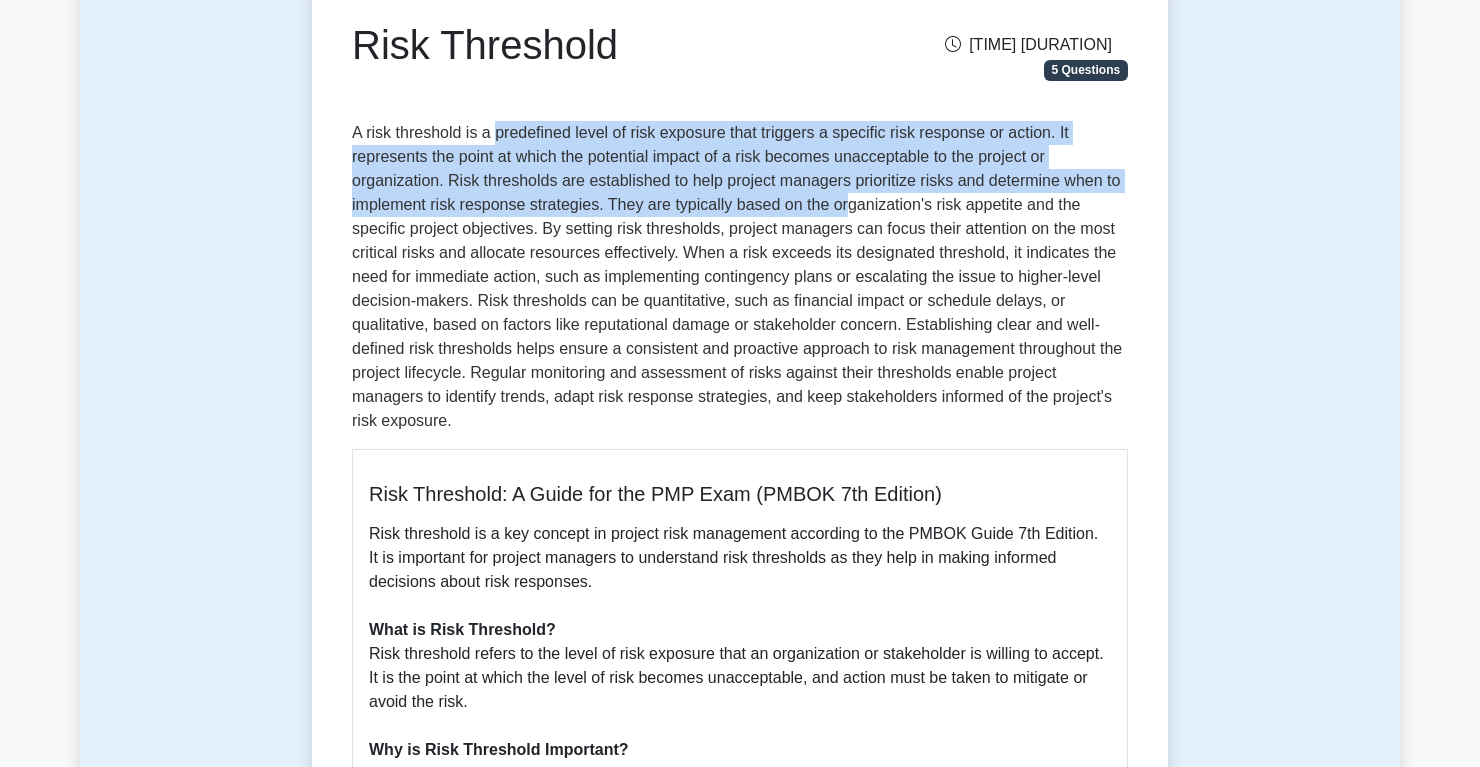 drag, startPoint x: 493, startPoint y: 128, endPoint x: 698, endPoint y: 201, distance: 217.60974 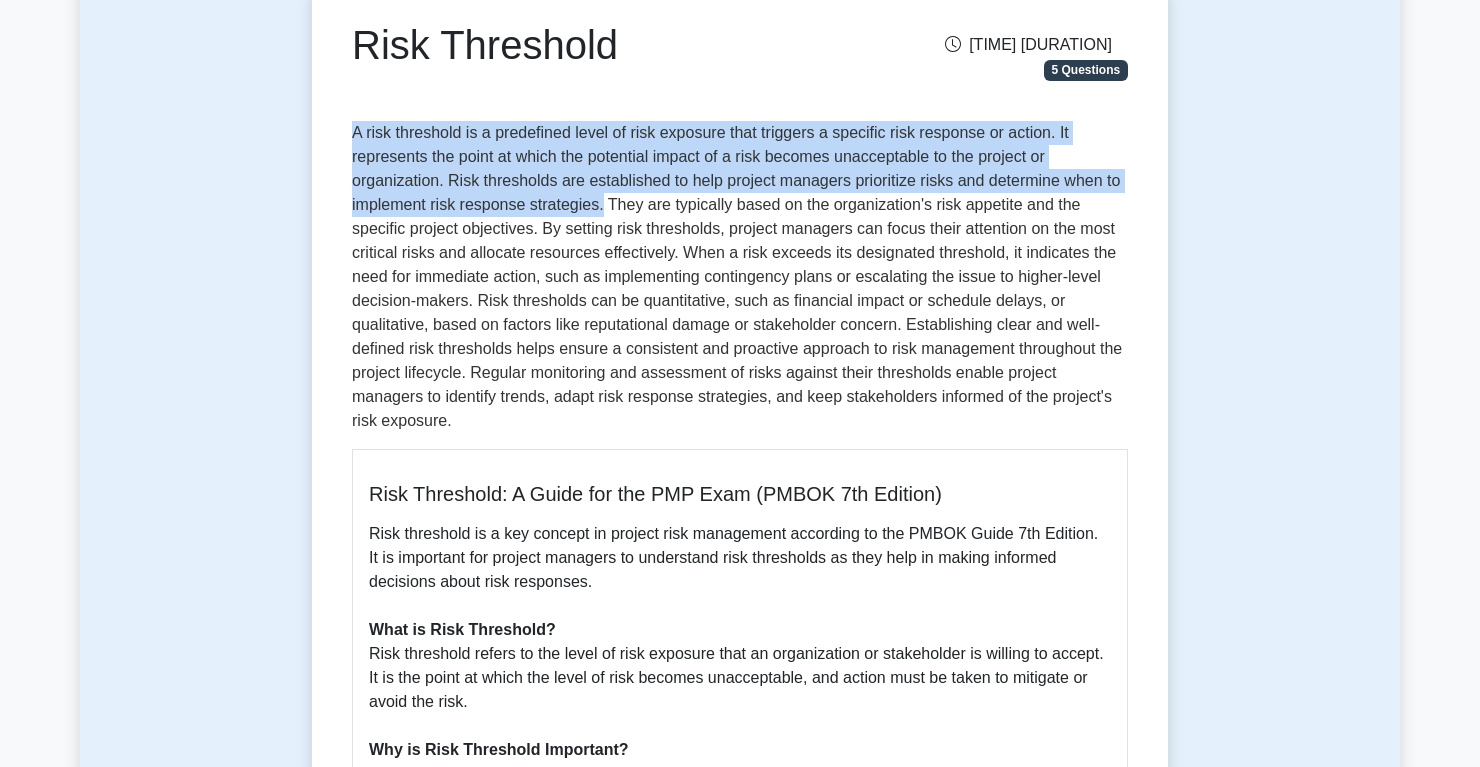 drag, startPoint x: 354, startPoint y: 123, endPoint x: 604, endPoint y: 197, distance: 260.72208 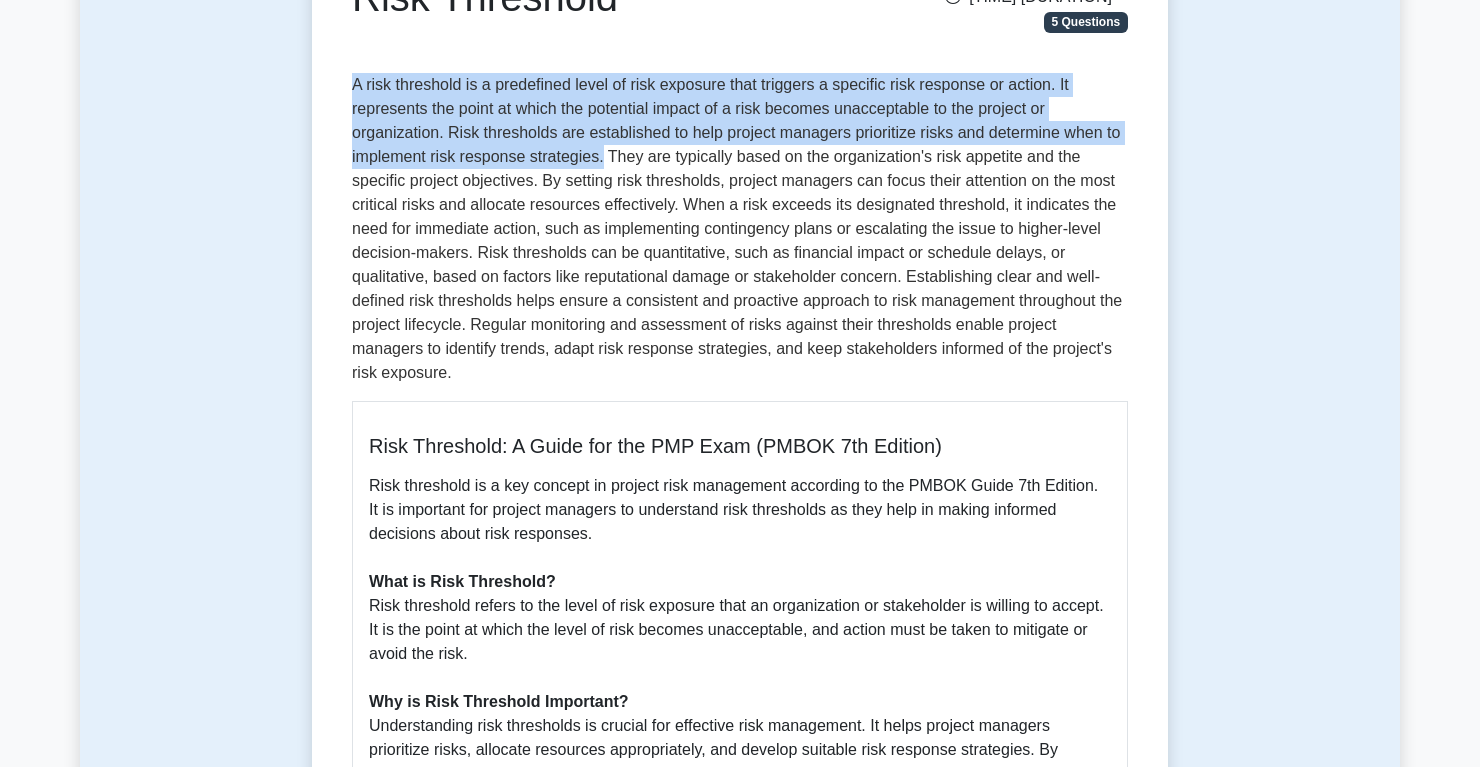 scroll, scrollTop: 268, scrollLeft: 0, axis: vertical 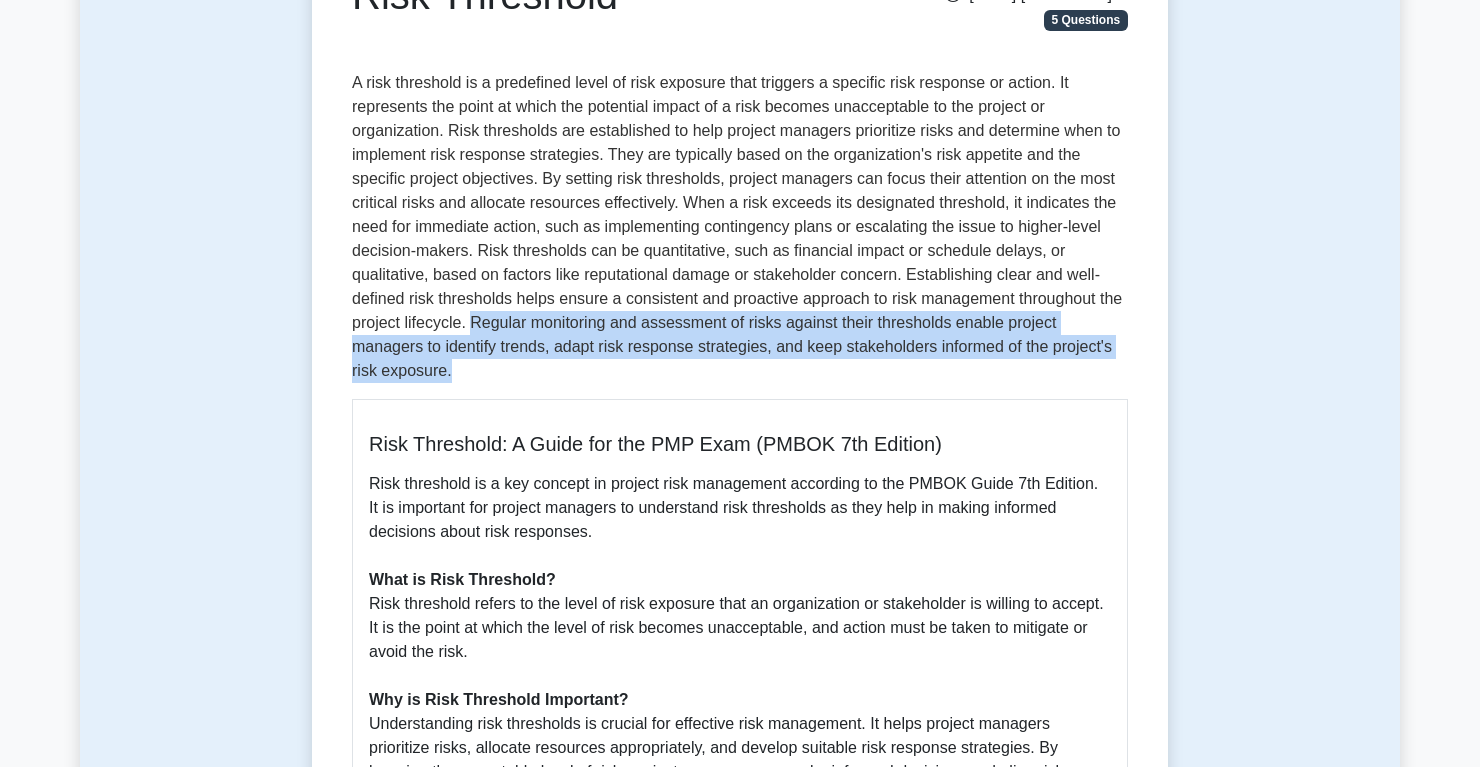 drag, startPoint x: 469, startPoint y: 317, endPoint x: 614, endPoint y: 366, distance: 153.05554 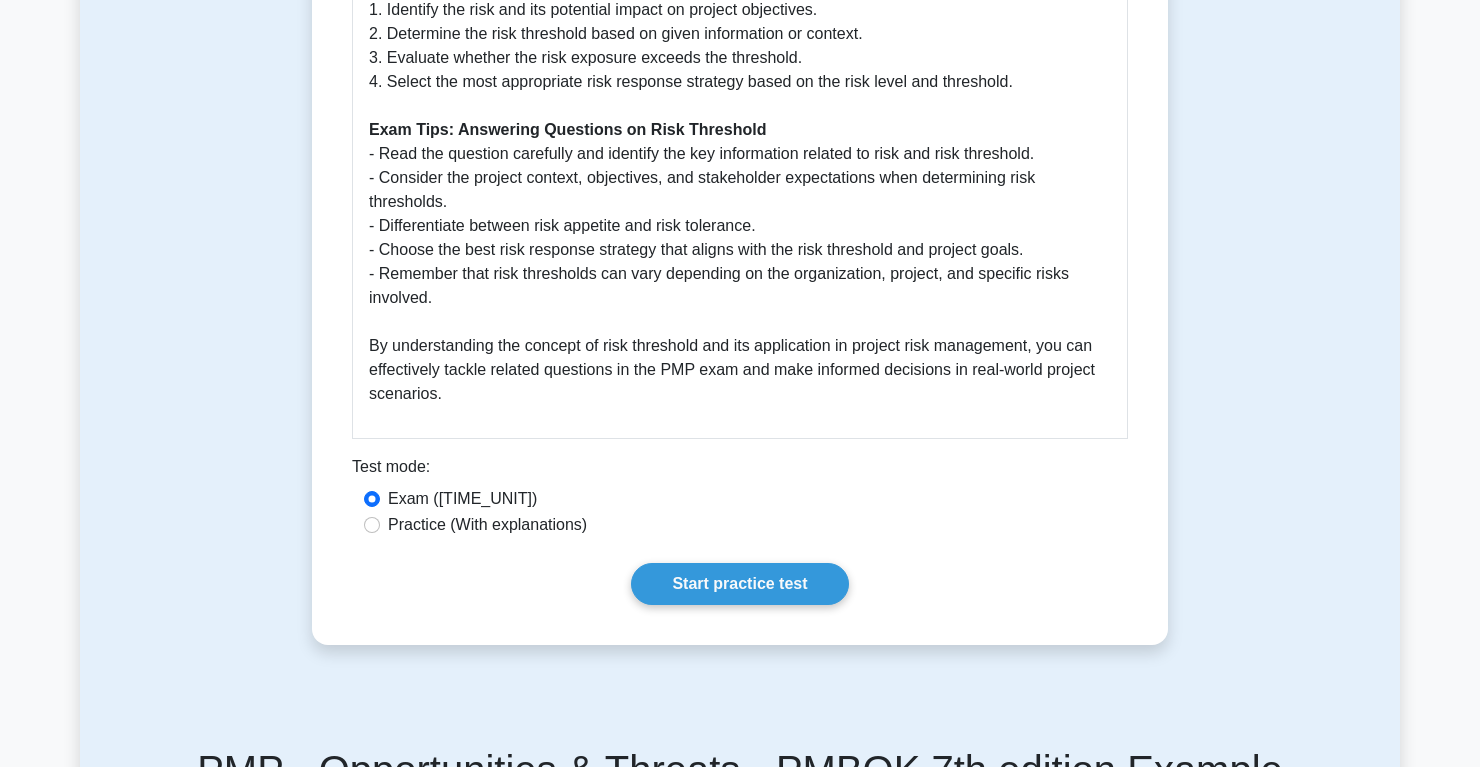 scroll, scrollTop: 1320, scrollLeft: 0, axis: vertical 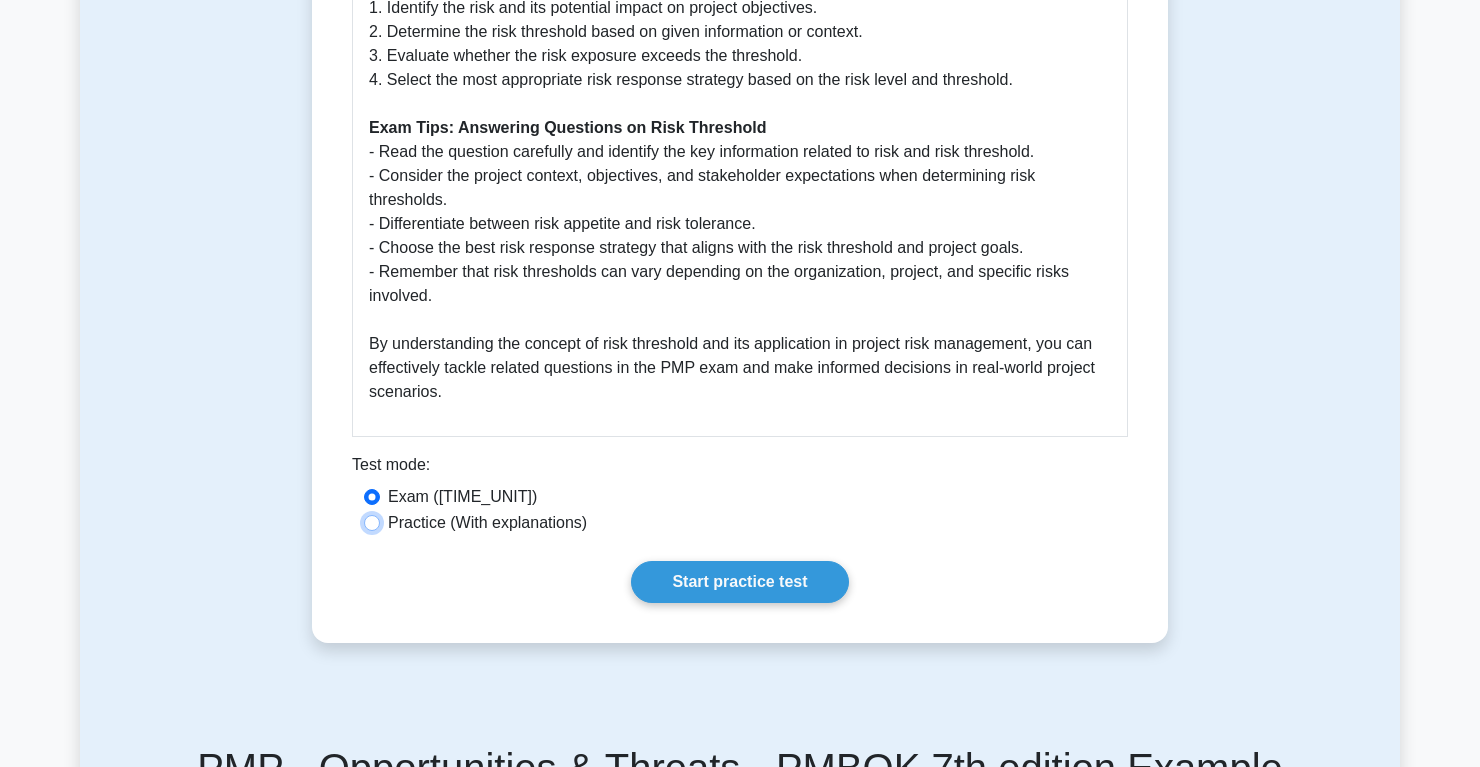click on "Practice (With explanations)" at bounding box center (372, 523) 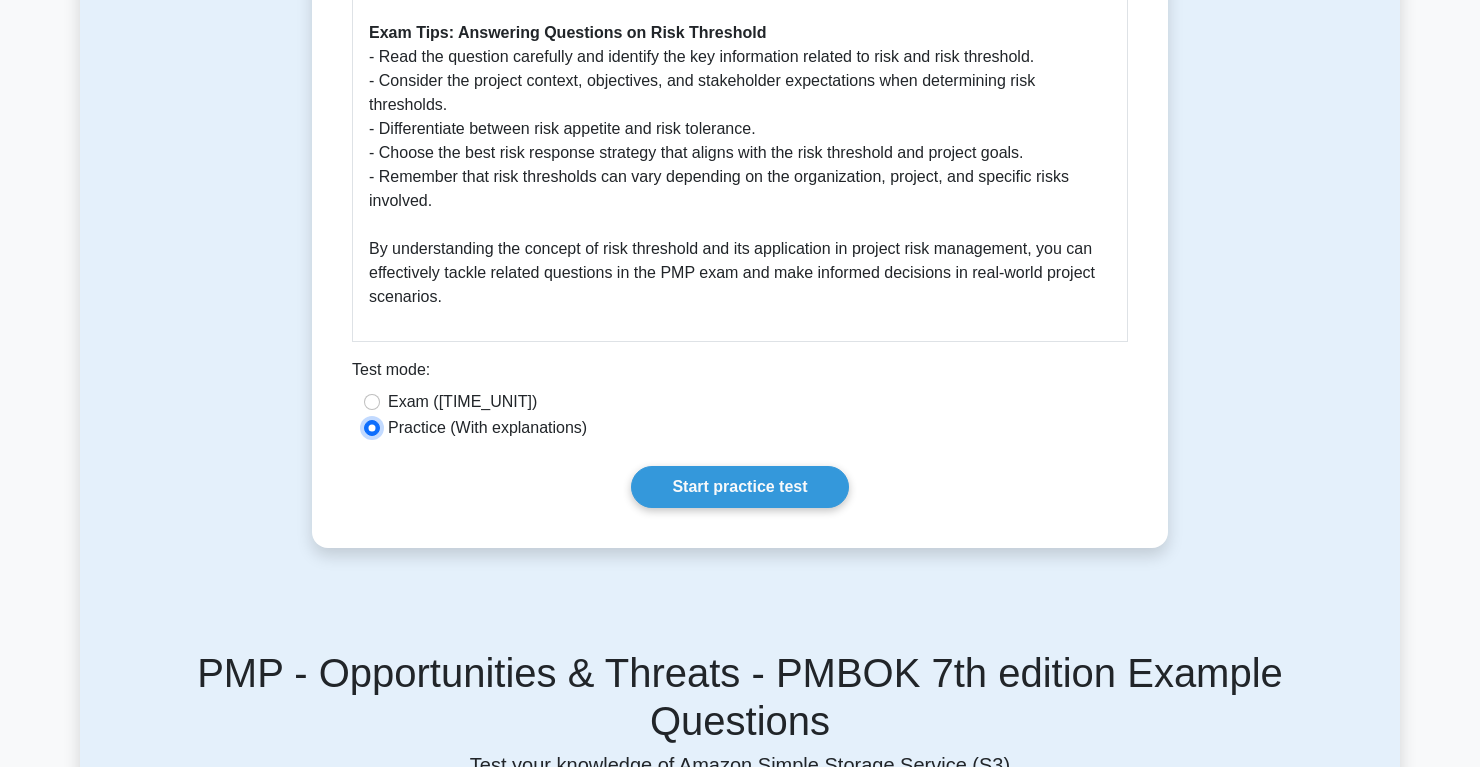 scroll, scrollTop: 1413, scrollLeft: 0, axis: vertical 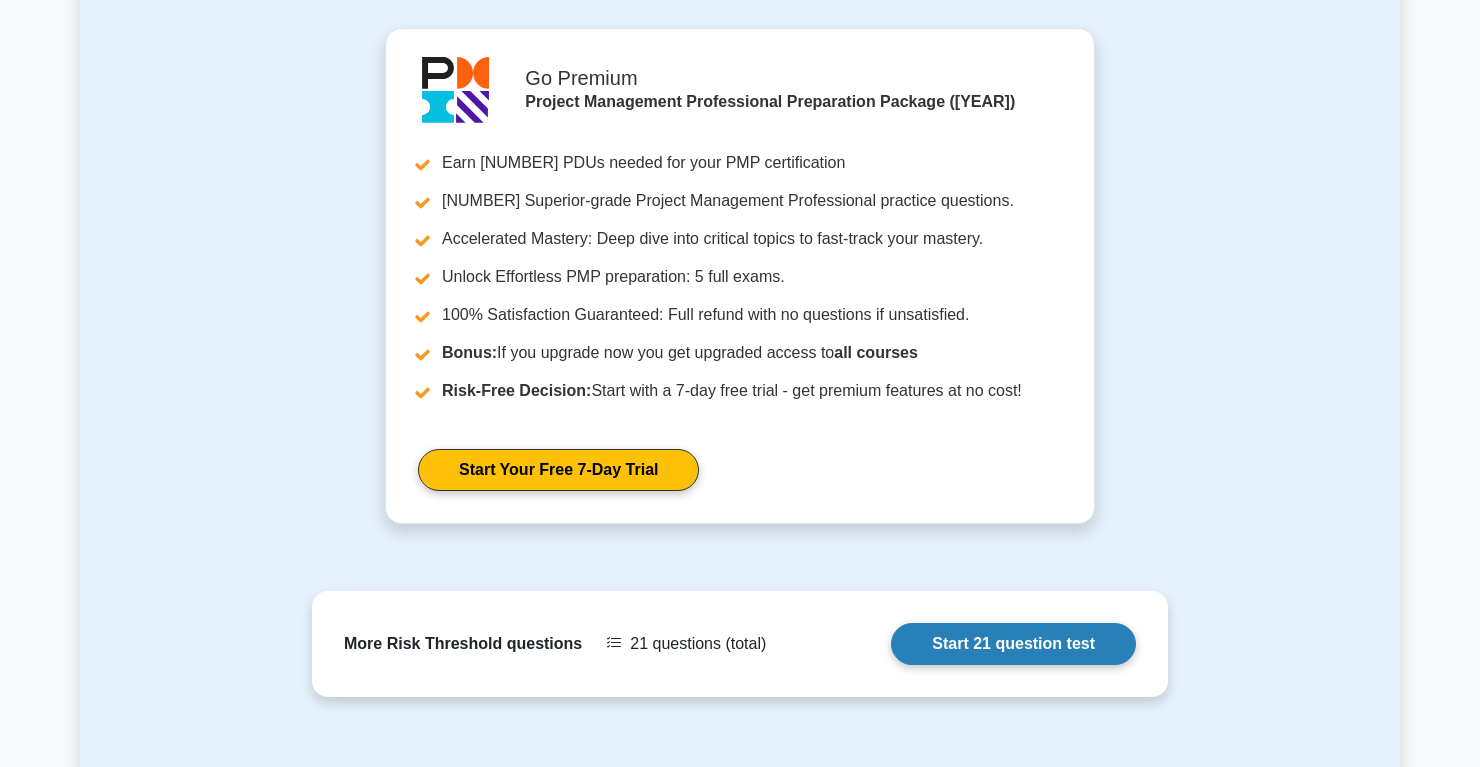 click on "Start 21 question test" at bounding box center [1013, 644] 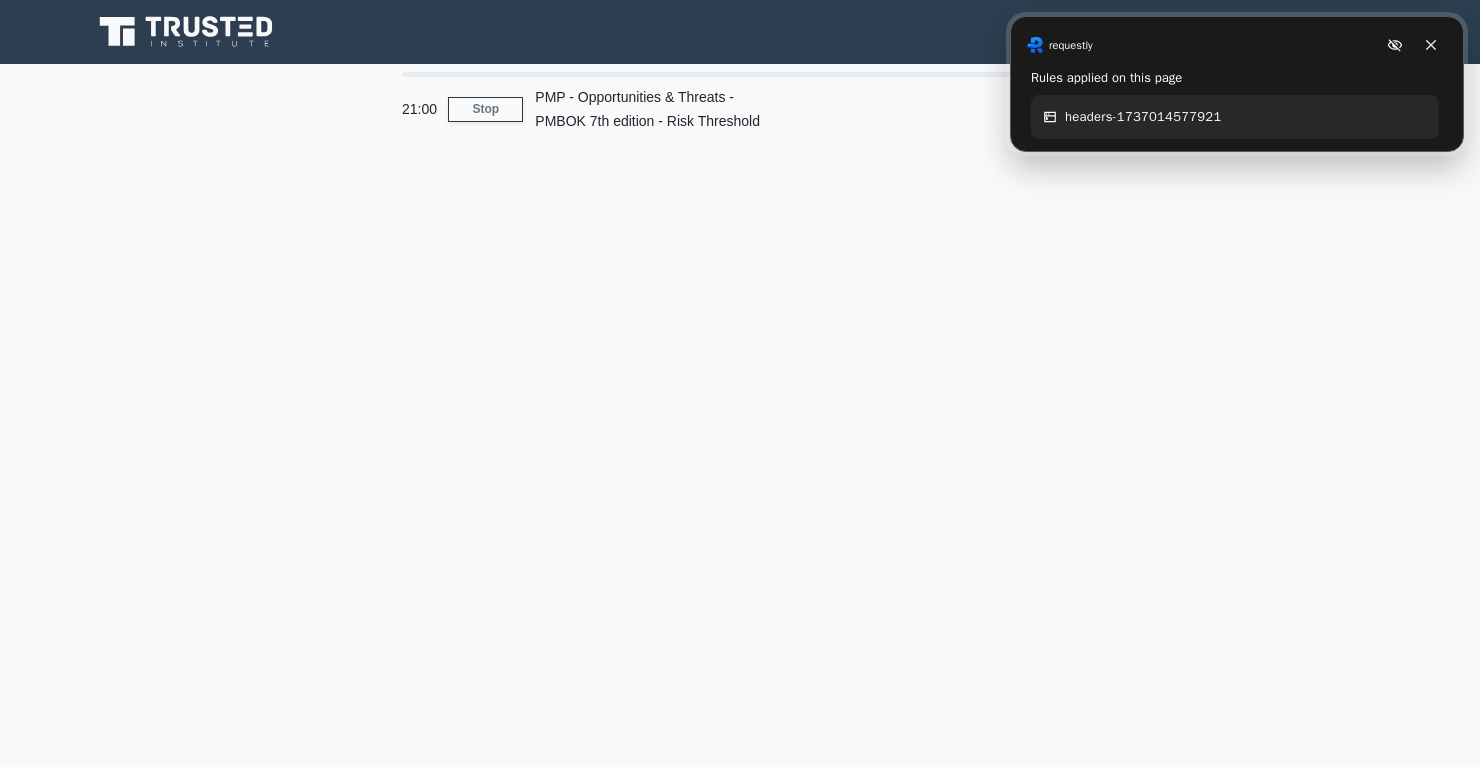 scroll, scrollTop: 0, scrollLeft: 0, axis: both 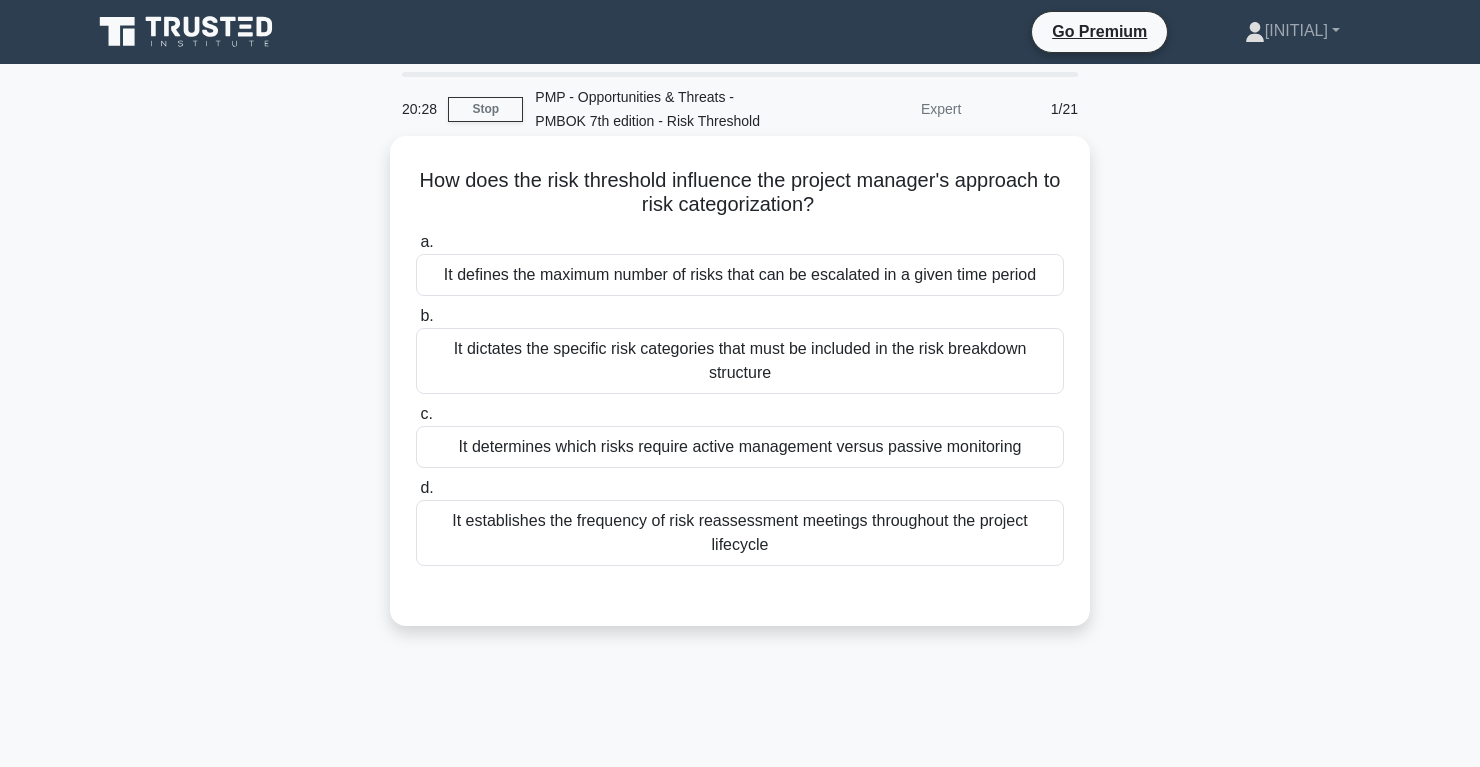 click on "It determines which risks require active management versus passive monitoring" at bounding box center [740, 447] 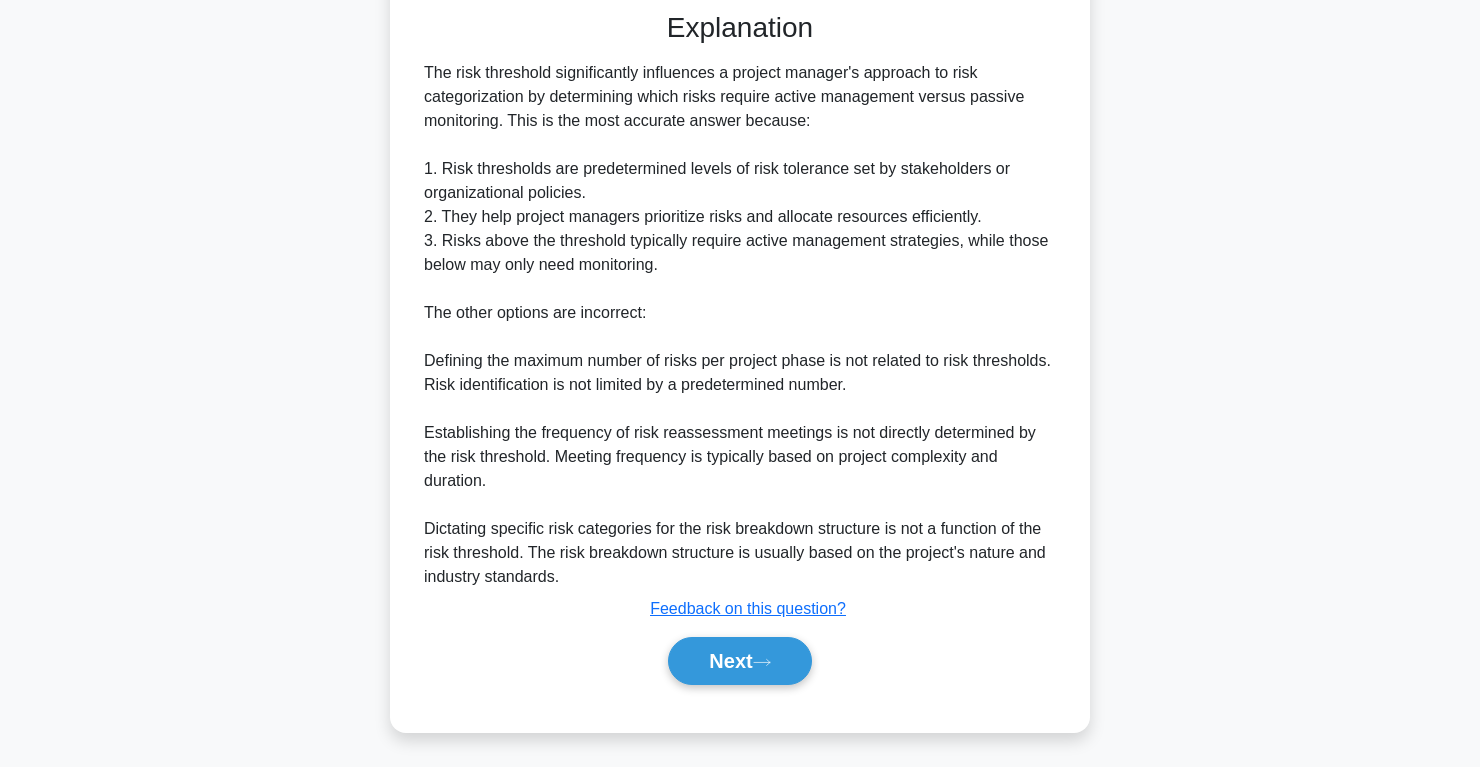 scroll, scrollTop: 586, scrollLeft: 0, axis: vertical 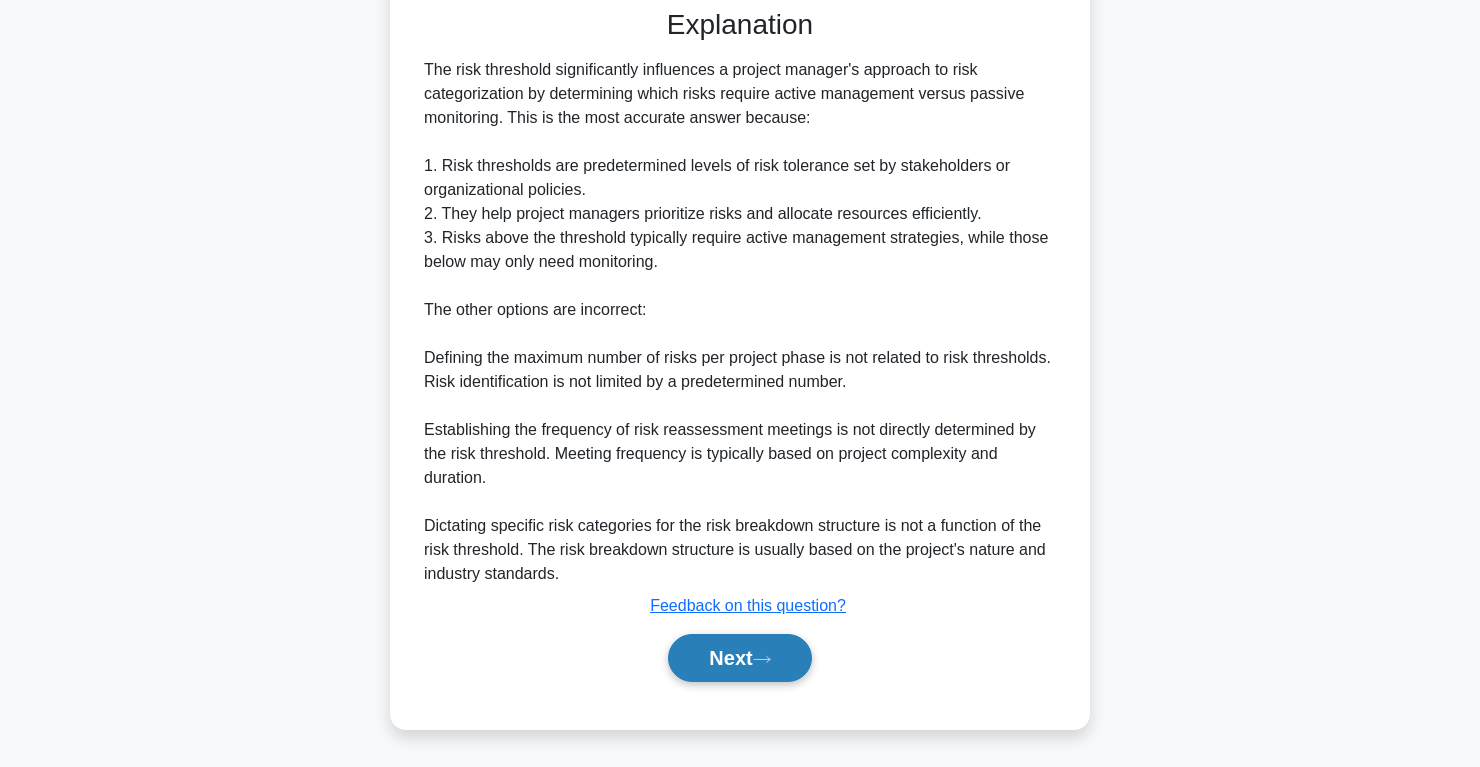 click on "Next" at bounding box center [739, 658] 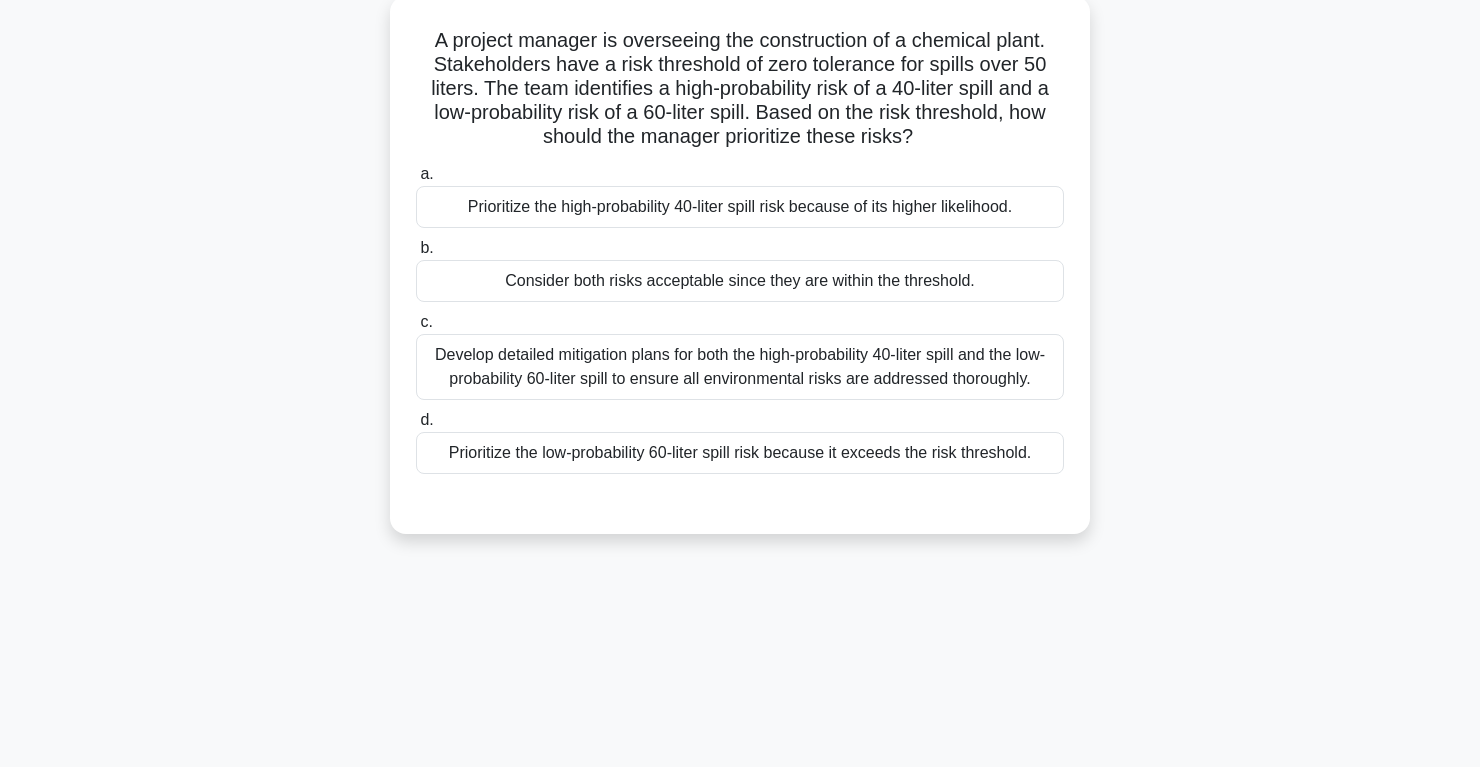 scroll, scrollTop: 0, scrollLeft: 0, axis: both 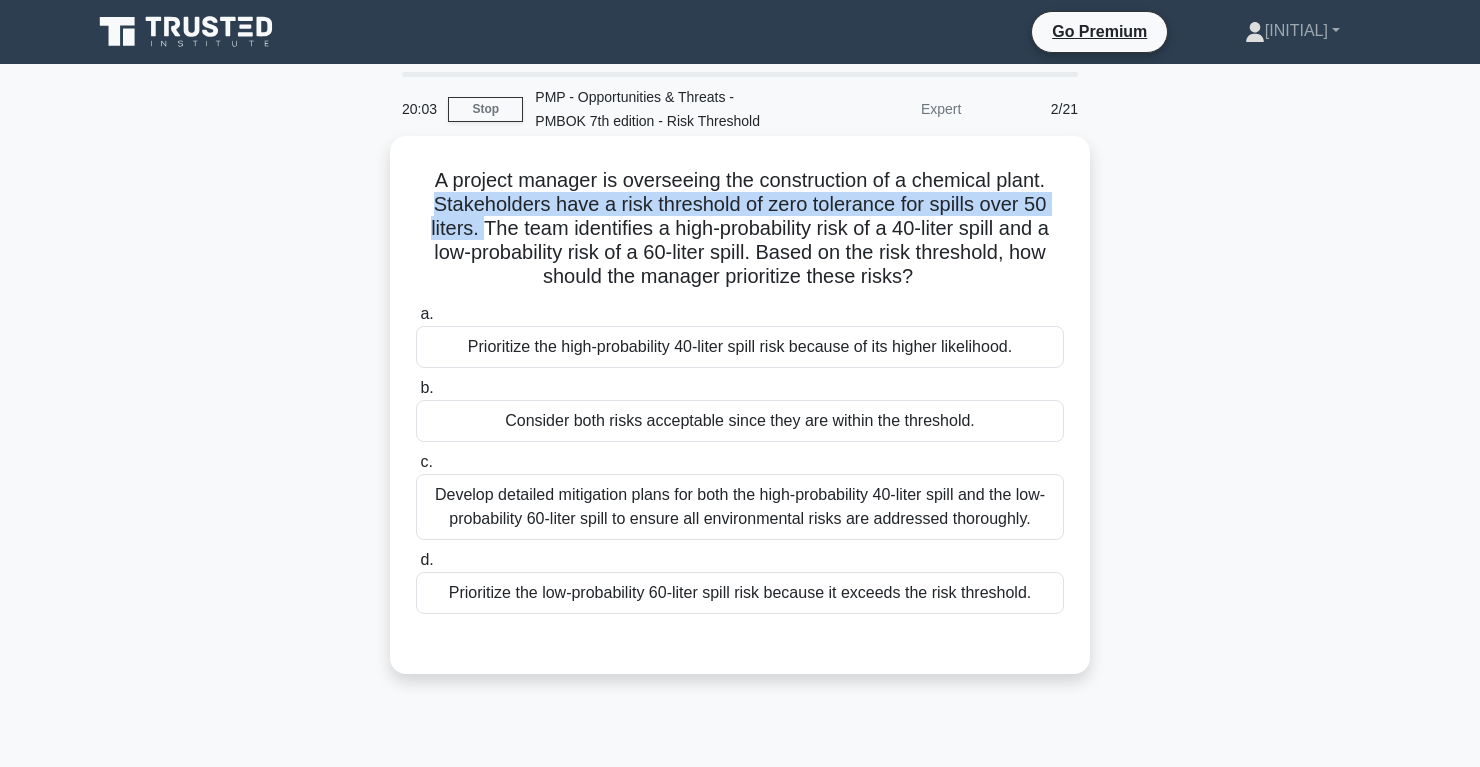 drag, startPoint x: 484, startPoint y: 230, endPoint x: 415, endPoint y: 197, distance: 76.48529 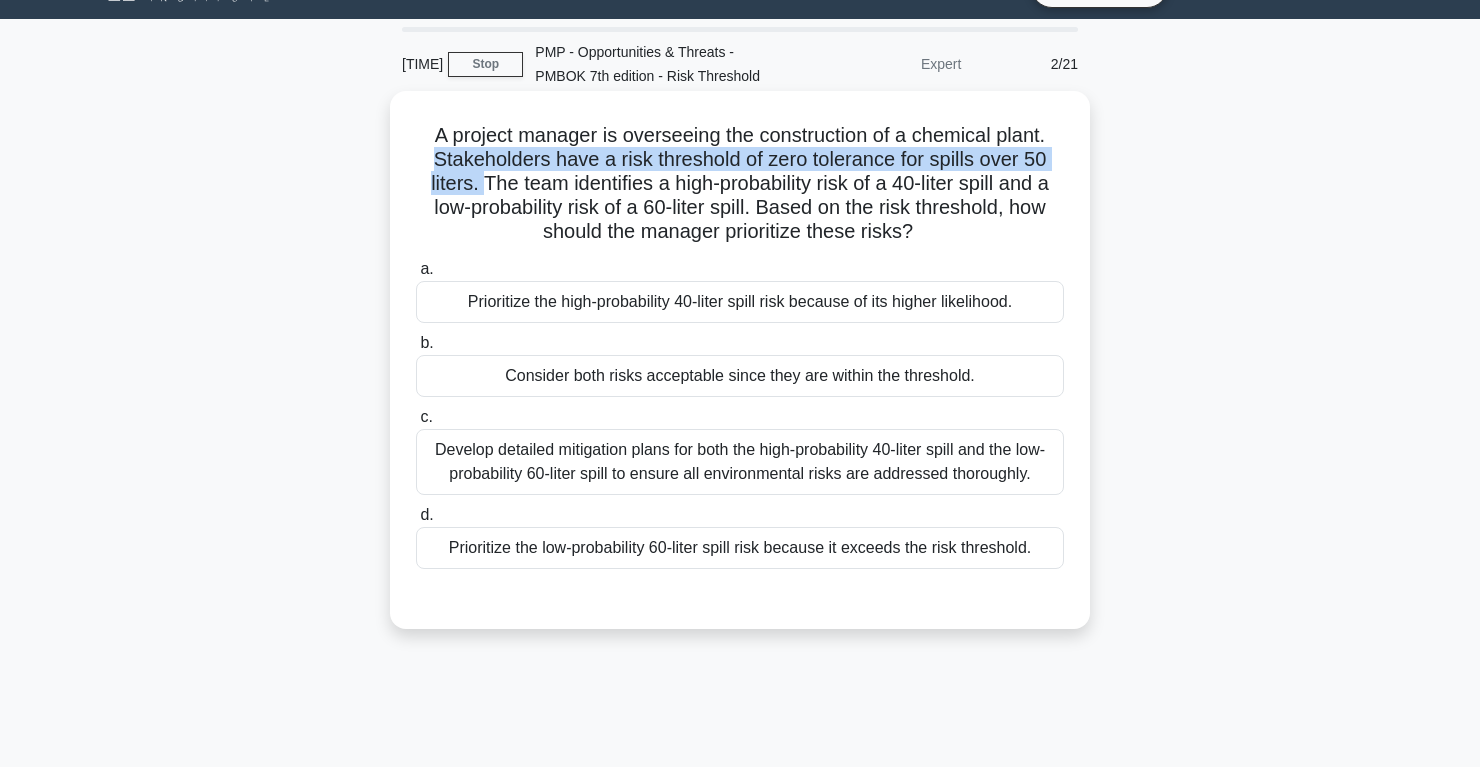 scroll, scrollTop: 44, scrollLeft: 0, axis: vertical 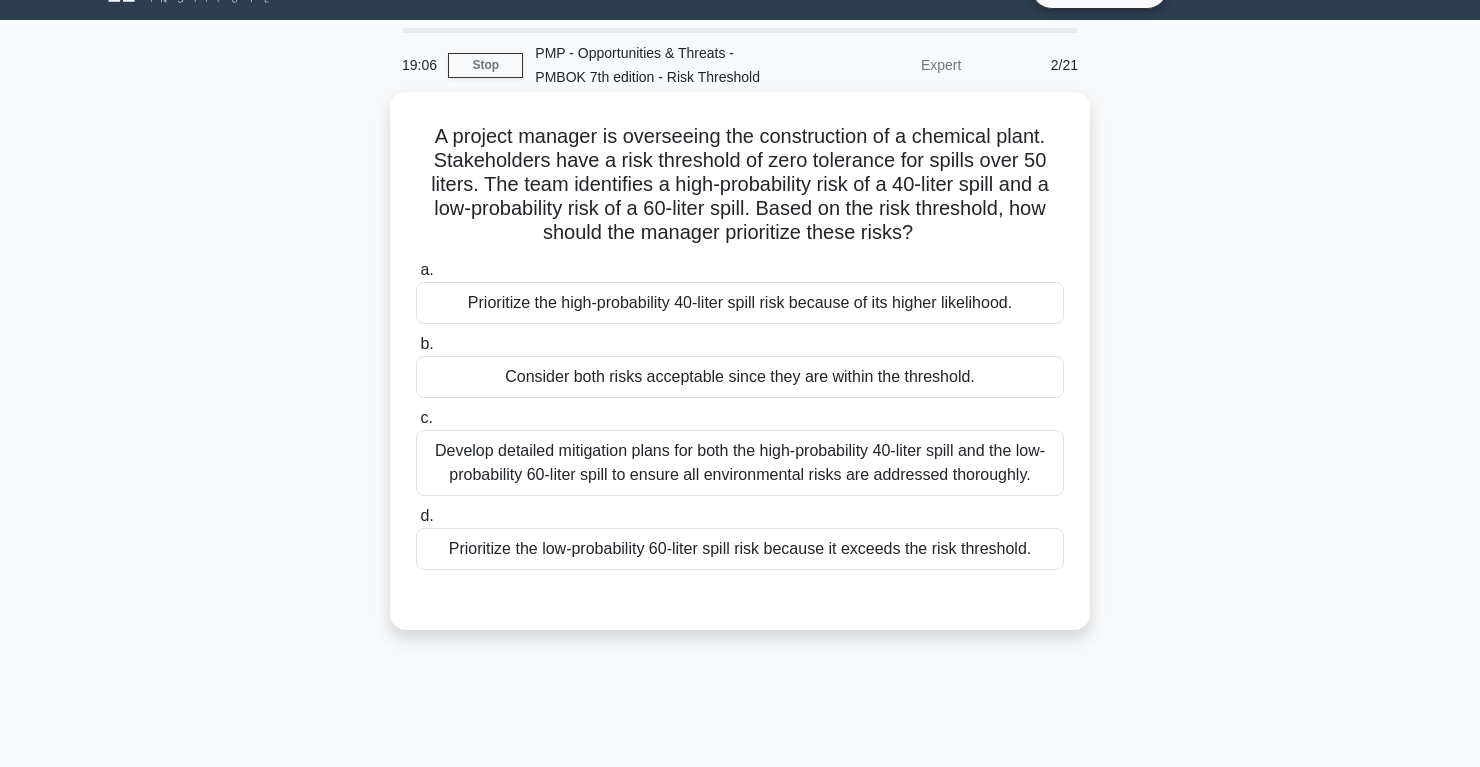 click on "Develop detailed mitigation plans for both the high-probability 40-liter spill and the low-probability 60-liter spill to ensure all environmental risks are addressed thoroughly." at bounding box center [740, 463] 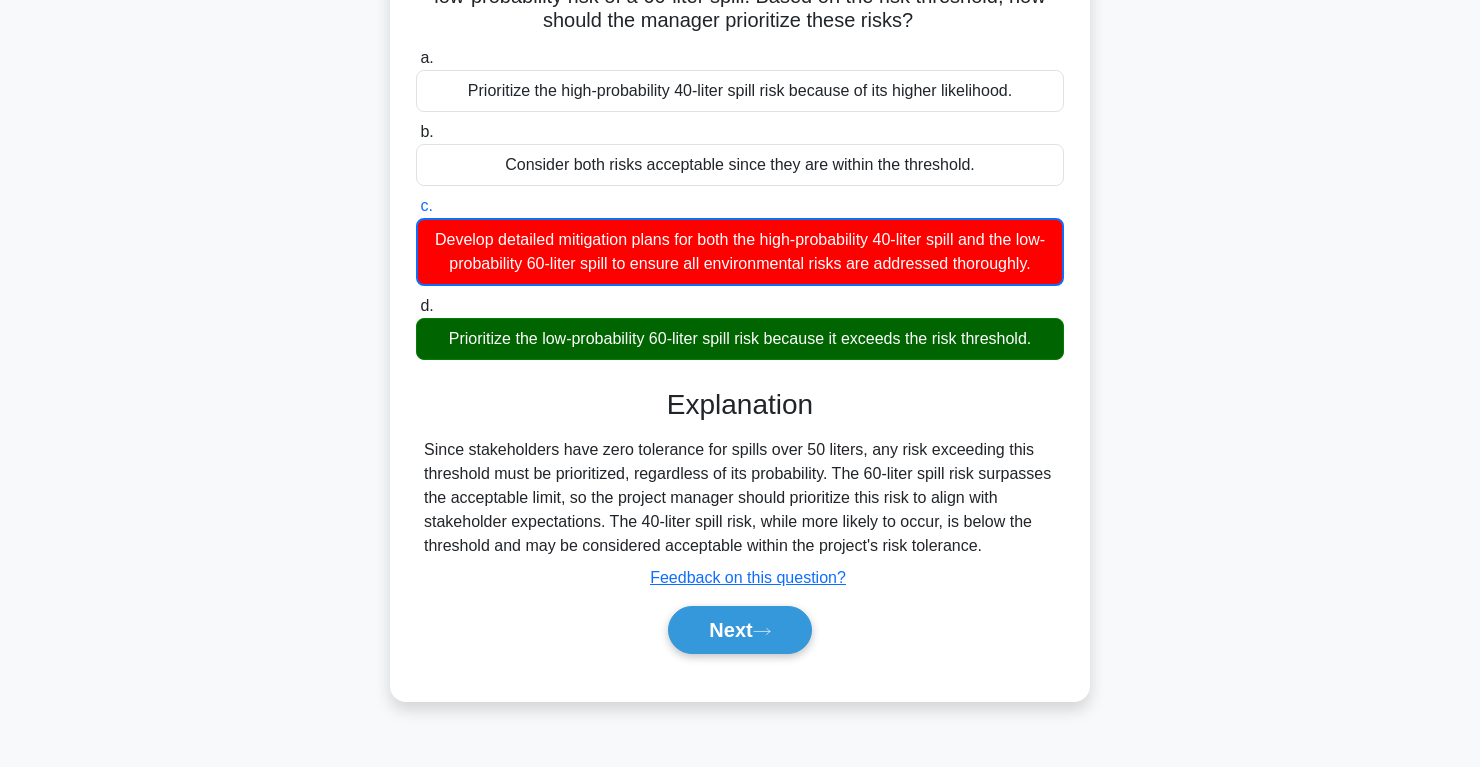 scroll, scrollTop: 266, scrollLeft: 0, axis: vertical 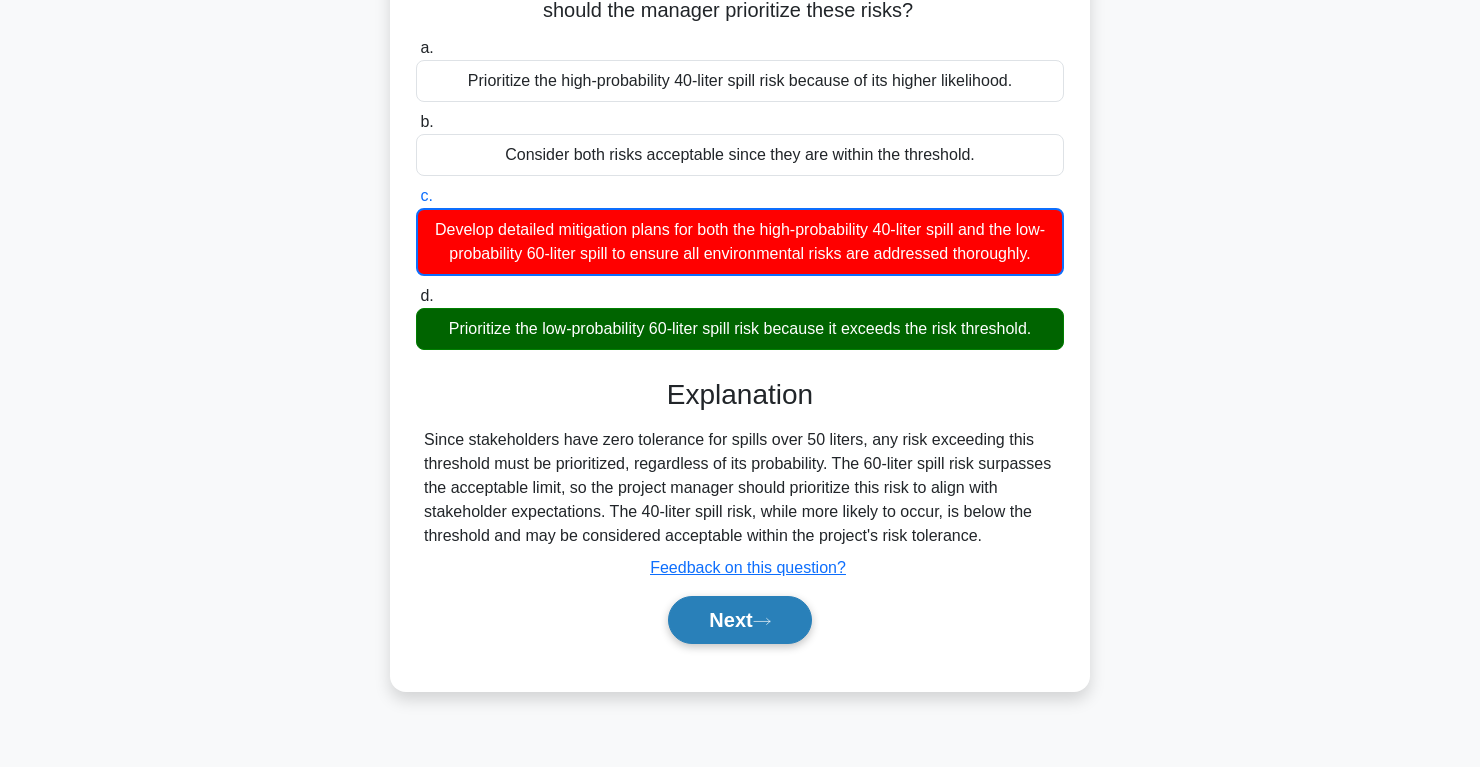 click on "Next" at bounding box center [739, 620] 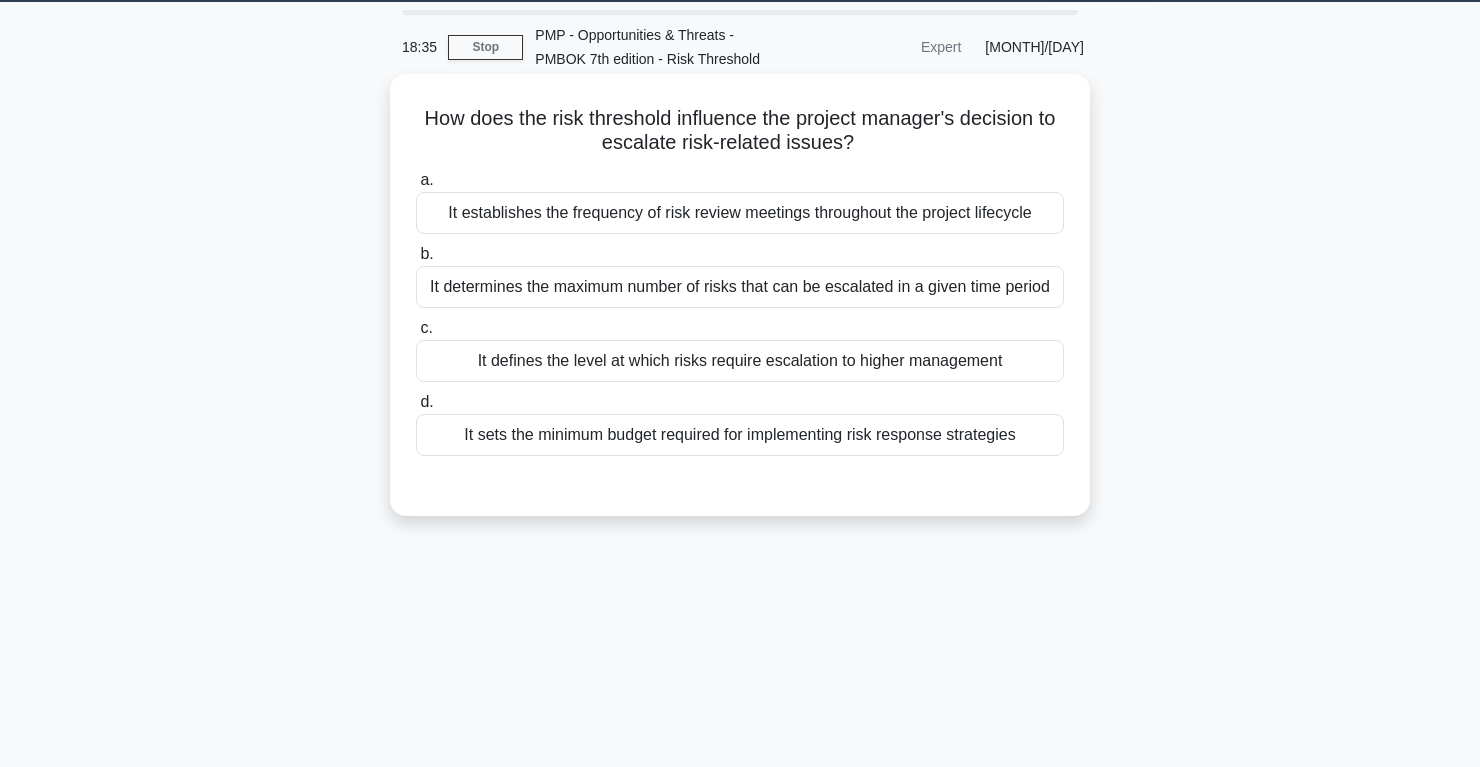 scroll, scrollTop: 0, scrollLeft: 0, axis: both 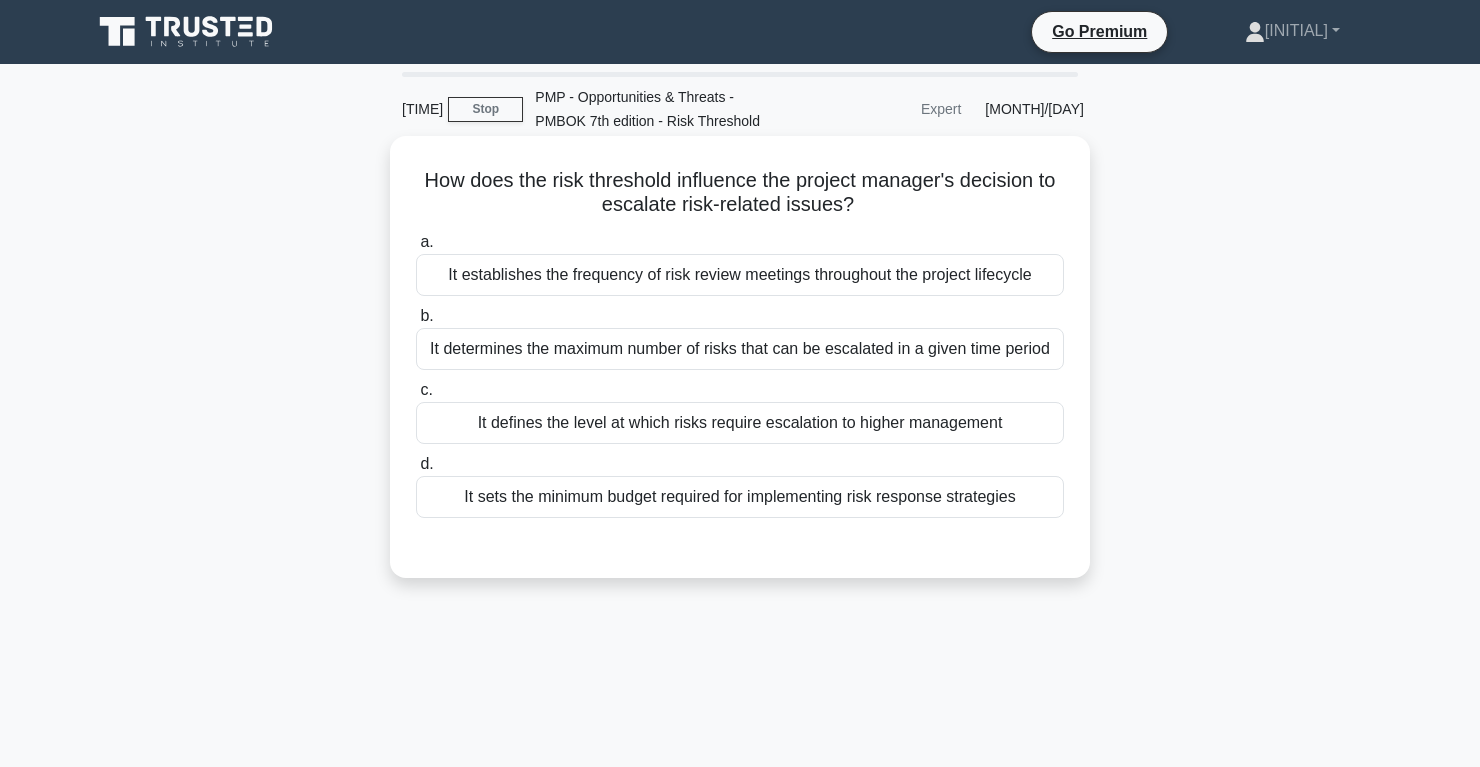 click on "It defines the level at which risks require escalation to higher management" at bounding box center [740, 423] 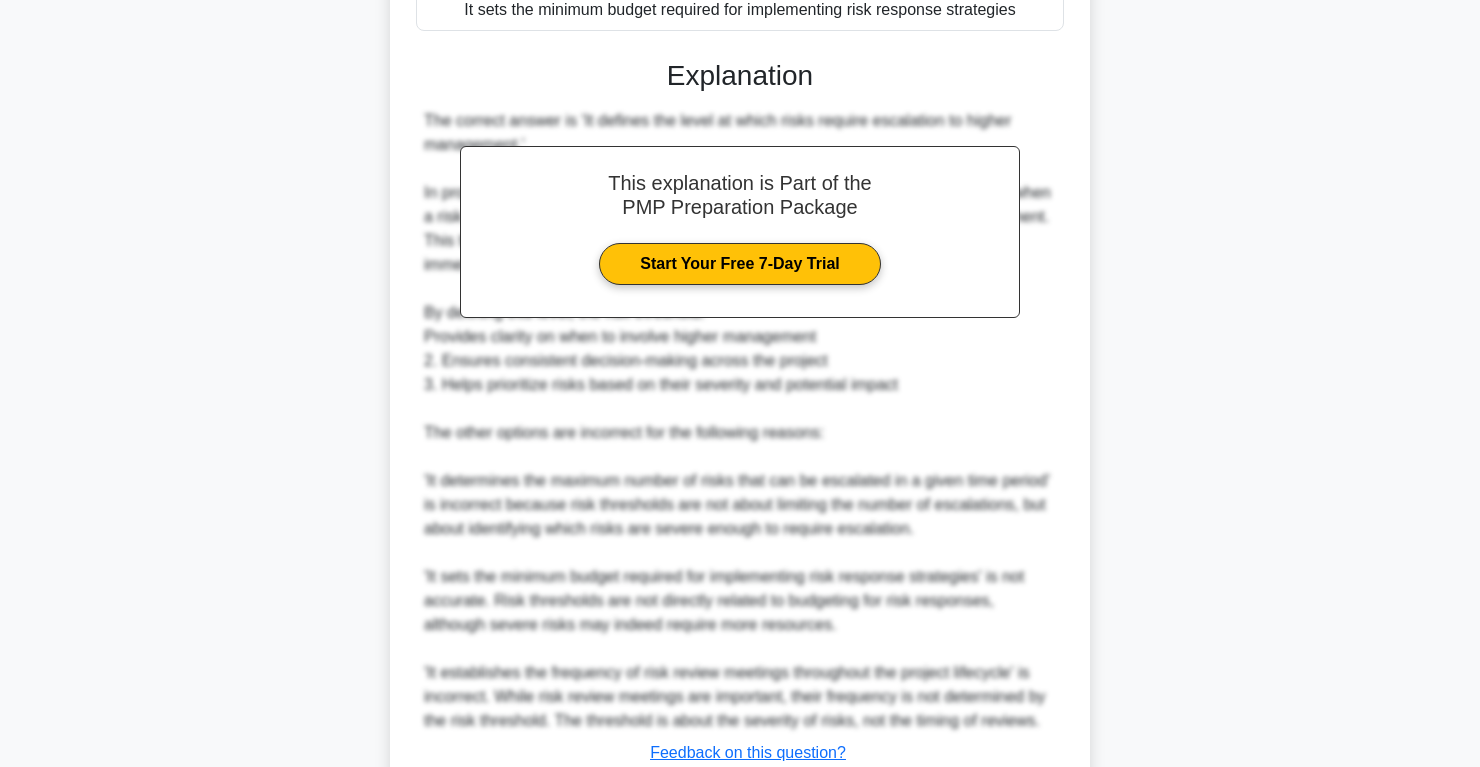 scroll, scrollTop: 634, scrollLeft: 0, axis: vertical 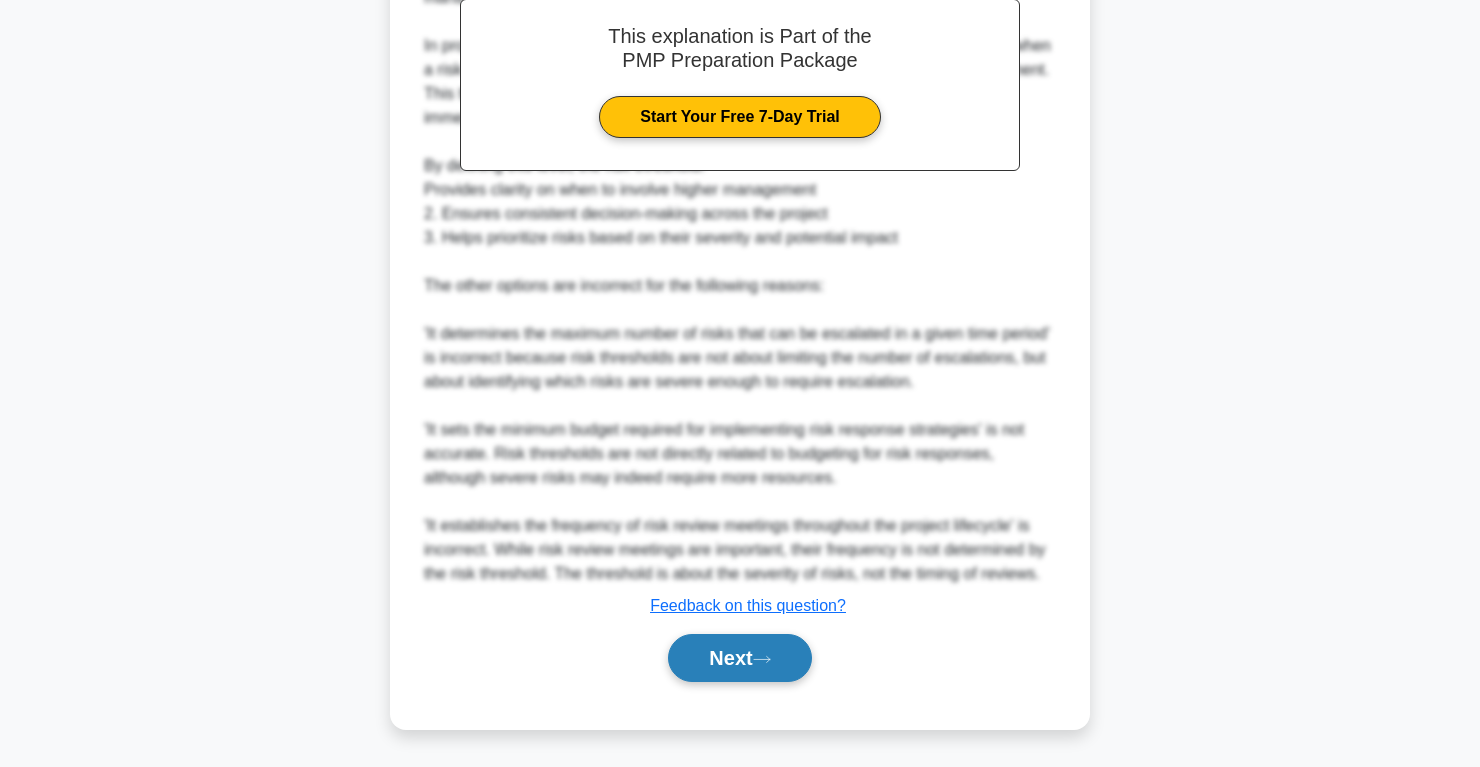 click on "Next" at bounding box center [739, 658] 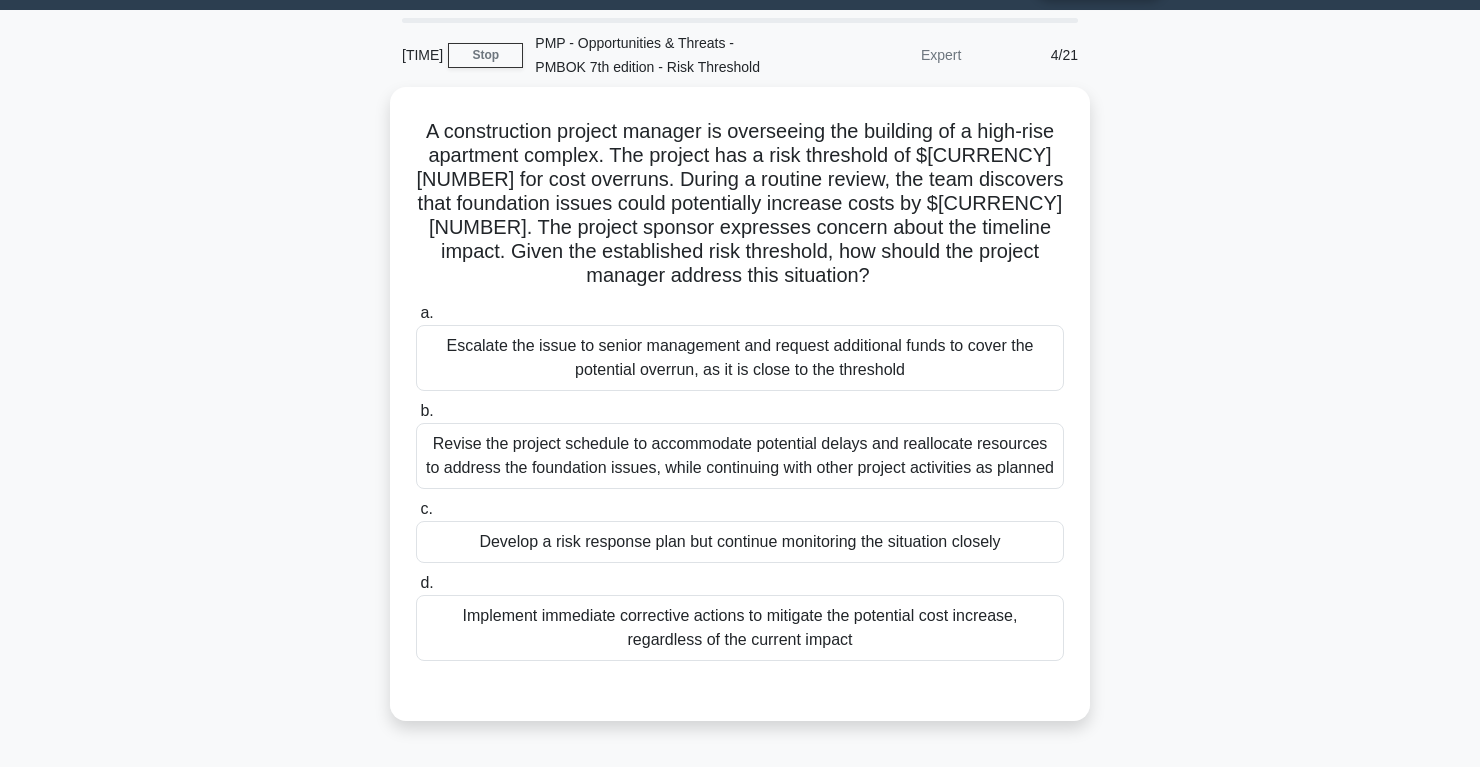 scroll, scrollTop: 10, scrollLeft: 0, axis: vertical 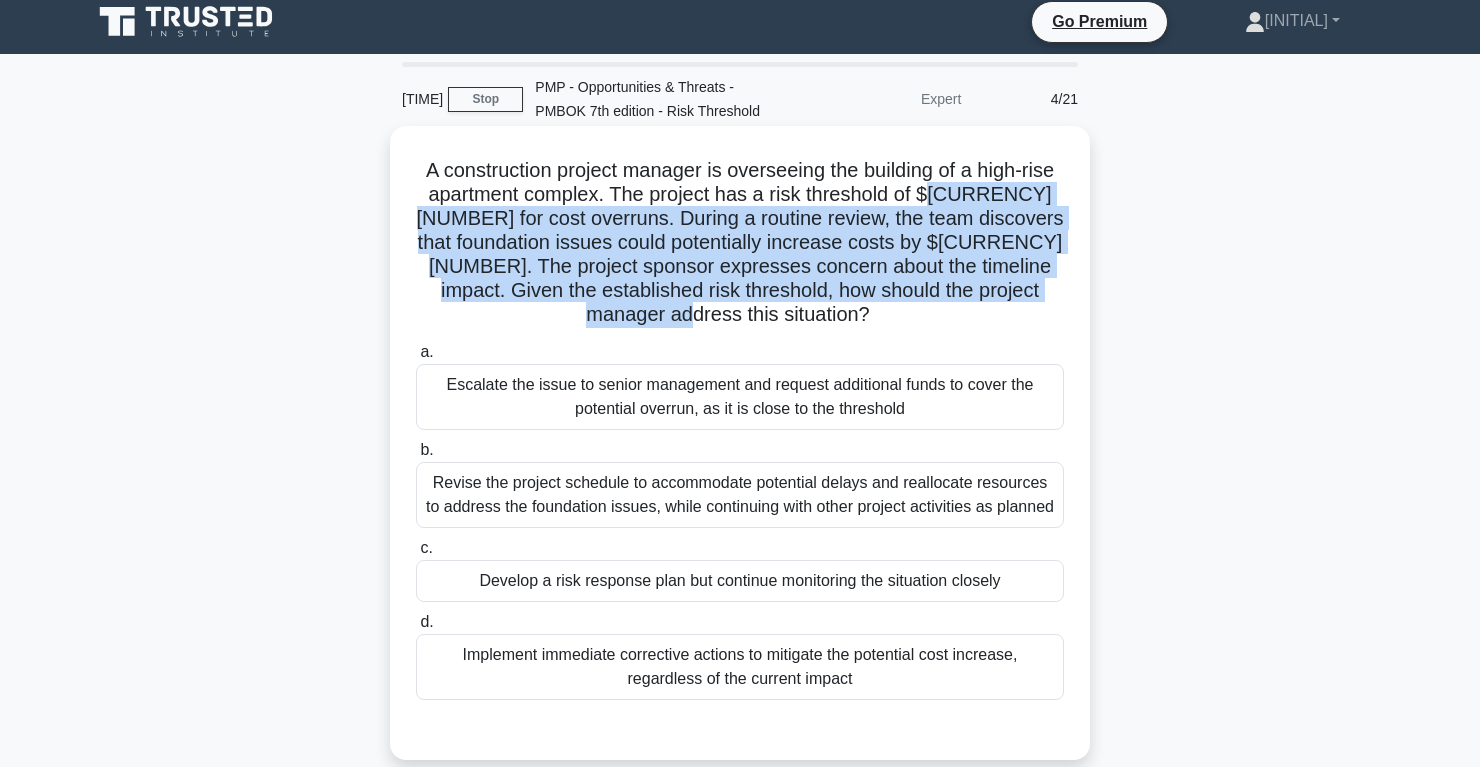 drag, startPoint x: 917, startPoint y: 194, endPoint x: 1037, endPoint y: 283, distance: 149.40215 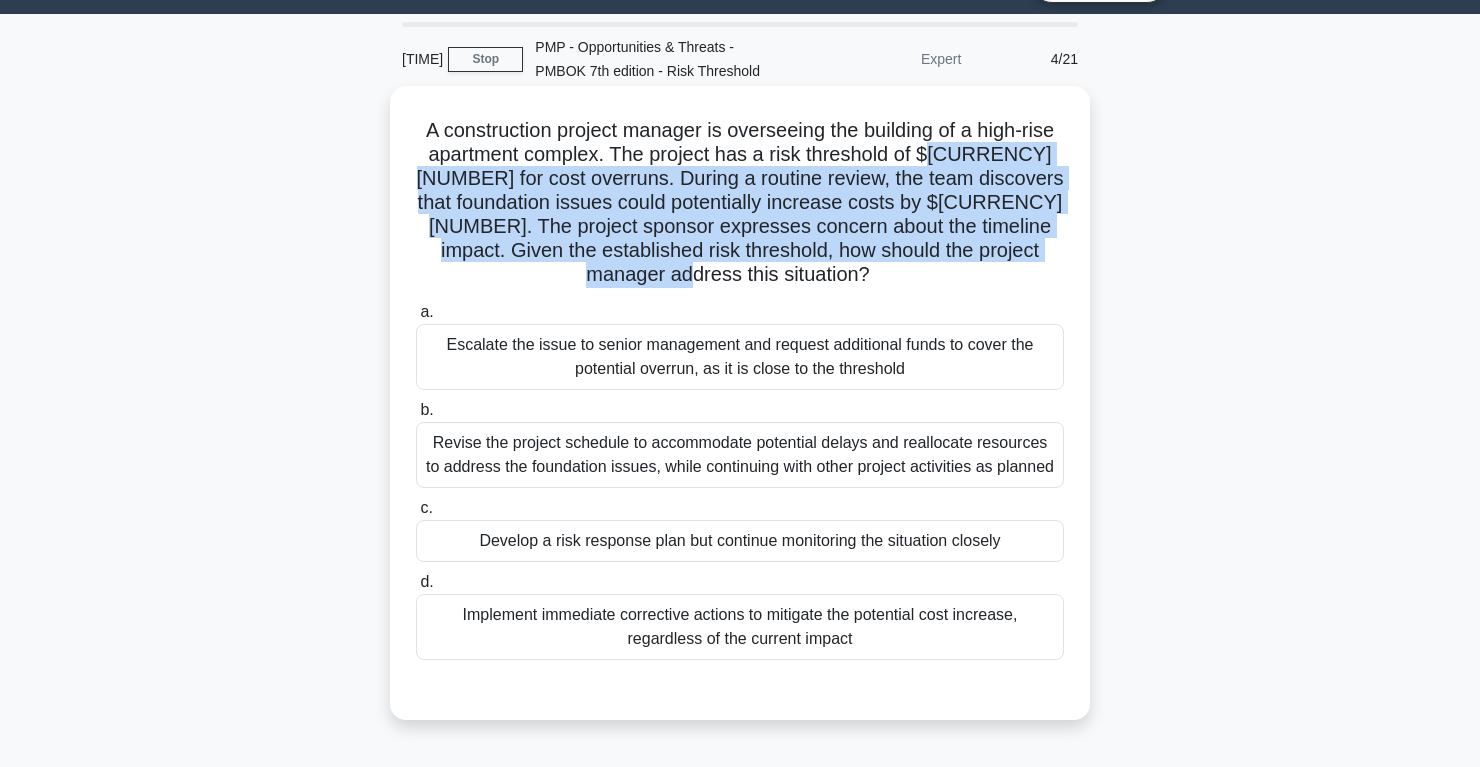 scroll, scrollTop: 49, scrollLeft: 0, axis: vertical 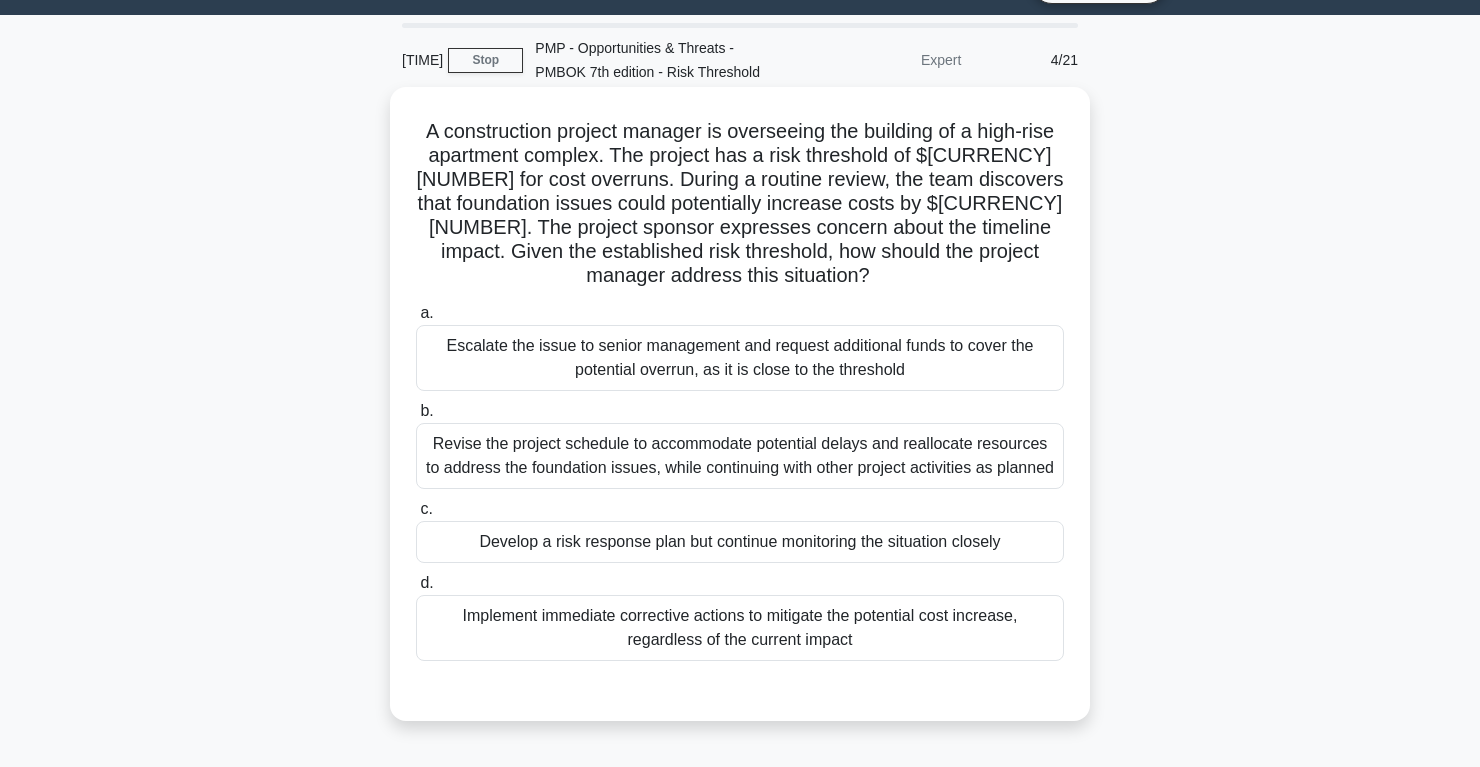 click on "Implement immediate corrective actions to mitigate the potential cost increase, regardless of the current impact" at bounding box center (740, 628) 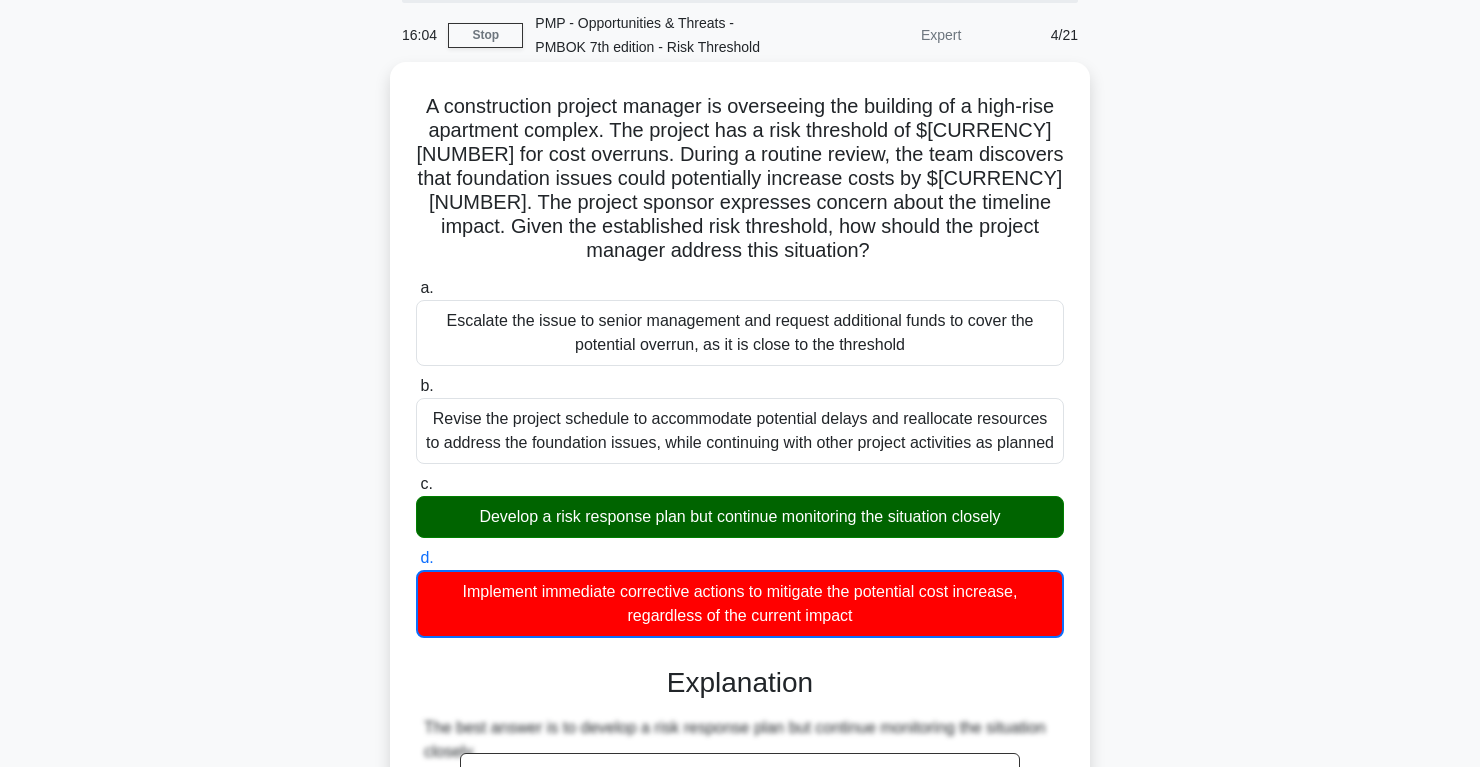 scroll, scrollTop: 64, scrollLeft: 0, axis: vertical 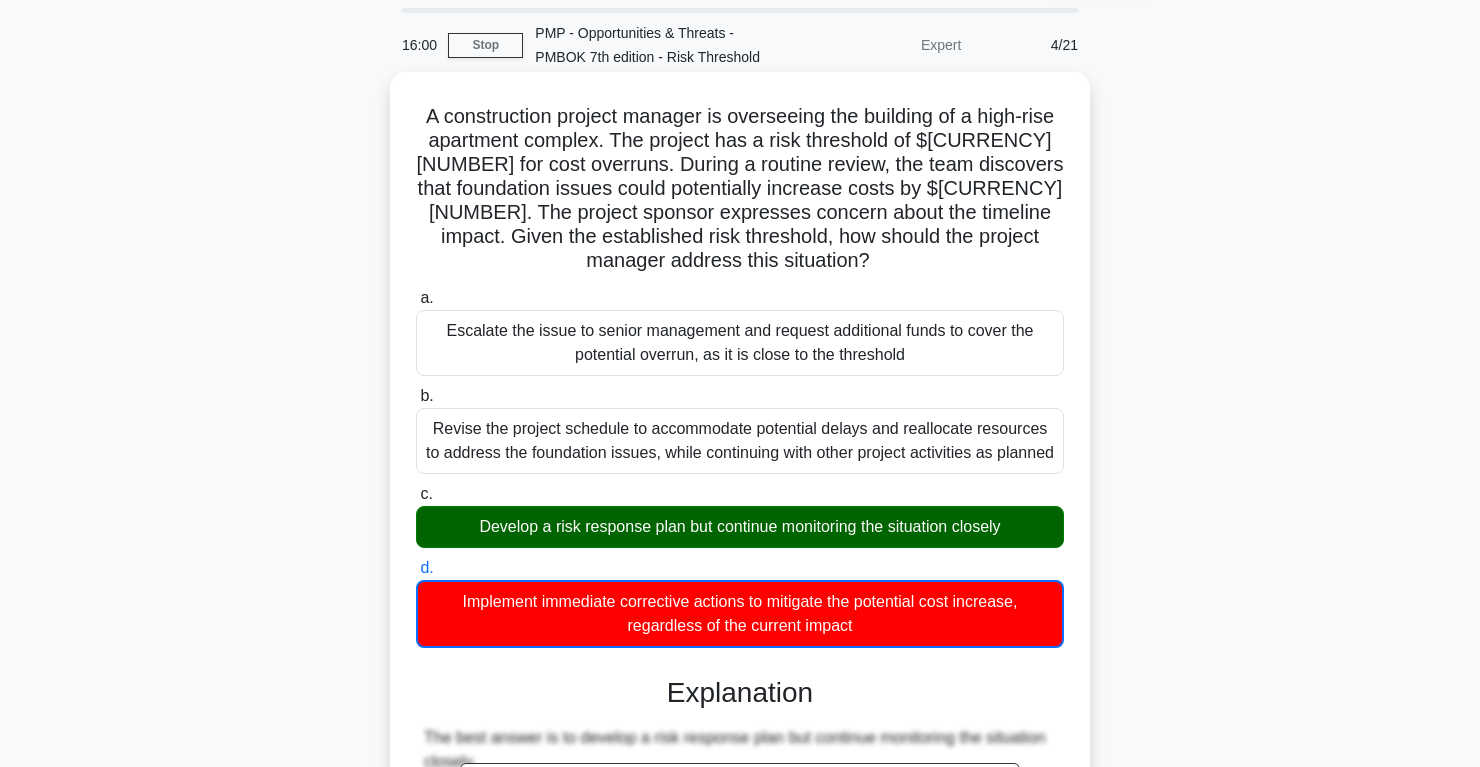 drag, startPoint x: 427, startPoint y: 113, endPoint x: 885, endPoint y: 603, distance: 670.719 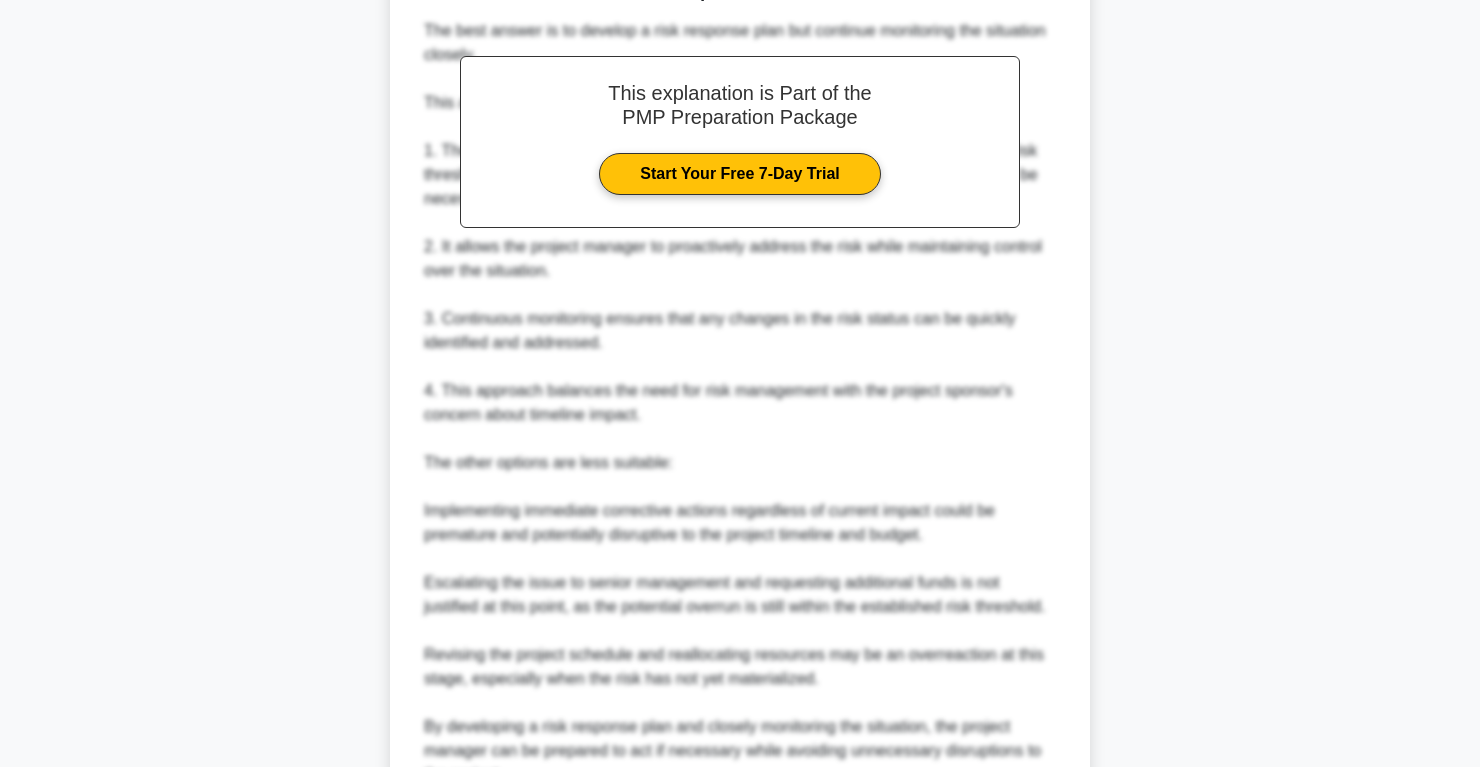 scroll, scrollTop: 924, scrollLeft: 0, axis: vertical 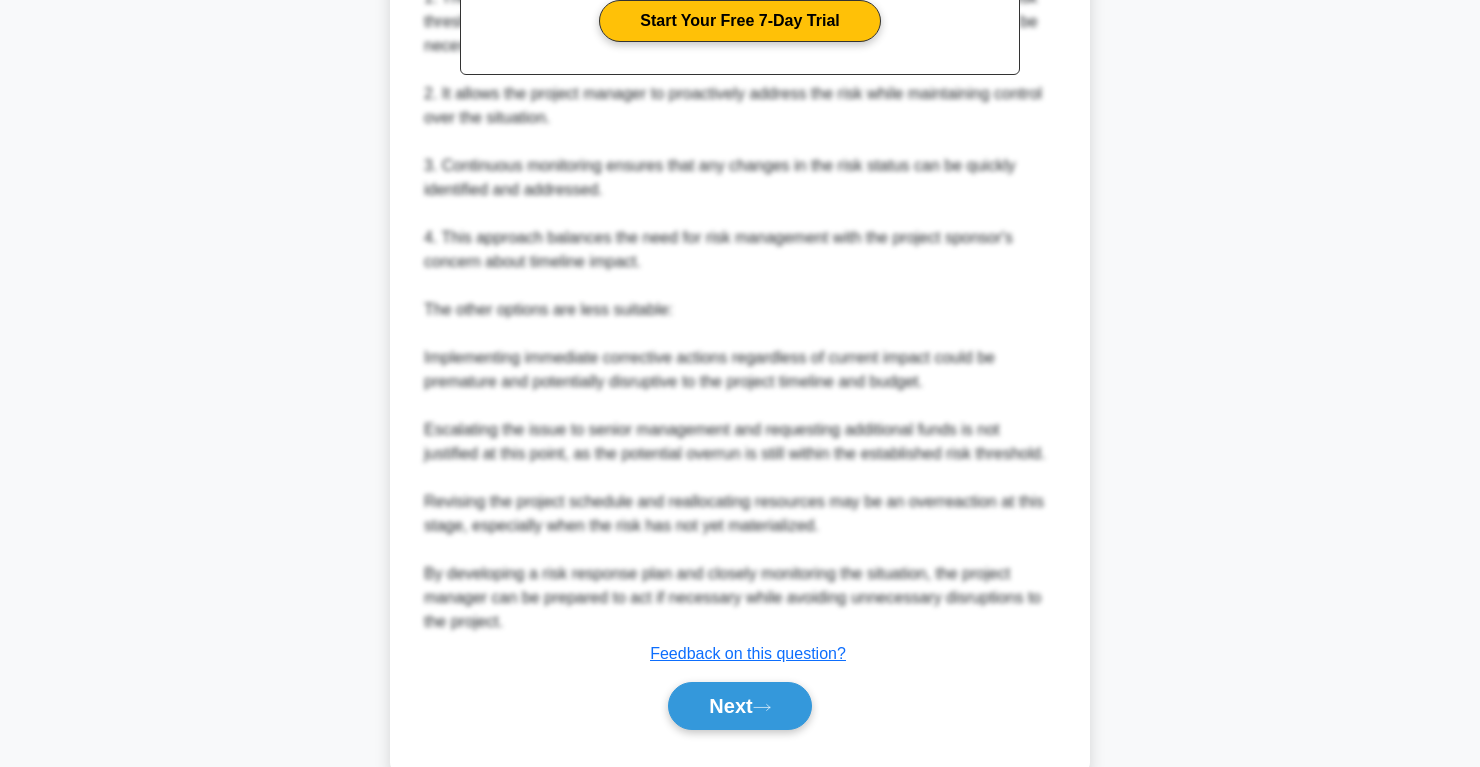 click on "Next" at bounding box center (740, 706) 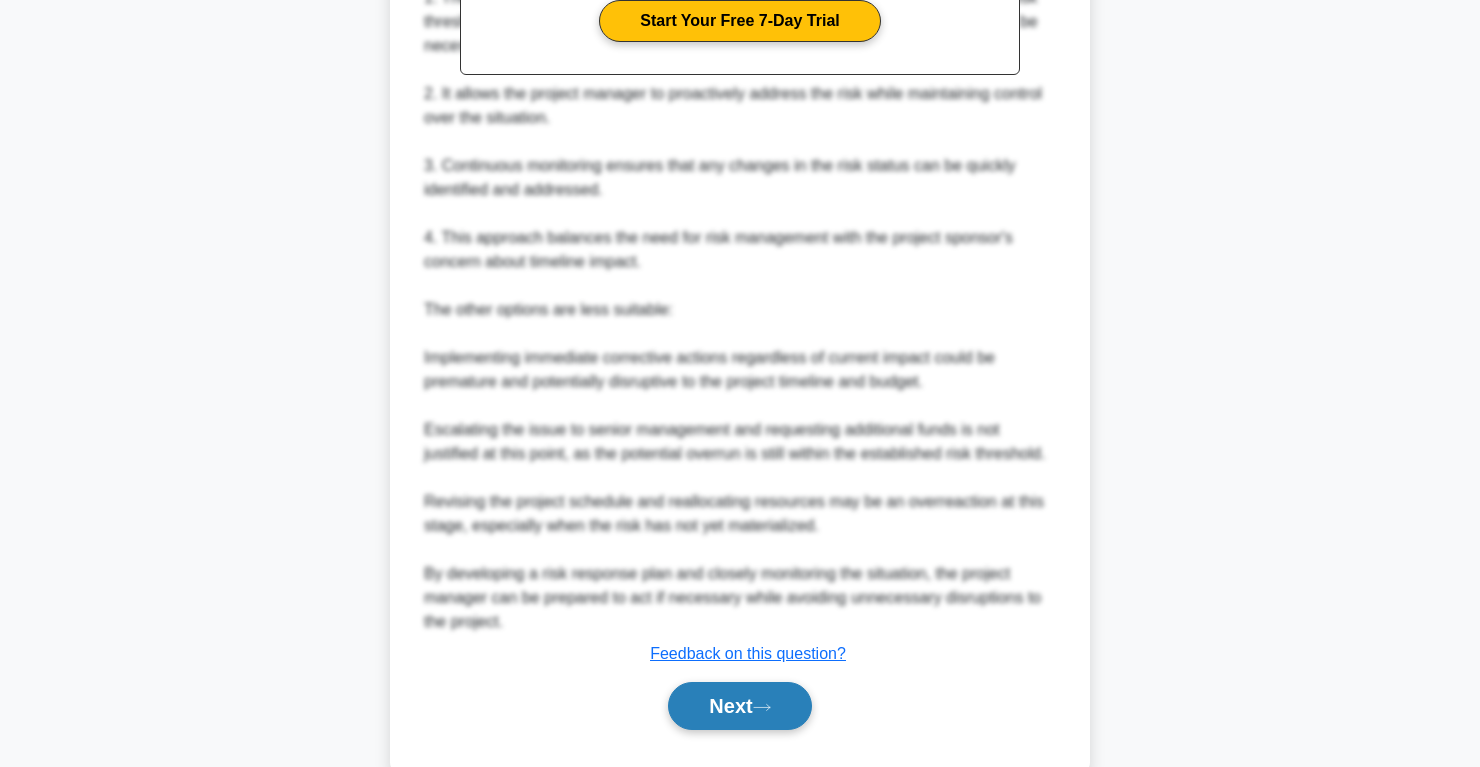 click on "Next" at bounding box center (739, 706) 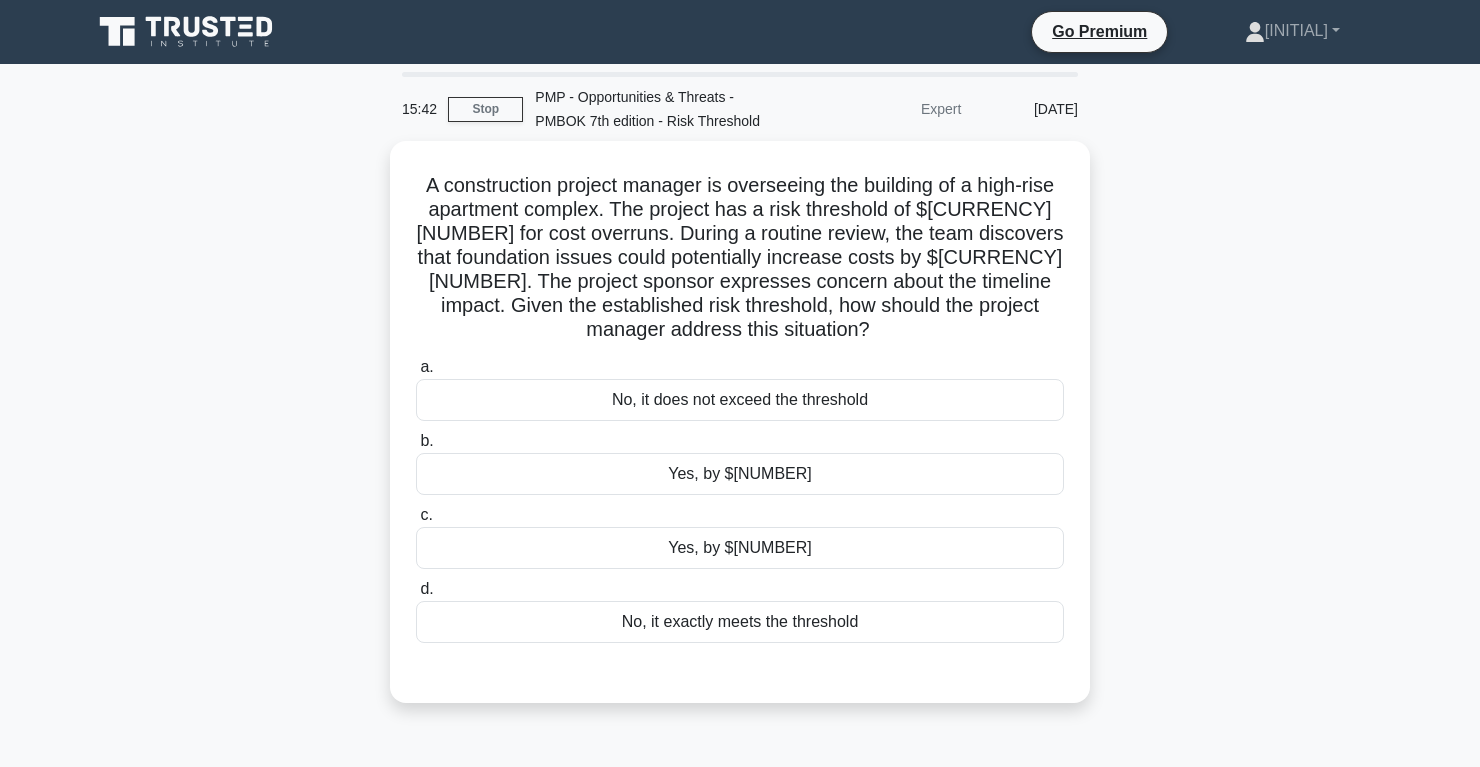 scroll, scrollTop: 52, scrollLeft: 0, axis: vertical 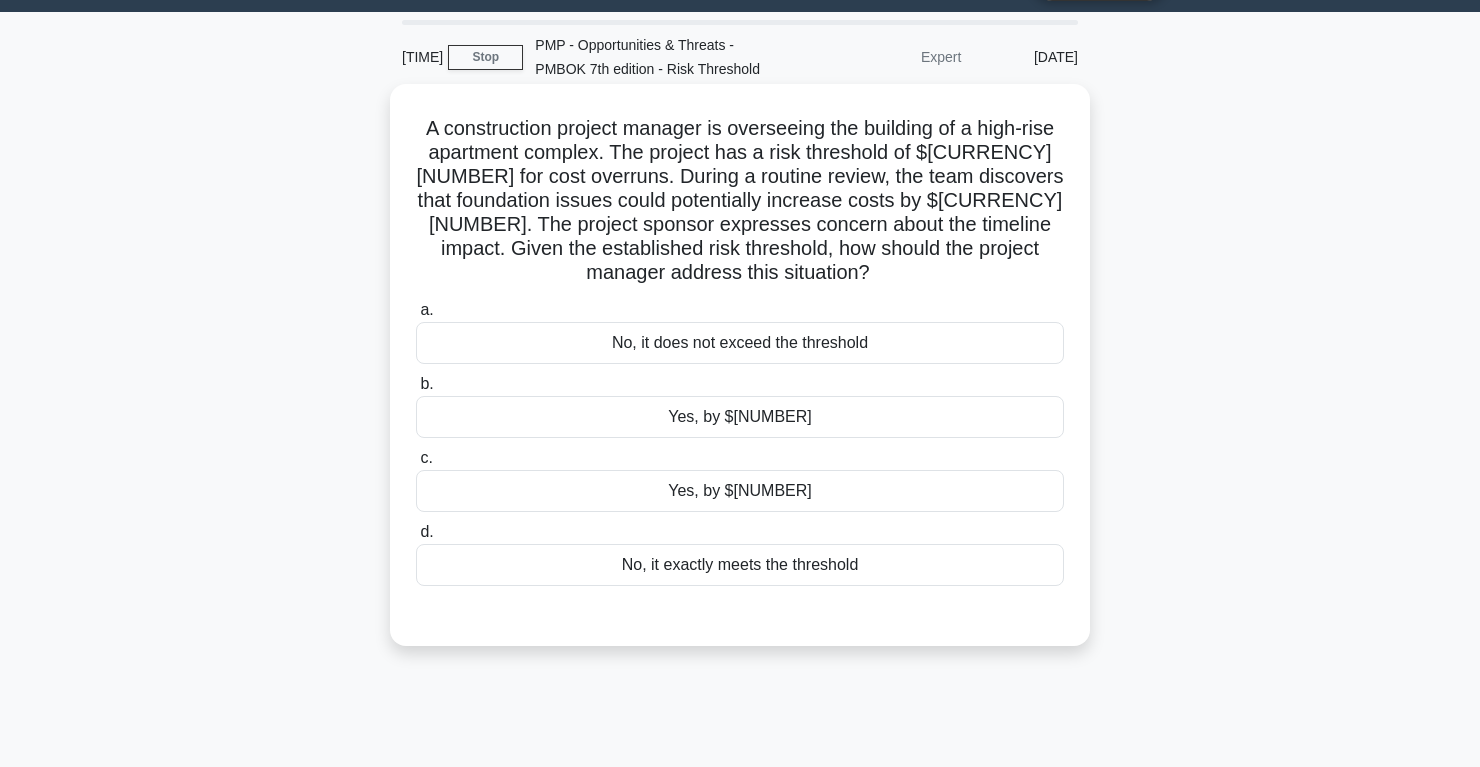 click on "Yes, by $[NUMBER]" at bounding box center (740, 417) 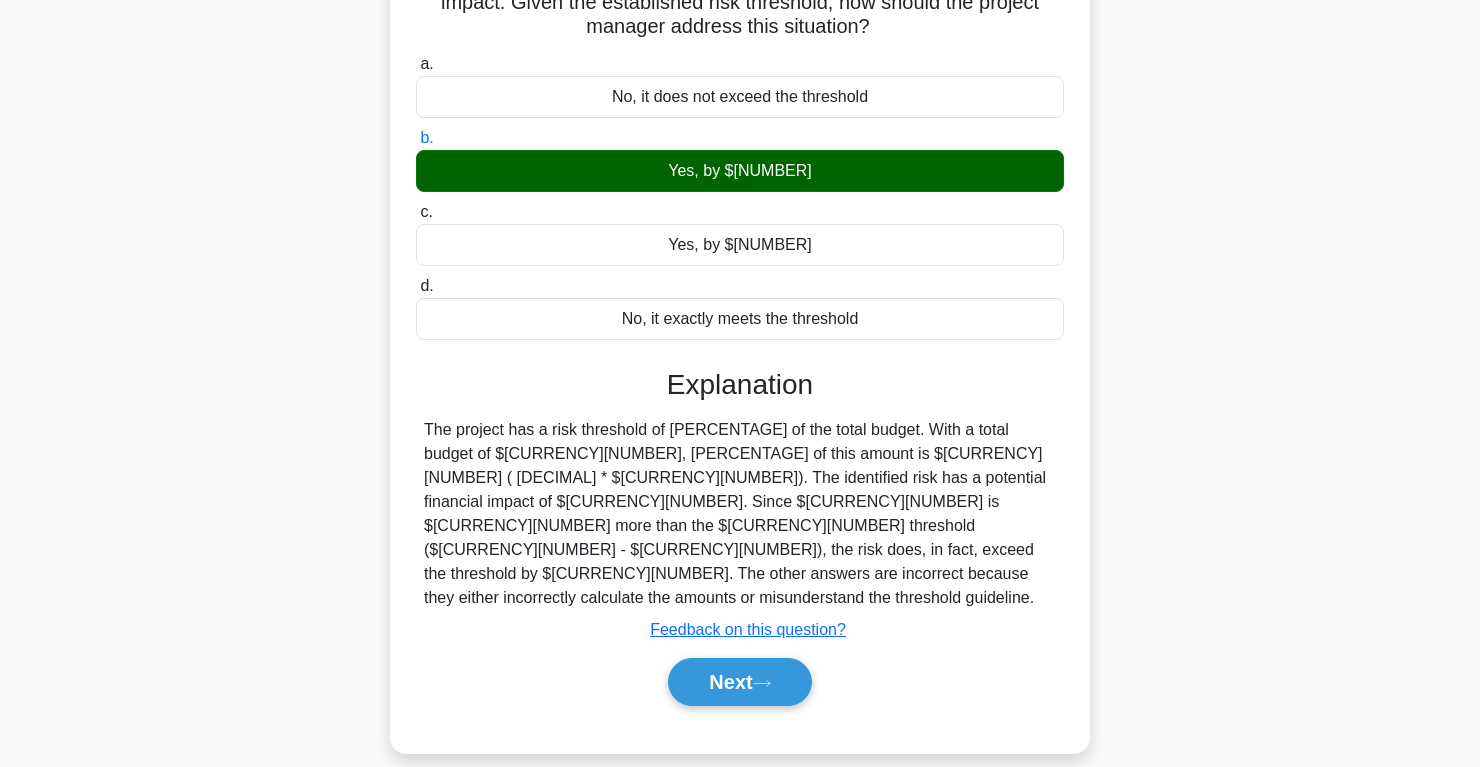 scroll, scrollTop: 299, scrollLeft: 0, axis: vertical 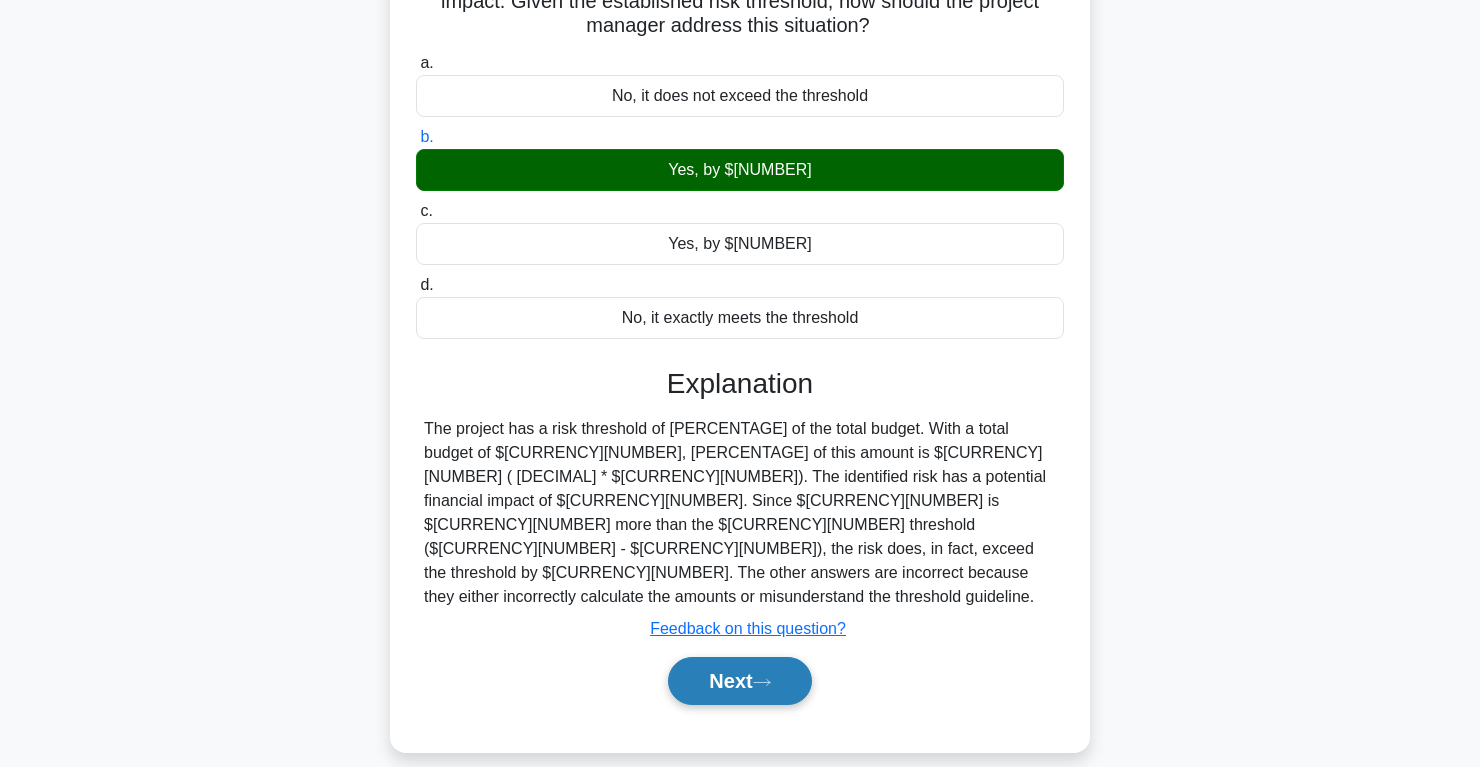 click on "Next" at bounding box center (739, 681) 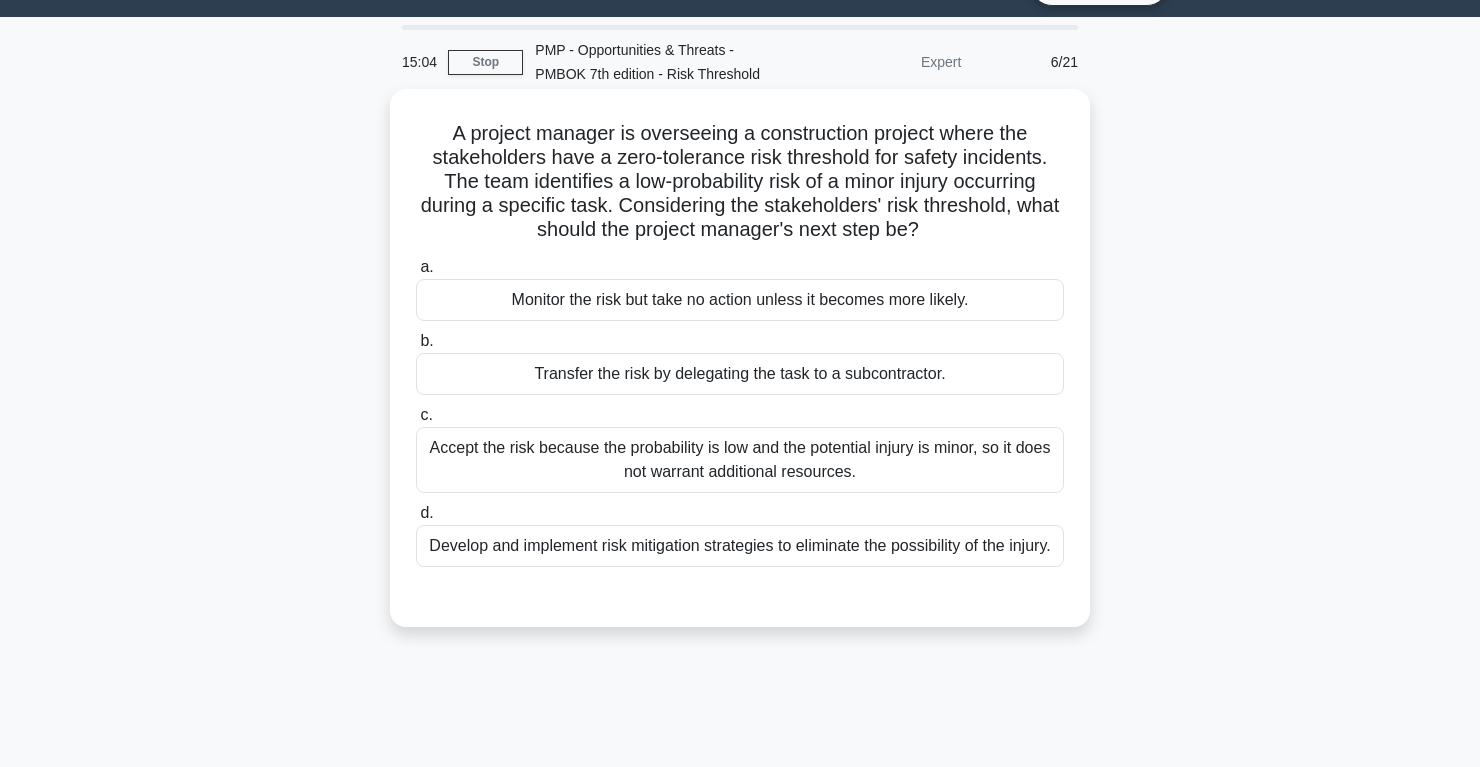 scroll, scrollTop: 0, scrollLeft: 0, axis: both 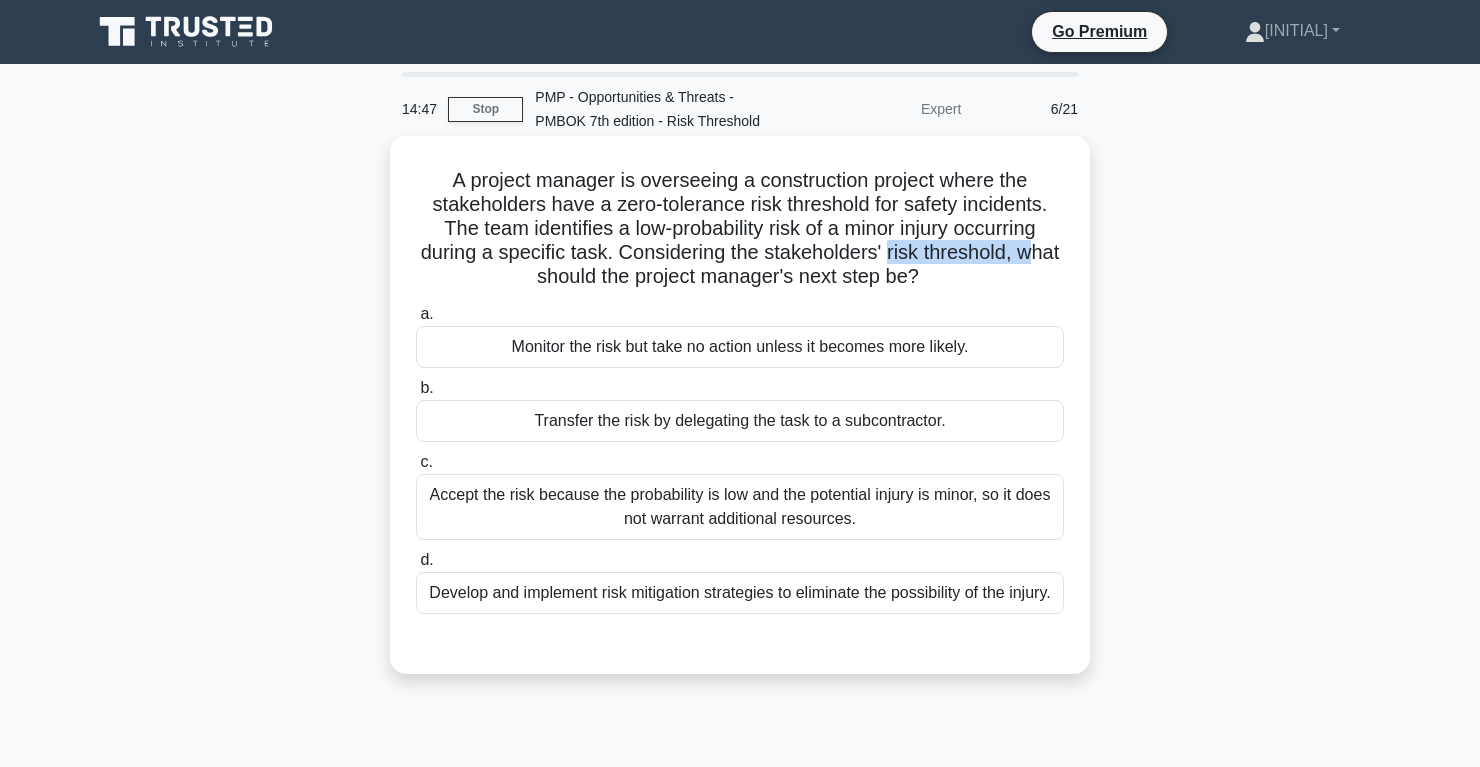drag, startPoint x: 812, startPoint y: 254, endPoint x: 952, endPoint y: 251, distance: 140.03214 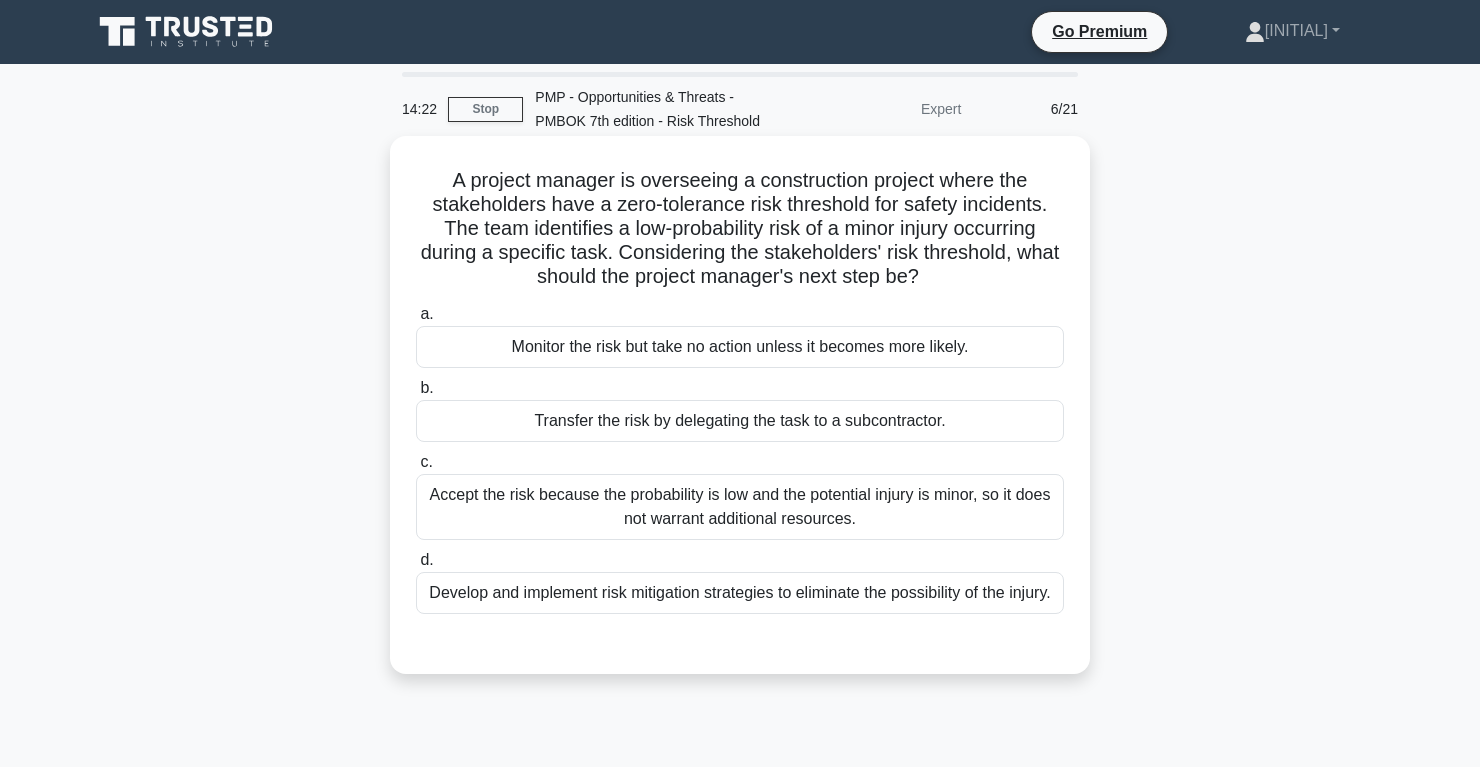 click on "Develop and implement risk mitigation strategies to eliminate the possibility of the injury." at bounding box center [740, 593] 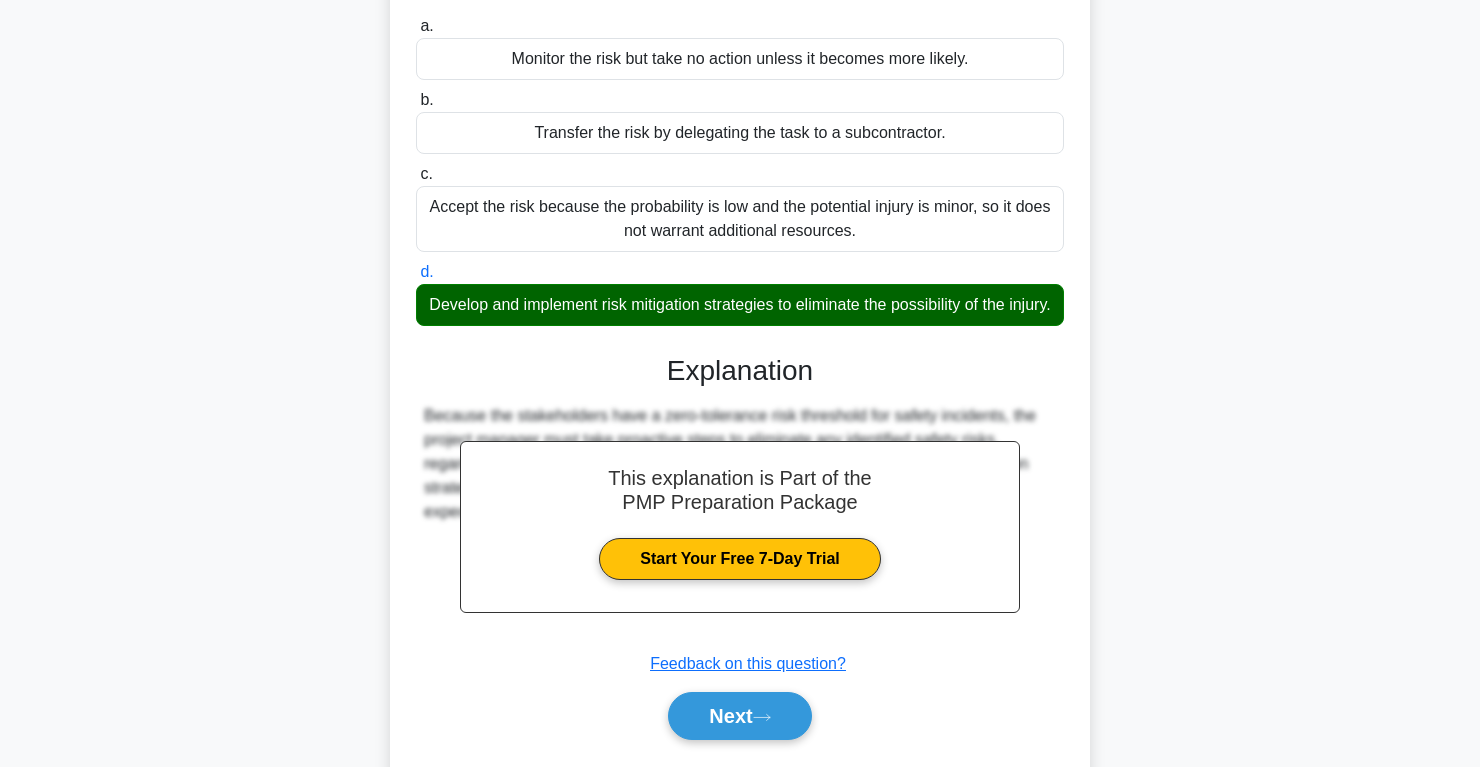 scroll, scrollTop: 346, scrollLeft: 0, axis: vertical 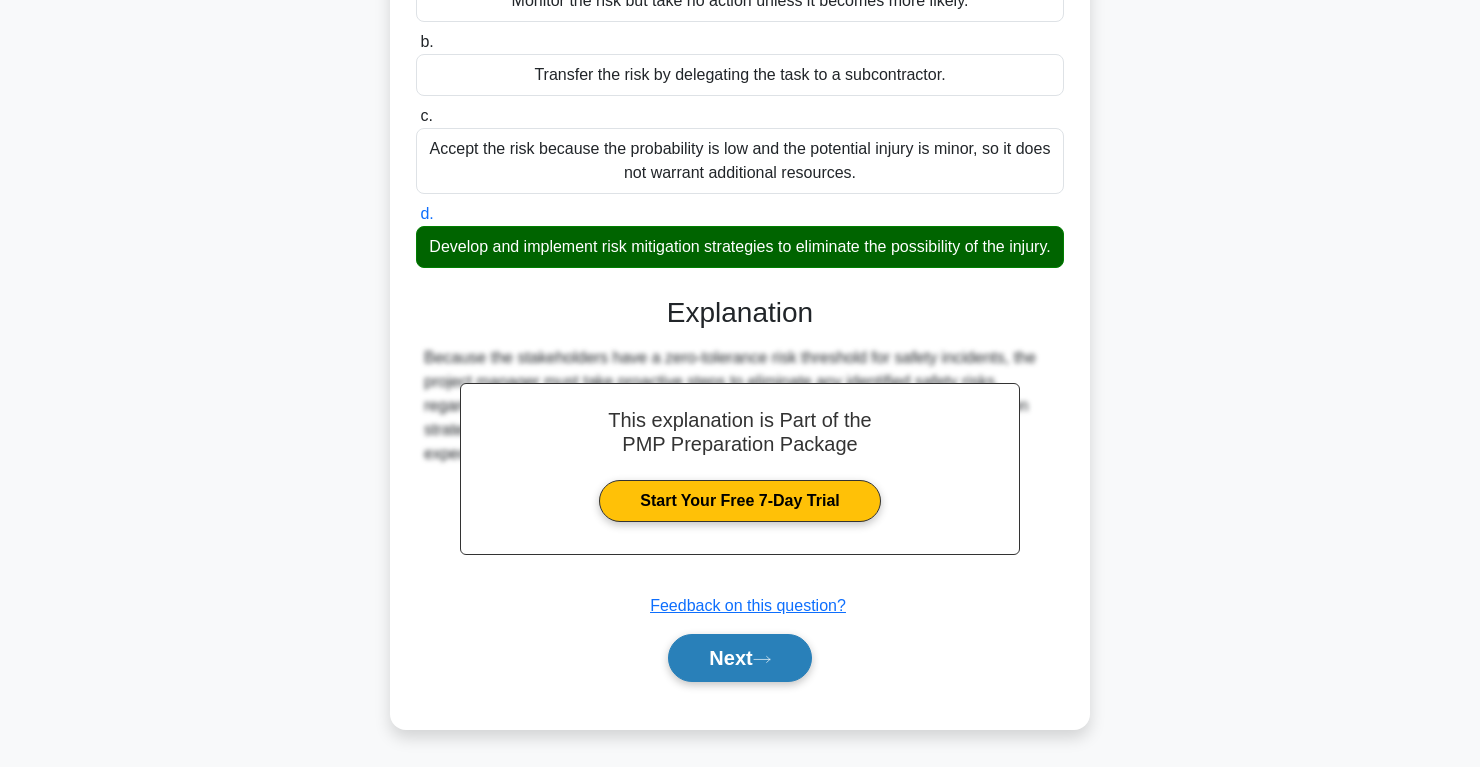 click on "Next" at bounding box center [739, 658] 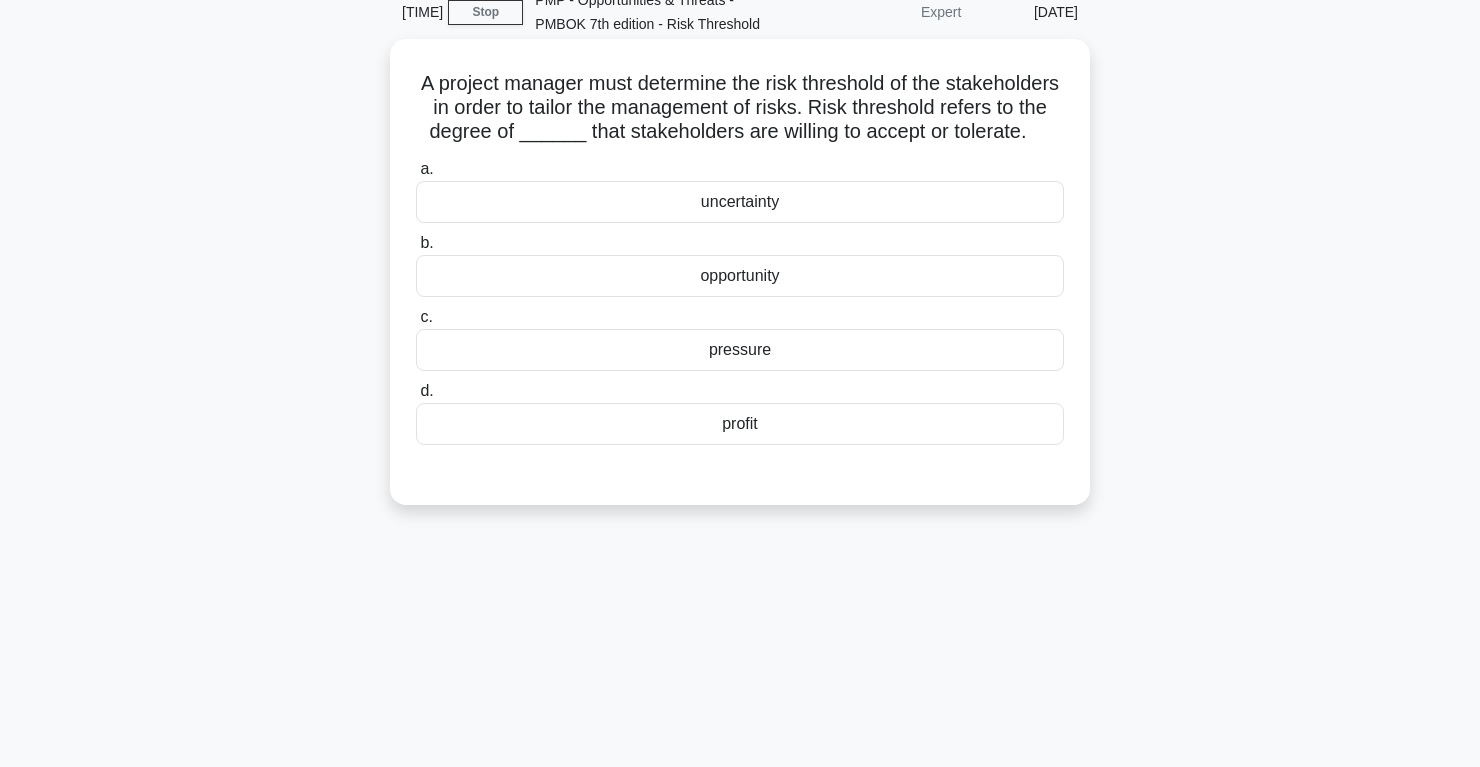 scroll, scrollTop: 0, scrollLeft: 0, axis: both 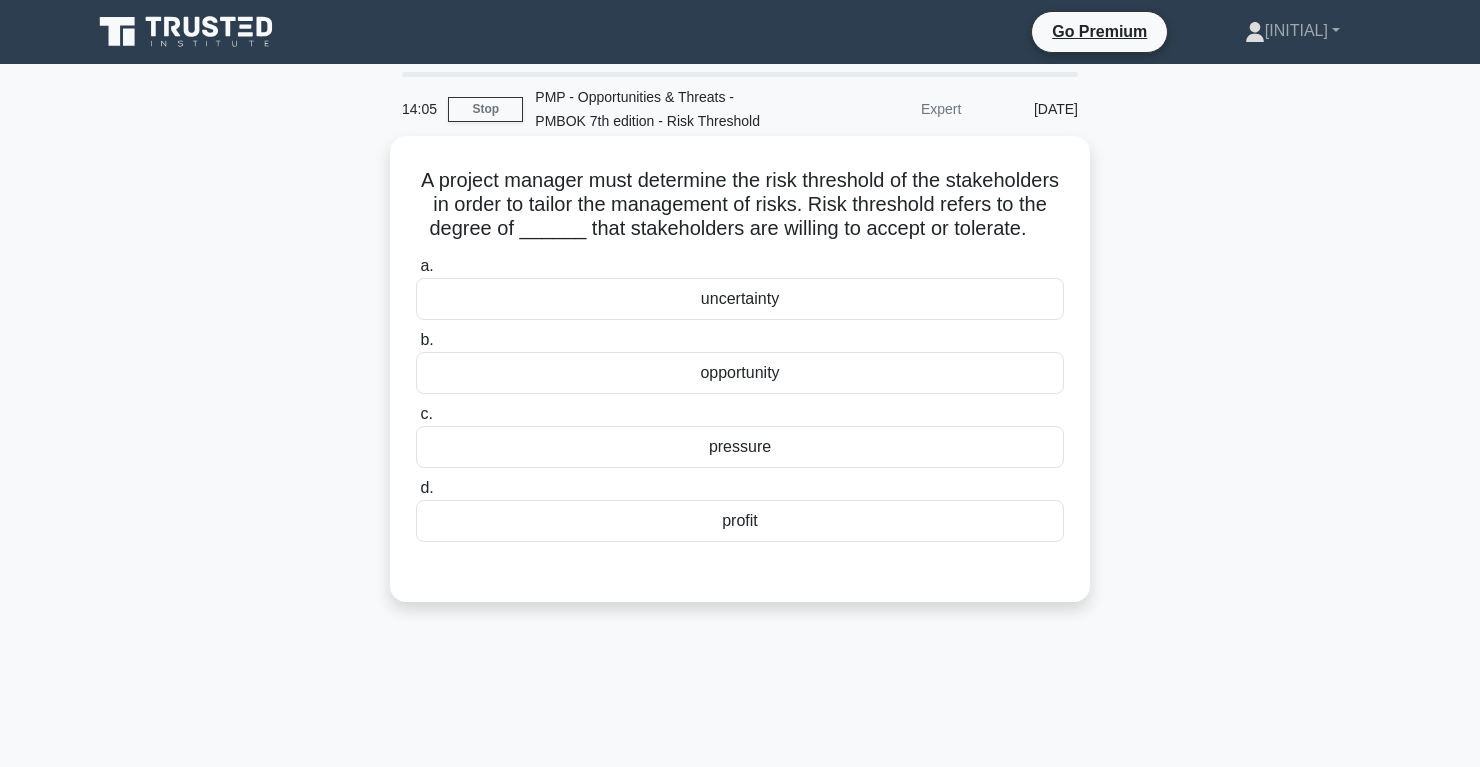 click on "uncertainty" at bounding box center (740, 299) 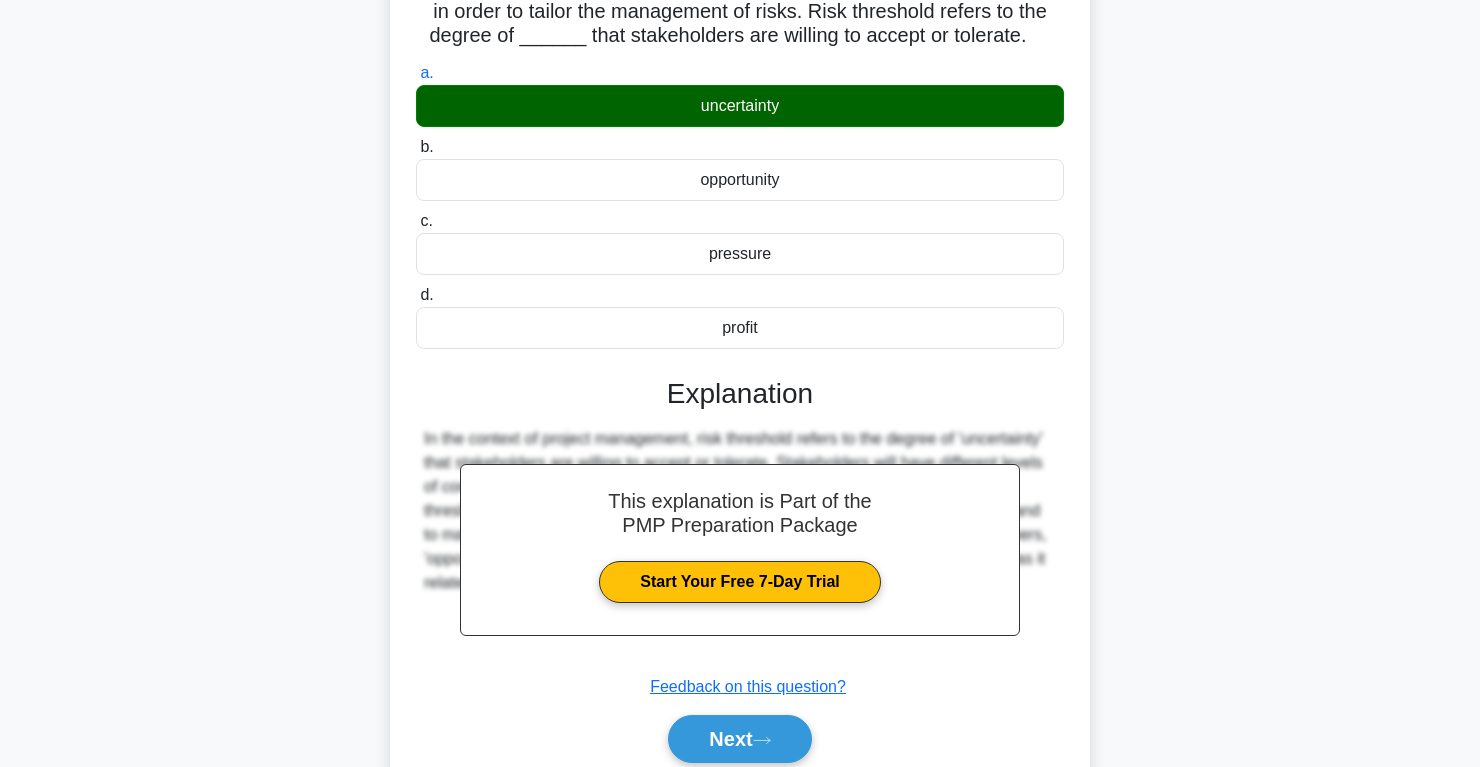 scroll, scrollTop: 313, scrollLeft: 0, axis: vertical 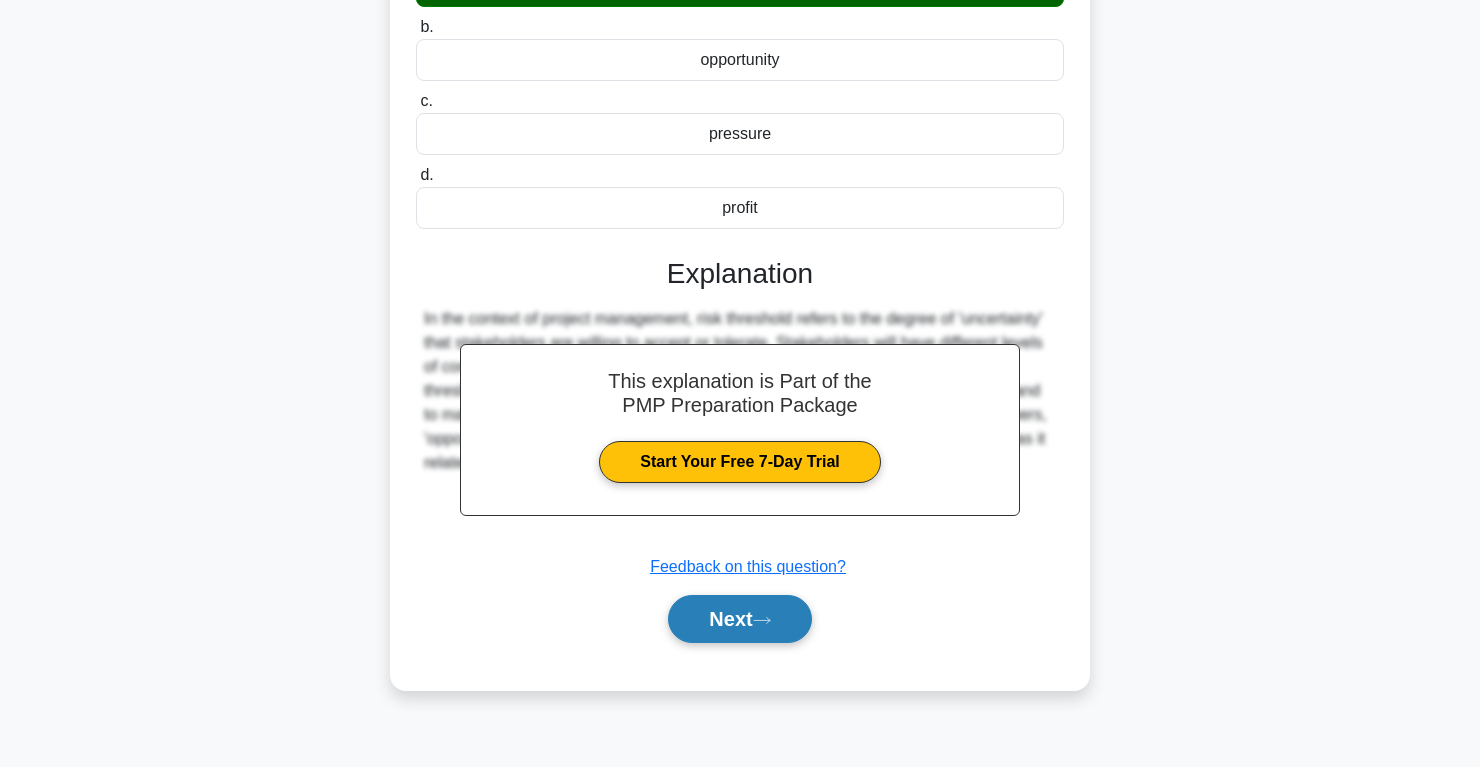 click on "Next" at bounding box center [739, 619] 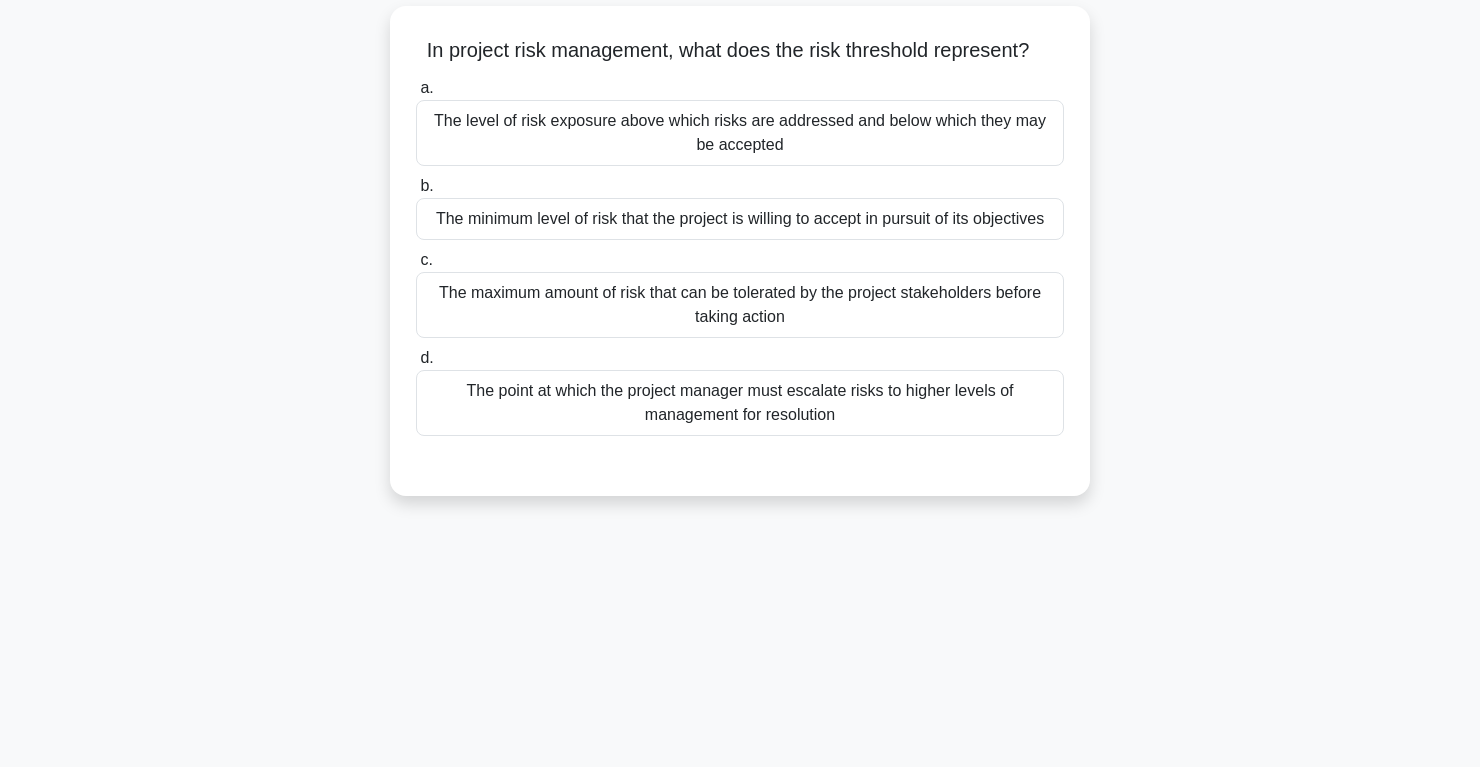 scroll, scrollTop: 0, scrollLeft: 0, axis: both 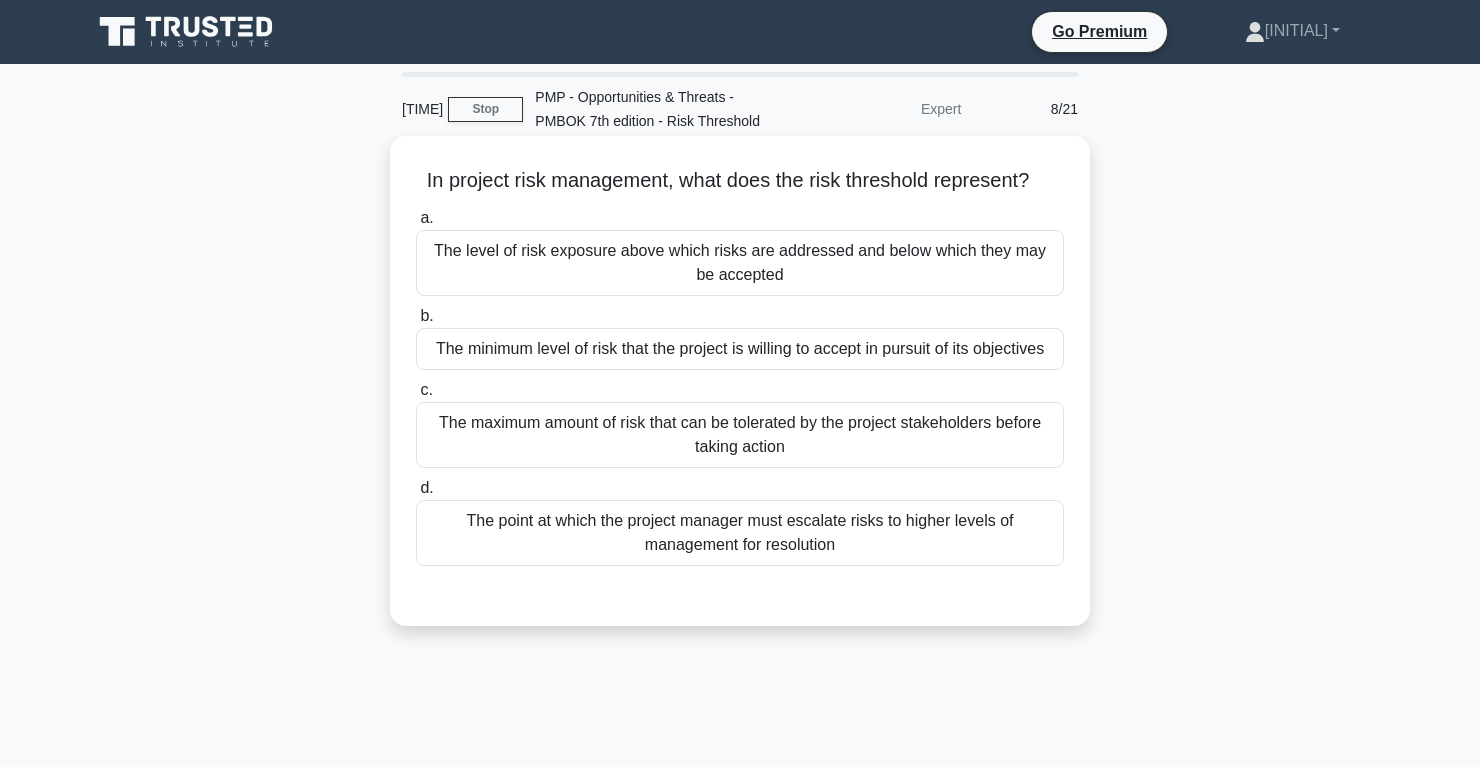 click on "The maximum amount of risk that can be tolerated by the project stakeholders before taking action" at bounding box center [740, 435] 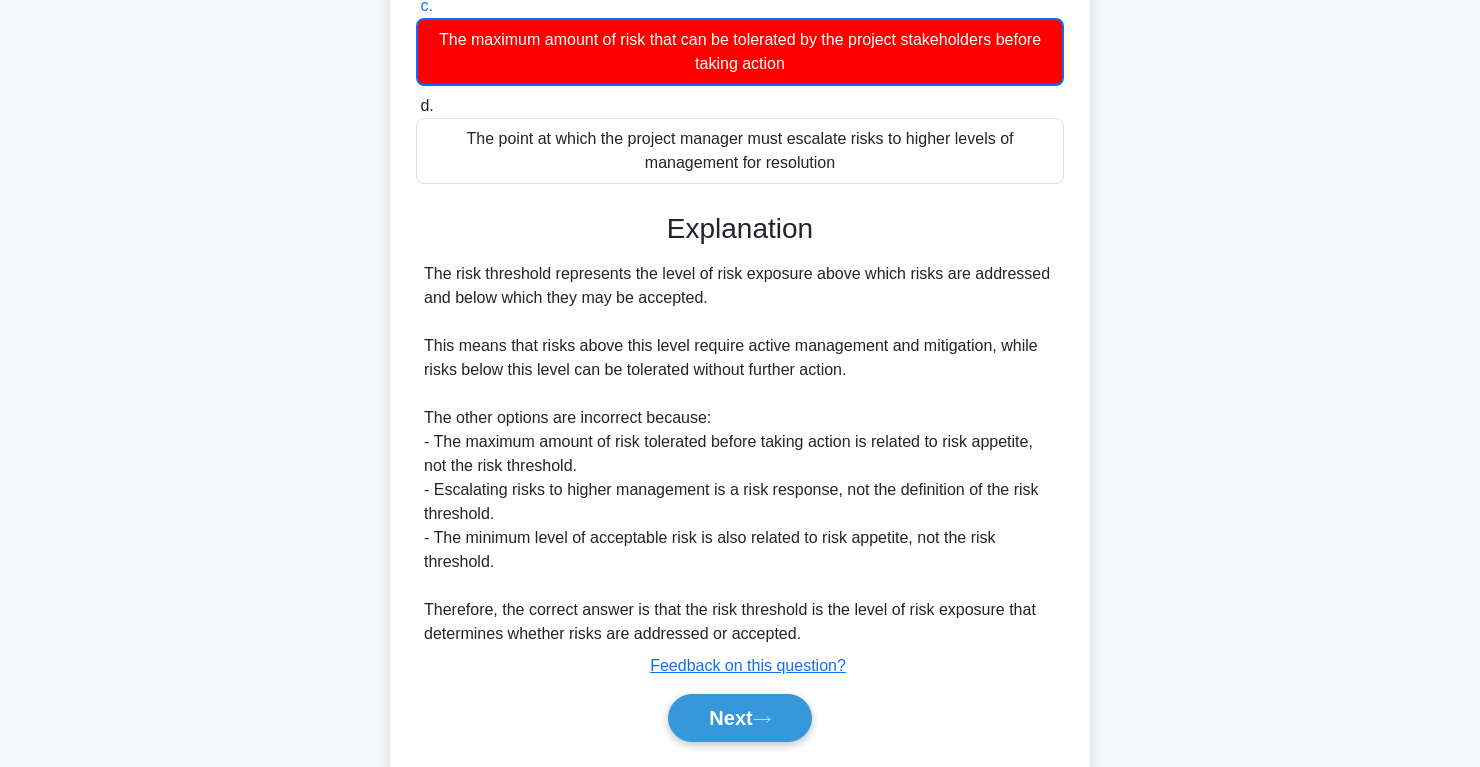 scroll, scrollTop: 399, scrollLeft: 0, axis: vertical 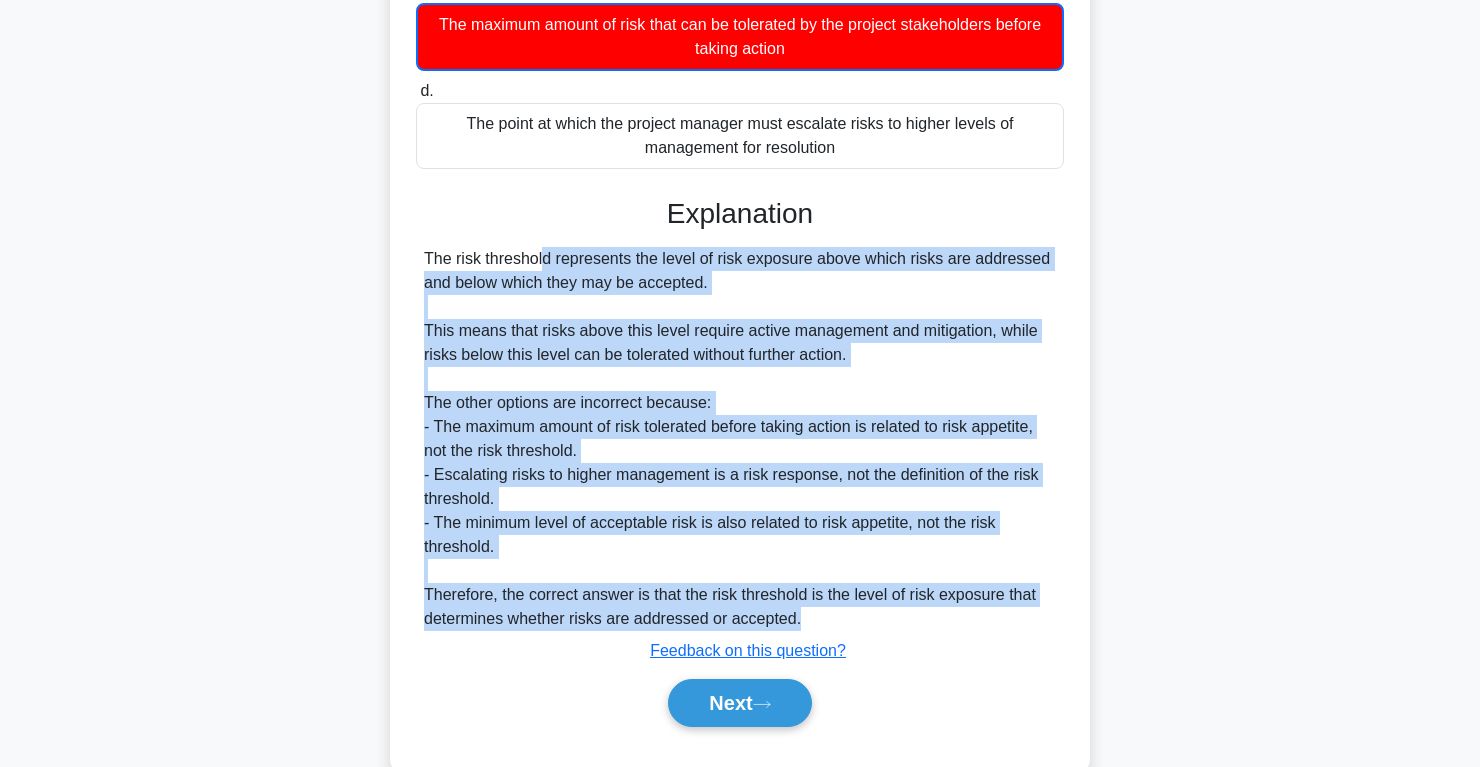 drag, startPoint x: 428, startPoint y: 260, endPoint x: 835, endPoint y: 626, distance: 547.3619 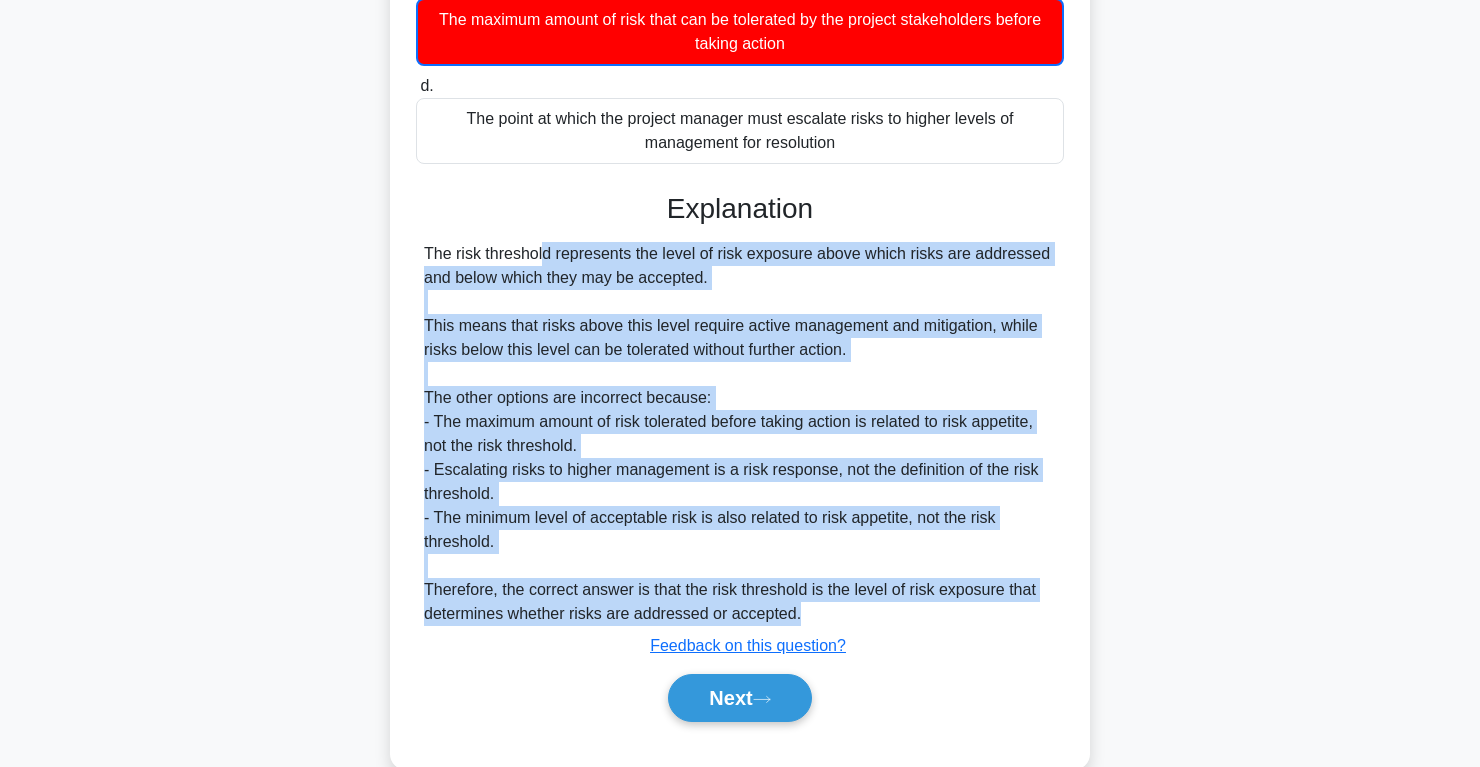 scroll, scrollTop: 444, scrollLeft: 0, axis: vertical 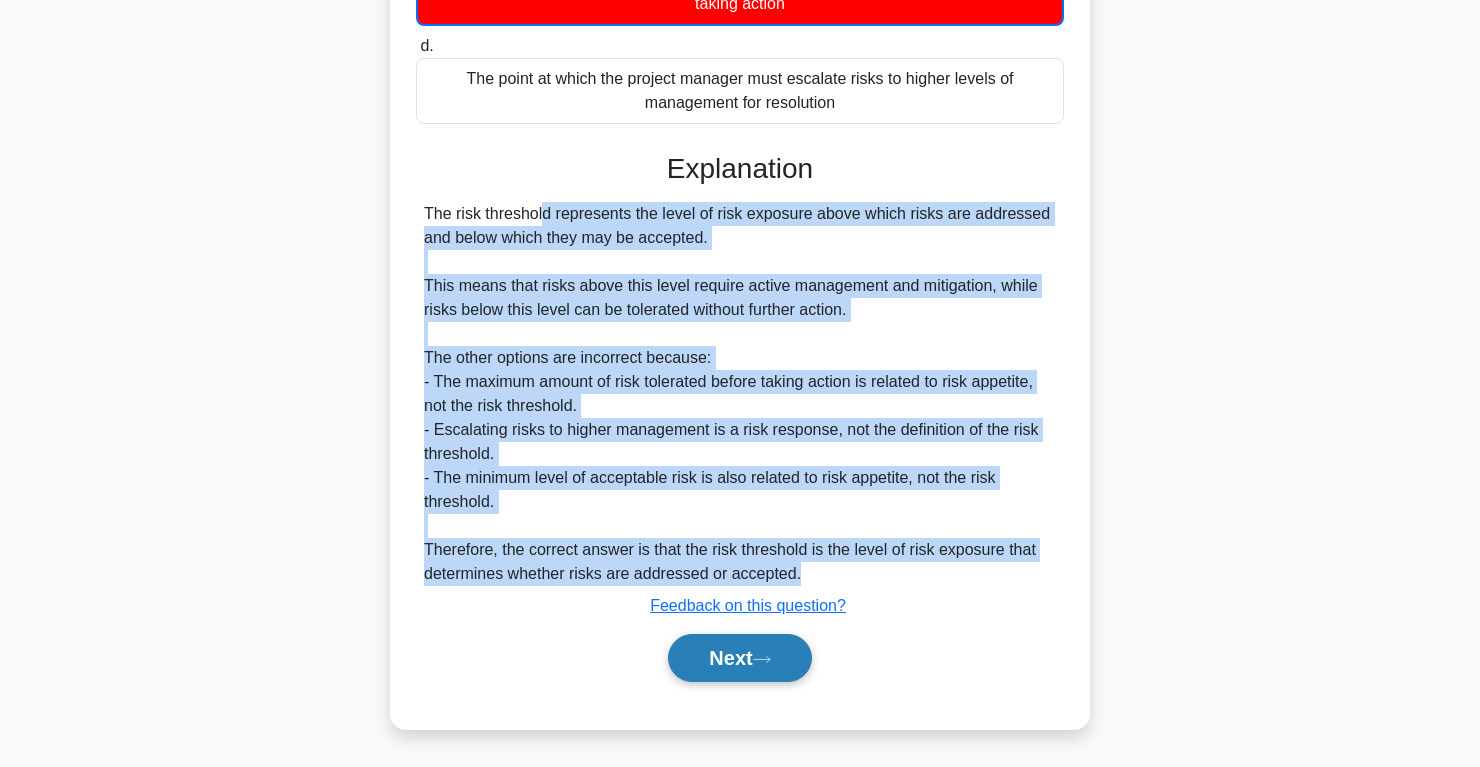 click on "Next" at bounding box center (739, 658) 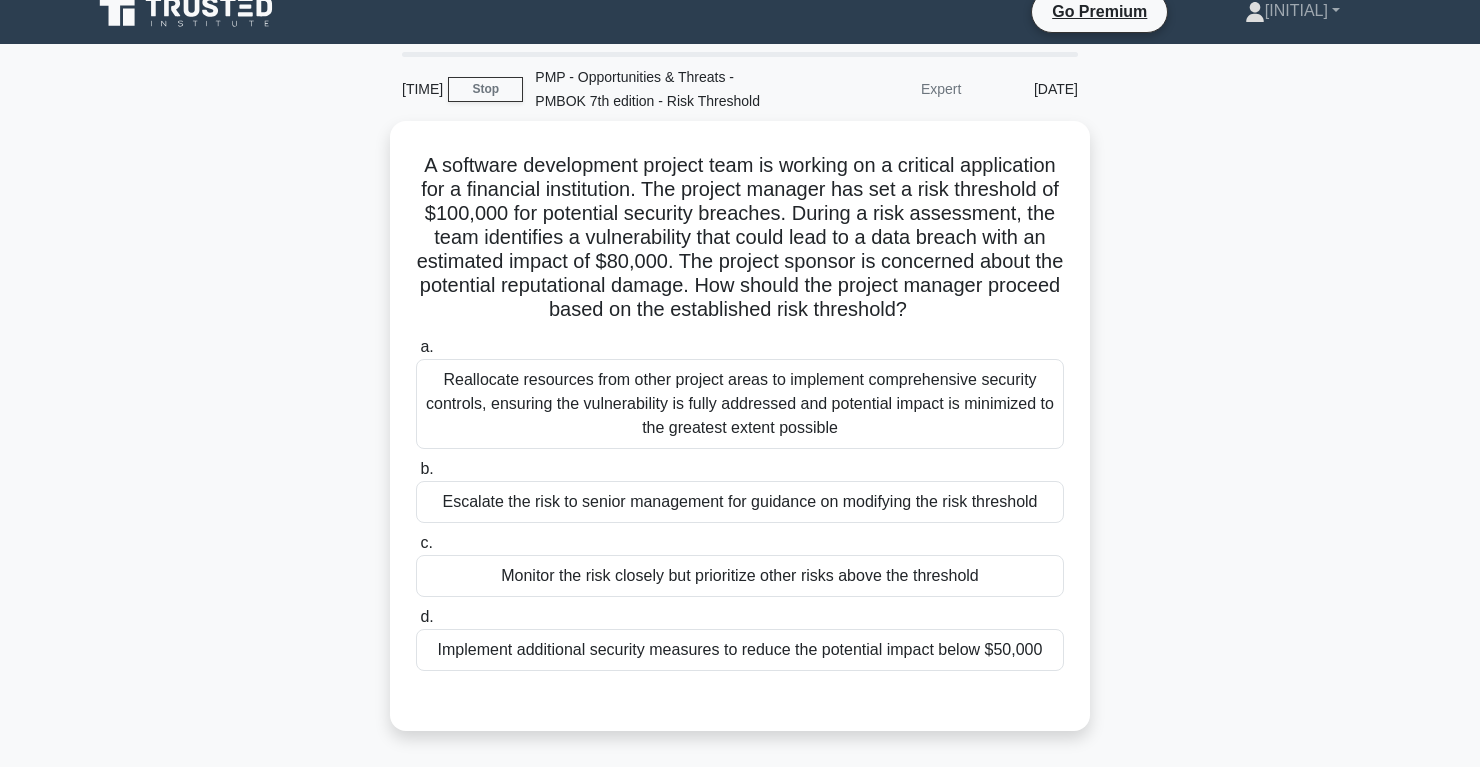 scroll, scrollTop: 0, scrollLeft: 0, axis: both 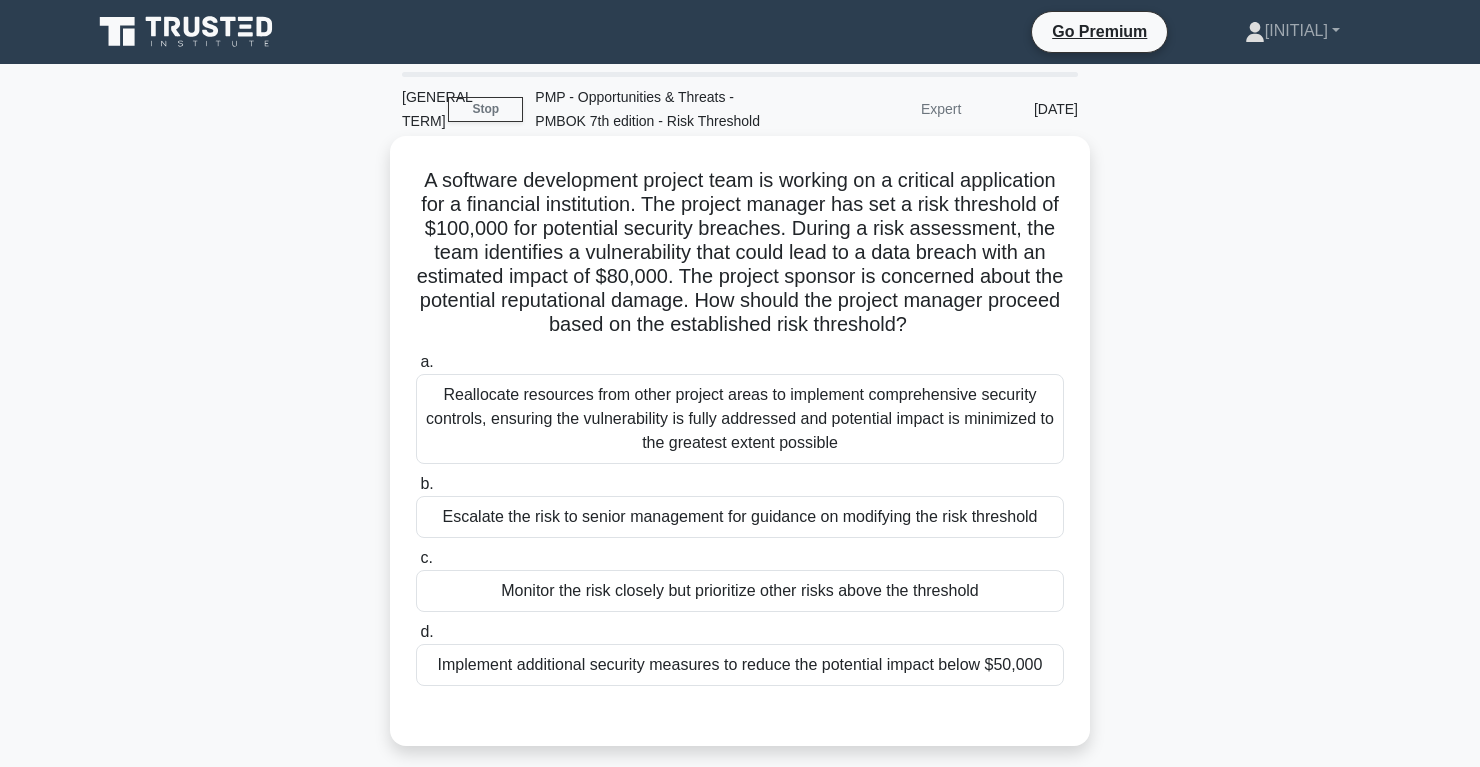 drag, startPoint x: 815, startPoint y: 226, endPoint x: 957, endPoint y: 339, distance: 181.47452 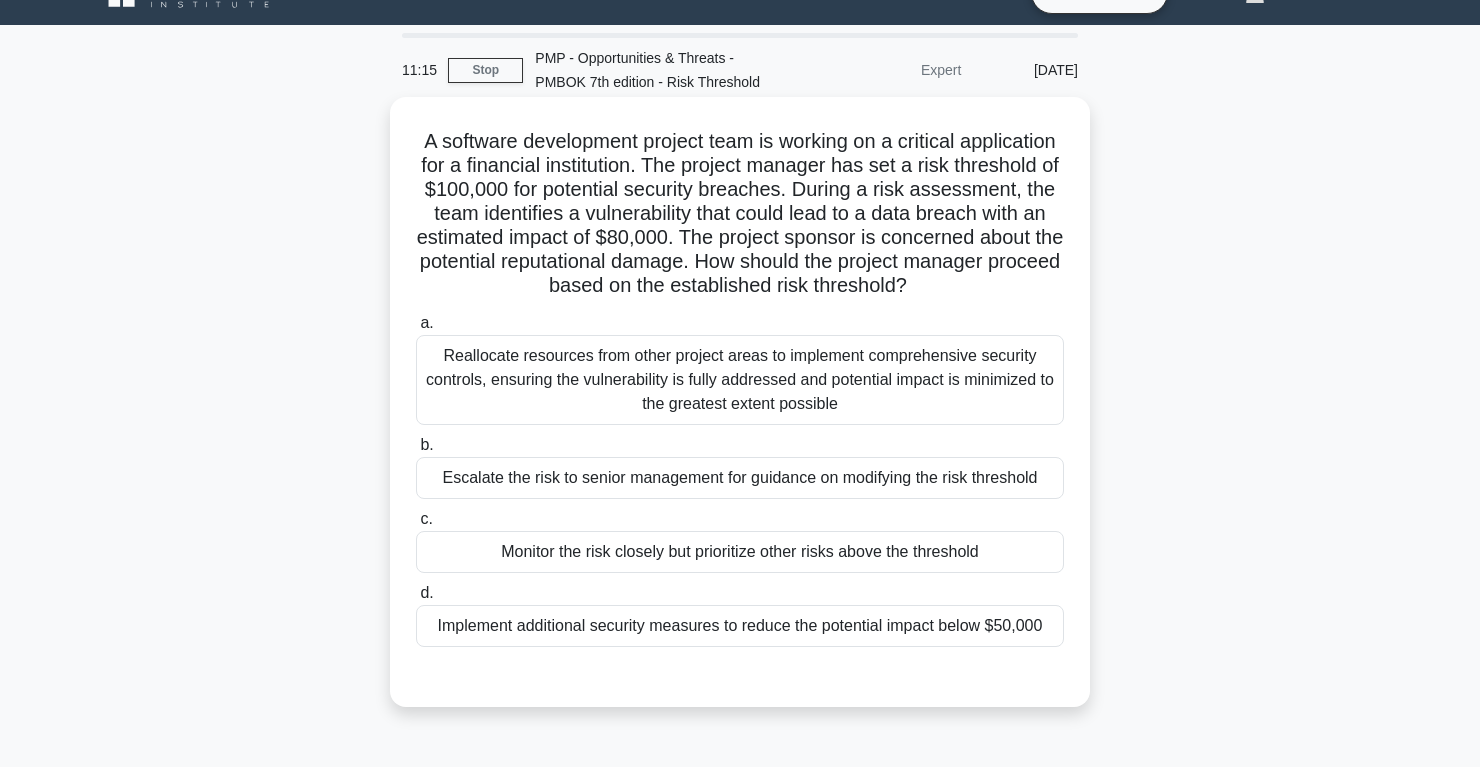 scroll, scrollTop: 52, scrollLeft: 0, axis: vertical 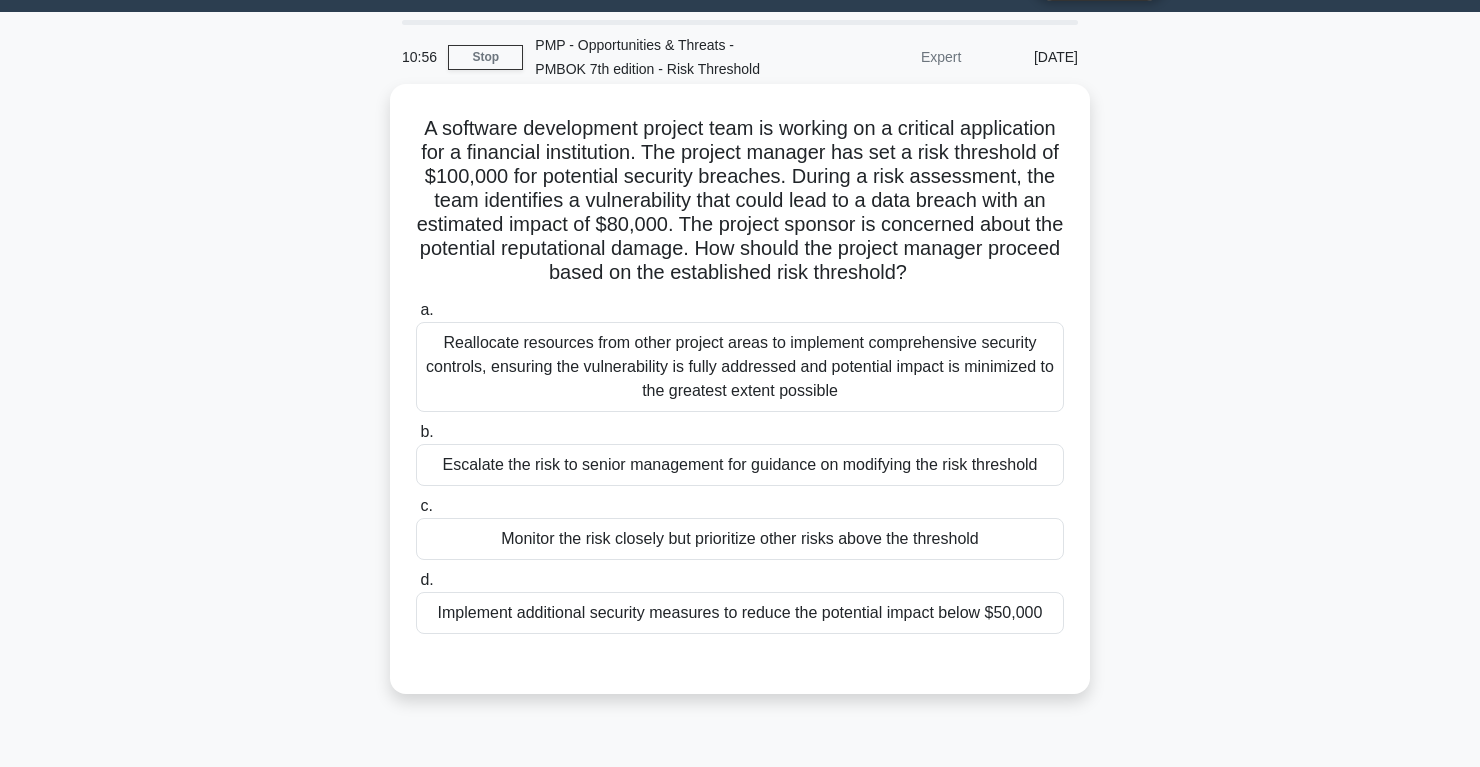 click on "Reallocate resources from other project areas to implement comprehensive security controls, ensuring the vulnerability is fully addressed and potential impact is minimized to the greatest extent possible" at bounding box center [740, 367] 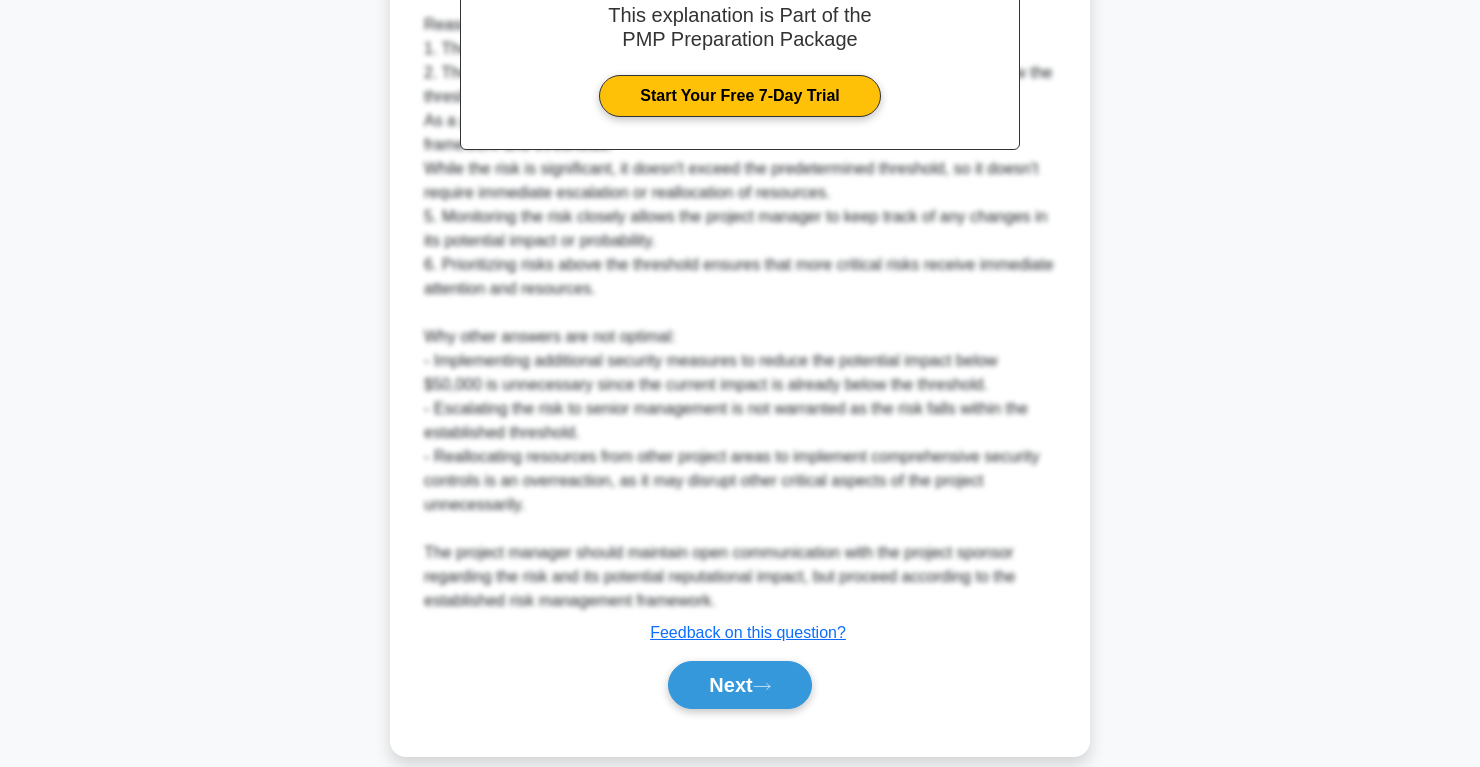 scroll, scrollTop: 852, scrollLeft: 0, axis: vertical 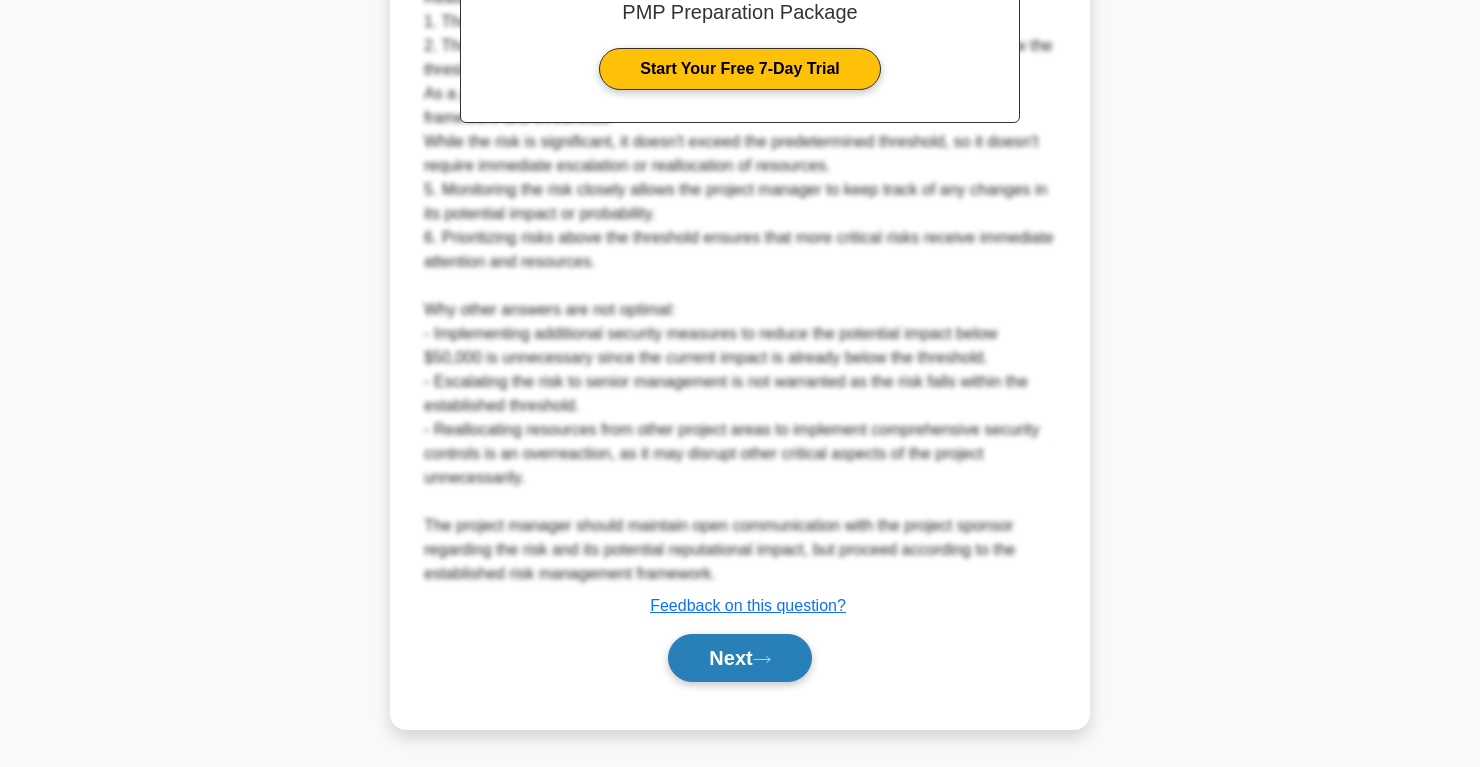 click on "Next" at bounding box center (739, 658) 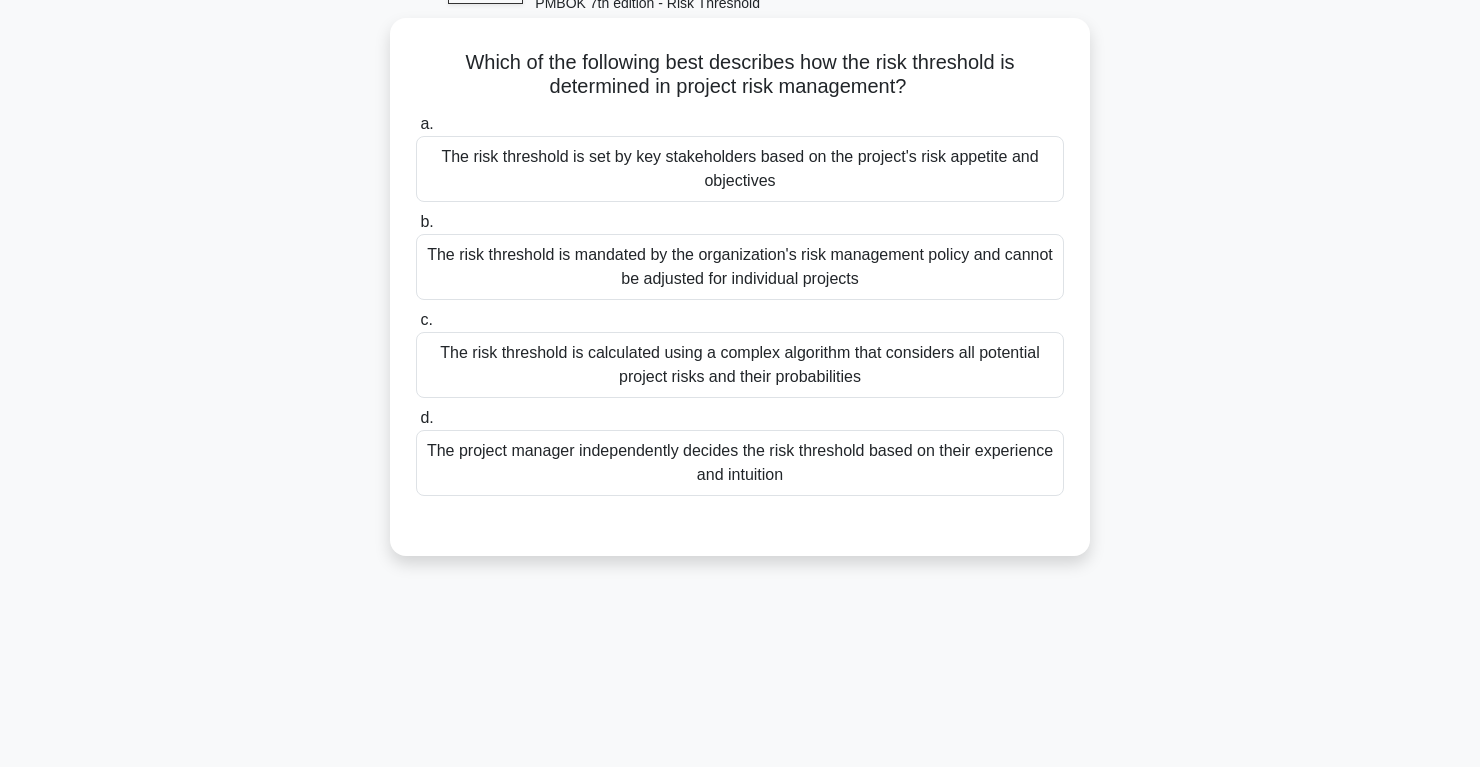 scroll, scrollTop: 142, scrollLeft: 0, axis: vertical 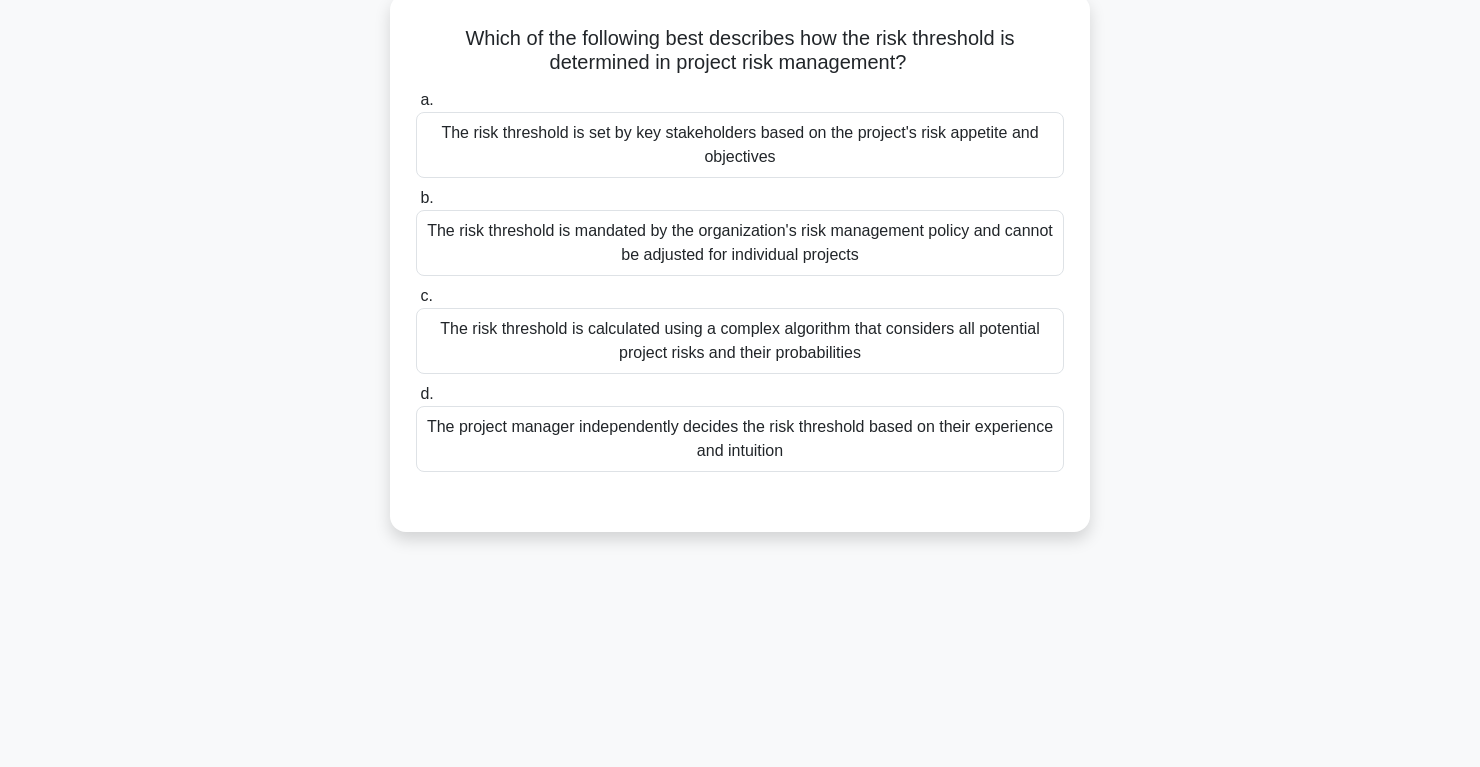 click on "The risk threshold is calculated using a complex algorithm that considers all potential project risks and their probabilities" at bounding box center [740, 341] 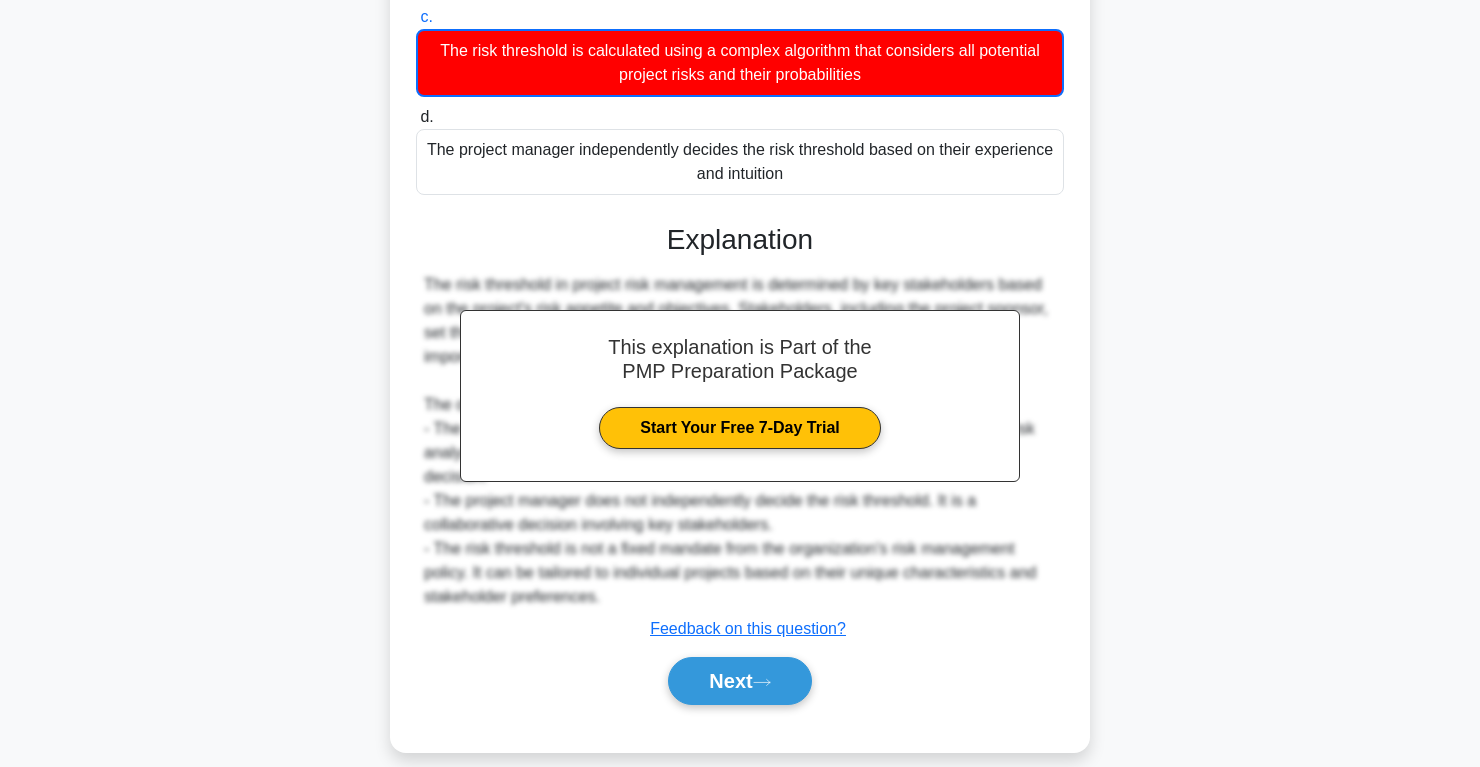 scroll, scrollTop: 444, scrollLeft: 0, axis: vertical 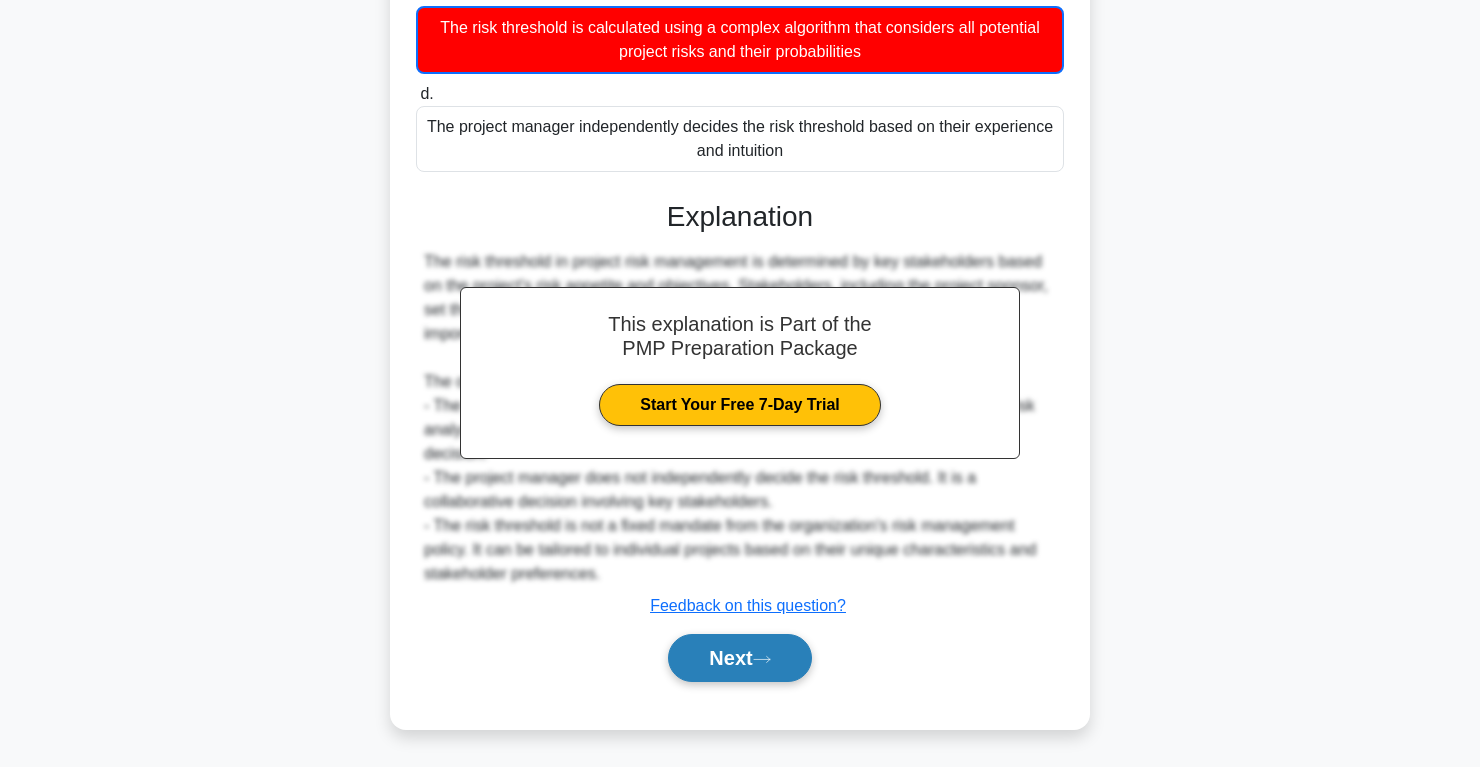 click on "Next" at bounding box center [739, 658] 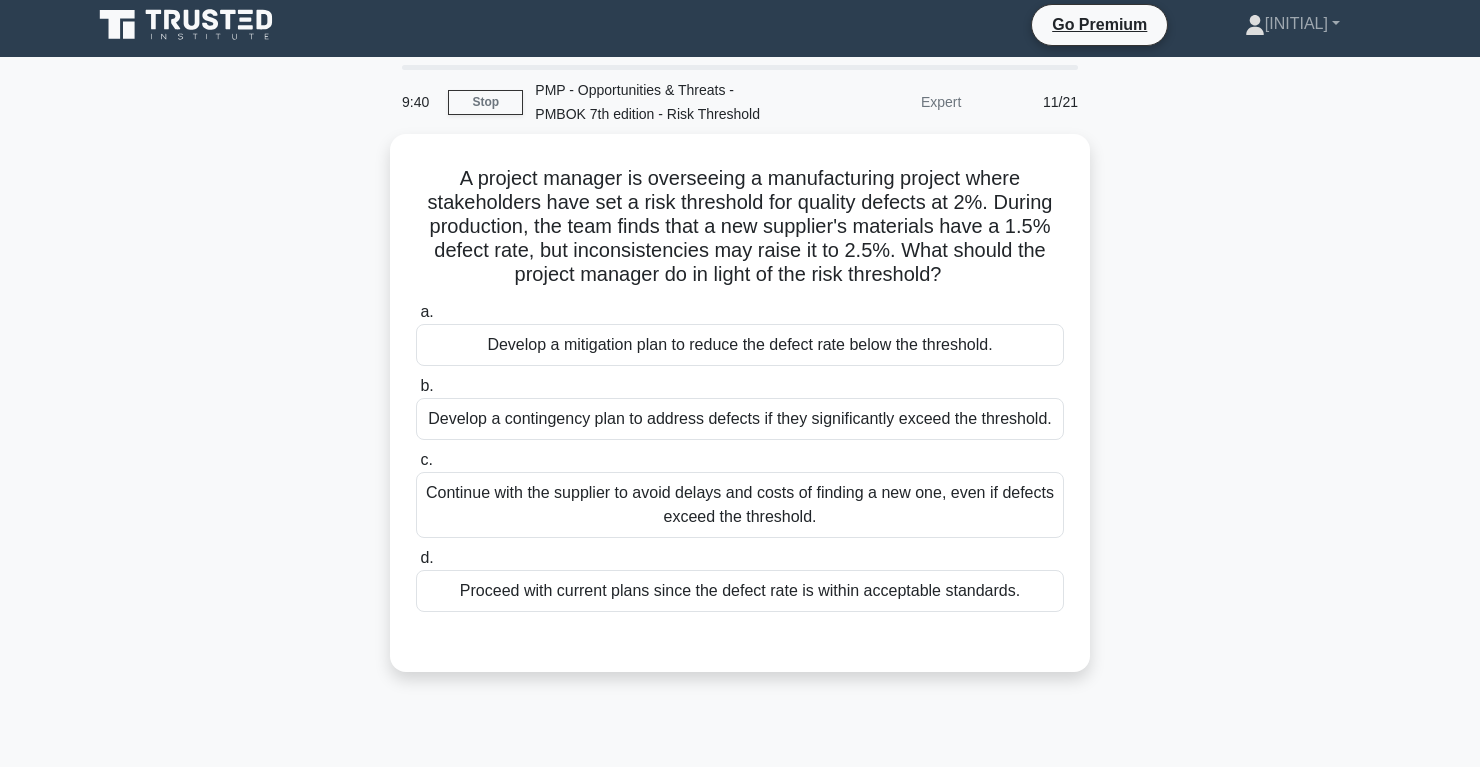 scroll, scrollTop: 0, scrollLeft: 0, axis: both 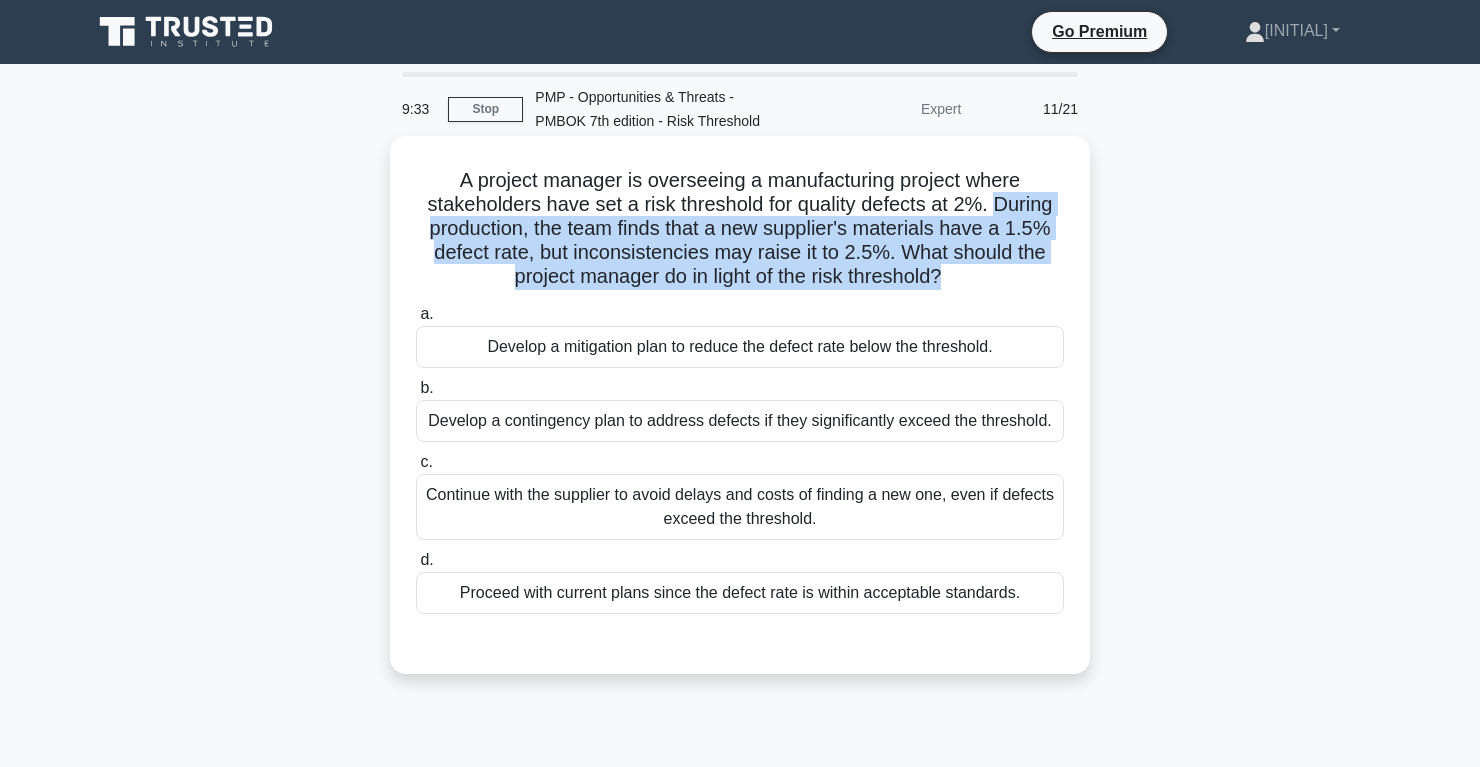drag, startPoint x: 994, startPoint y: 202, endPoint x: 1017, endPoint y: 297, distance: 97.74457 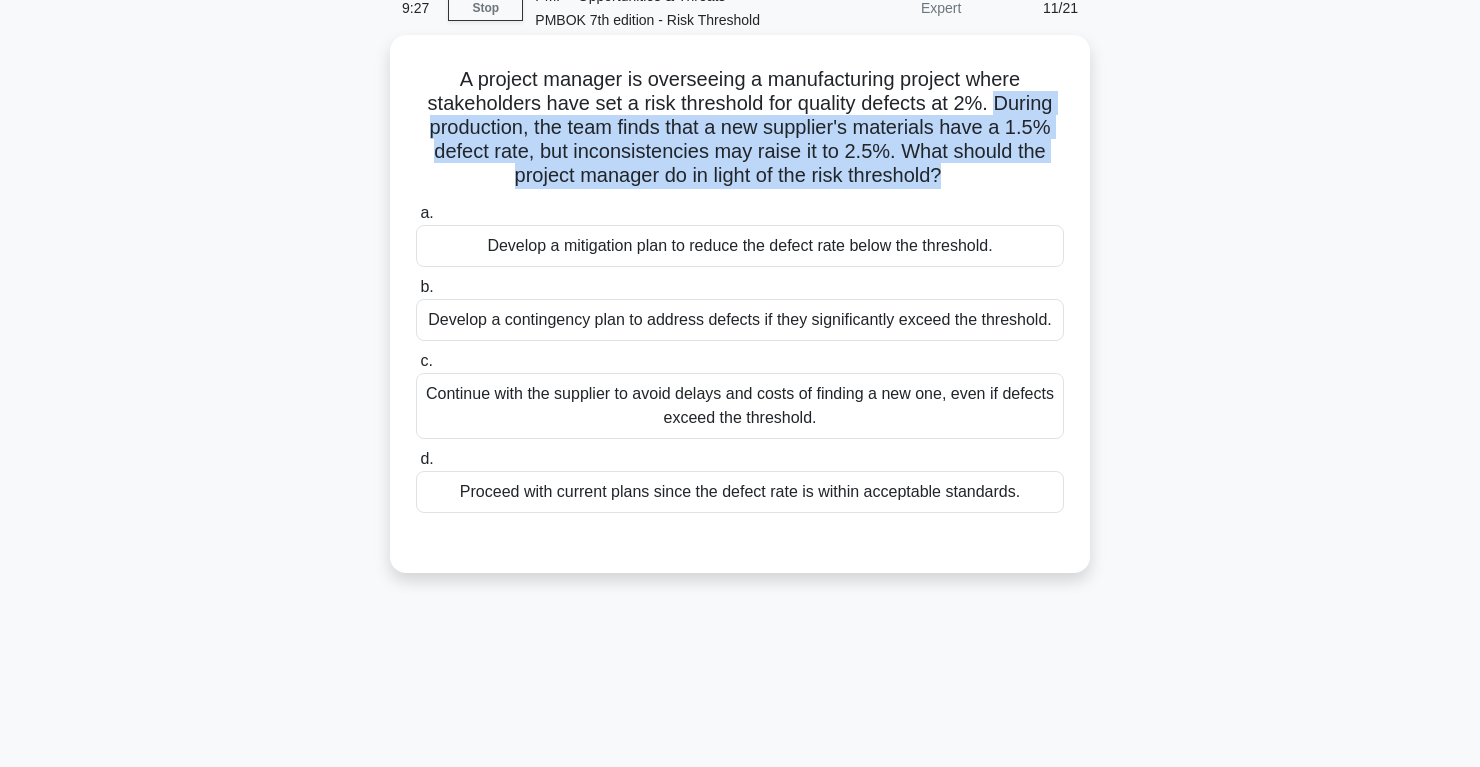 scroll, scrollTop: 105, scrollLeft: 0, axis: vertical 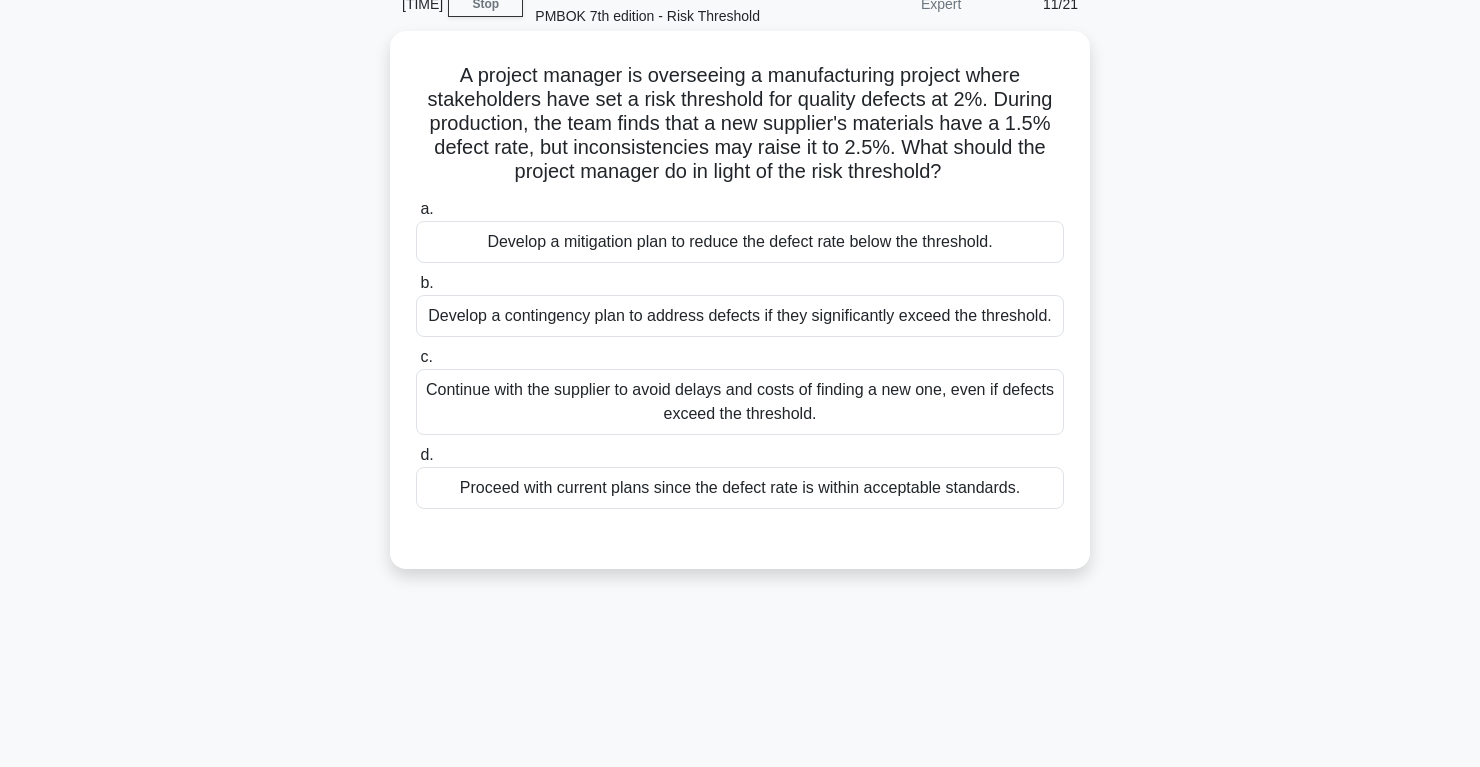 click on "Develop a contingency plan to address defects if they significantly exceed the threshold." at bounding box center [740, 316] 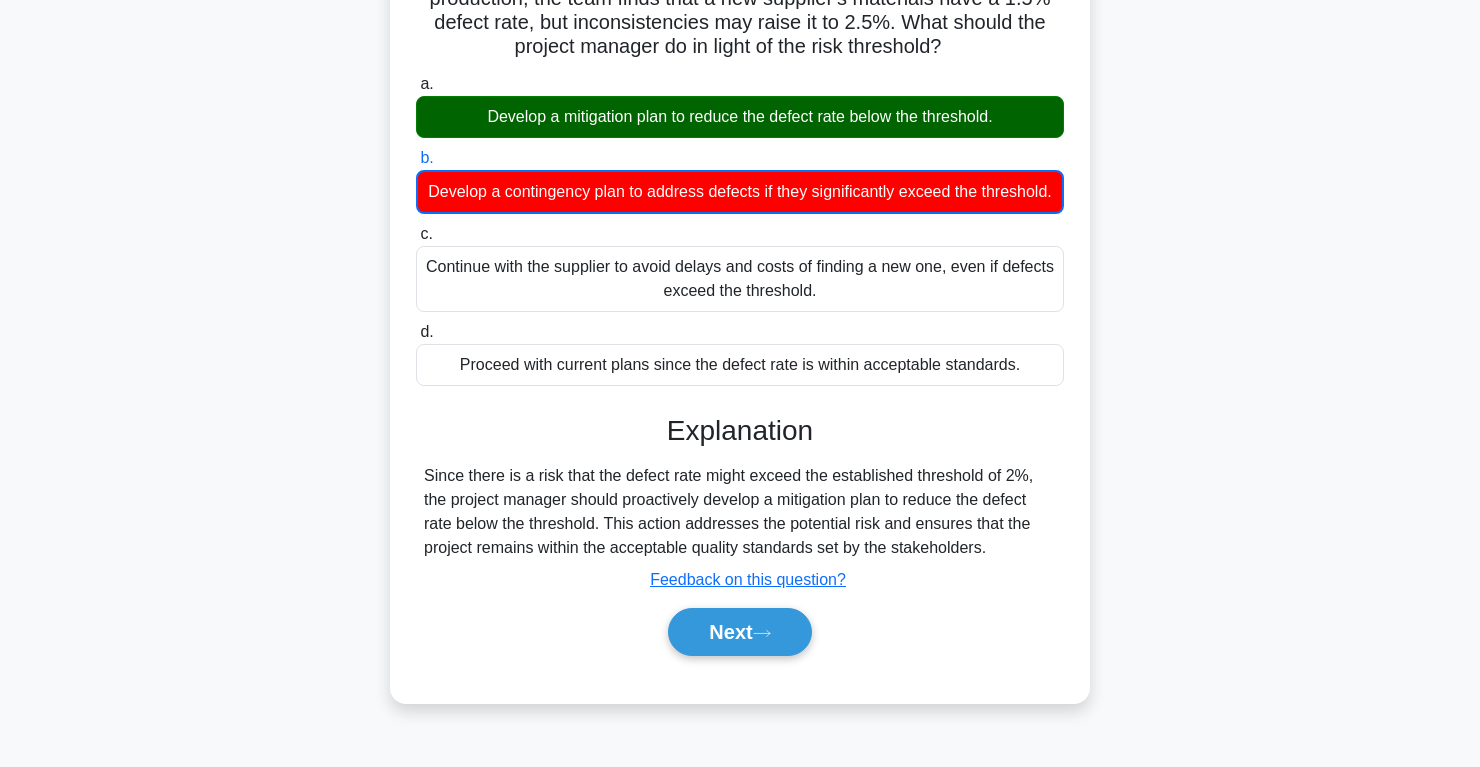 scroll, scrollTop: 232, scrollLeft: 0, axis: vertical 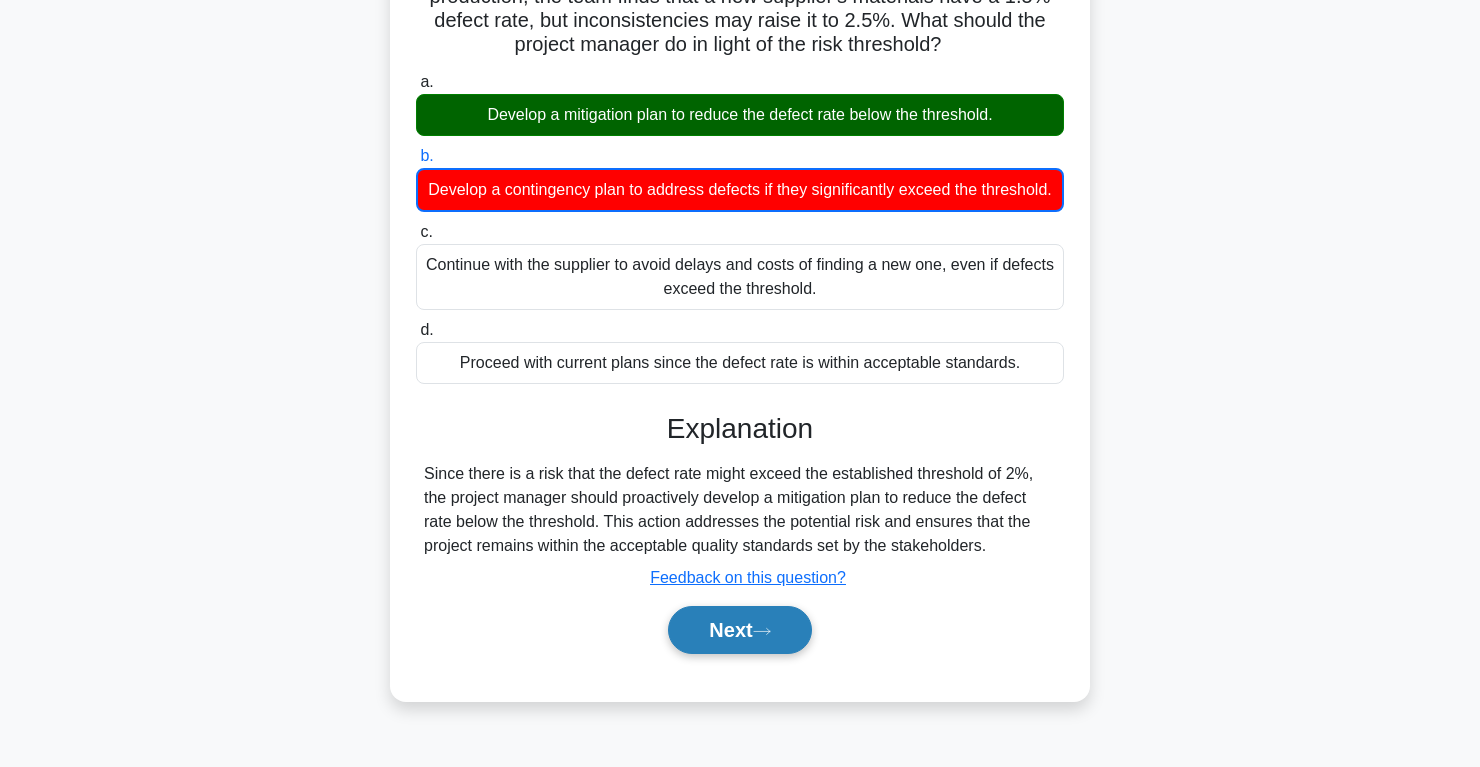 click on "Next" at bounding box center (739, 630) 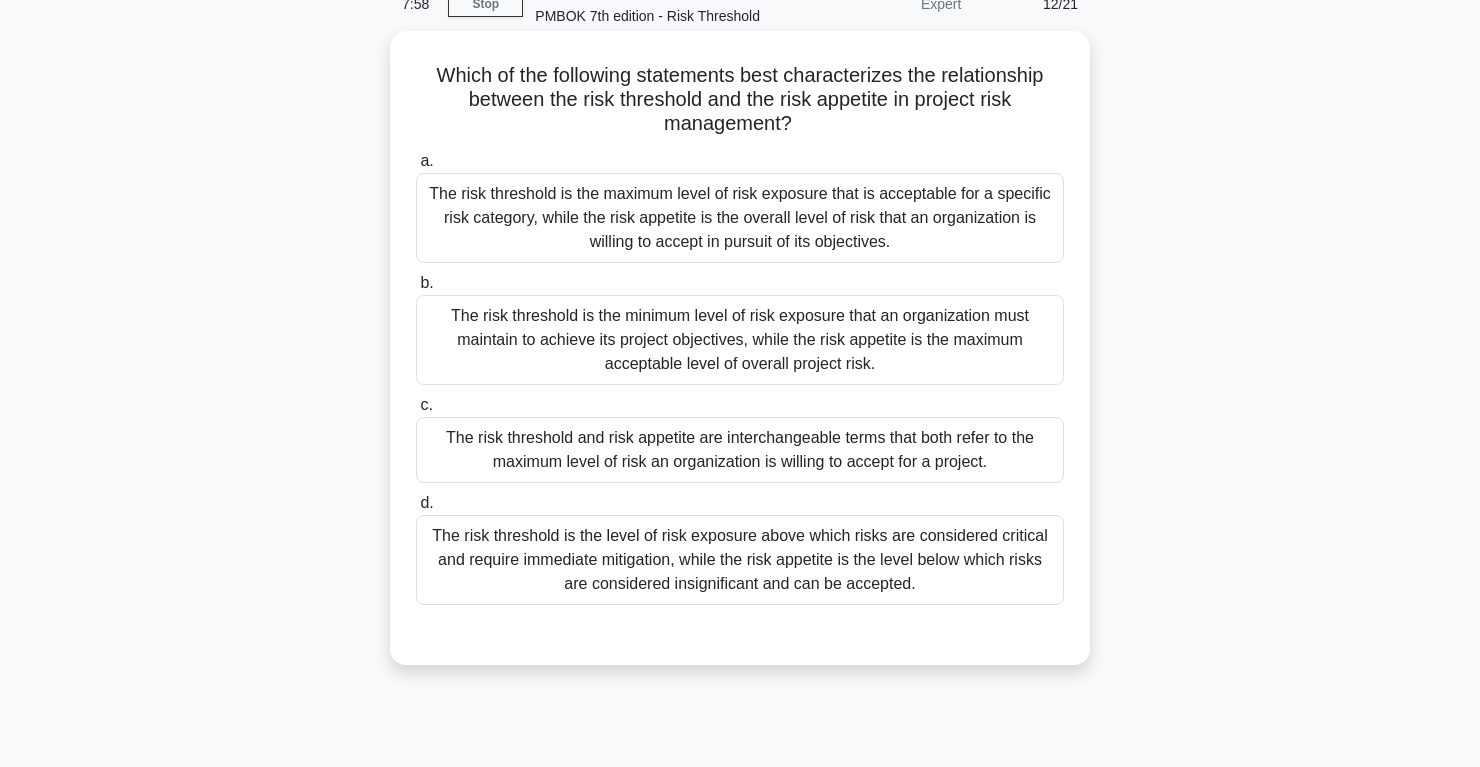 scroll, scrollTop: 104, scrollLeft: 0, axis: vertical 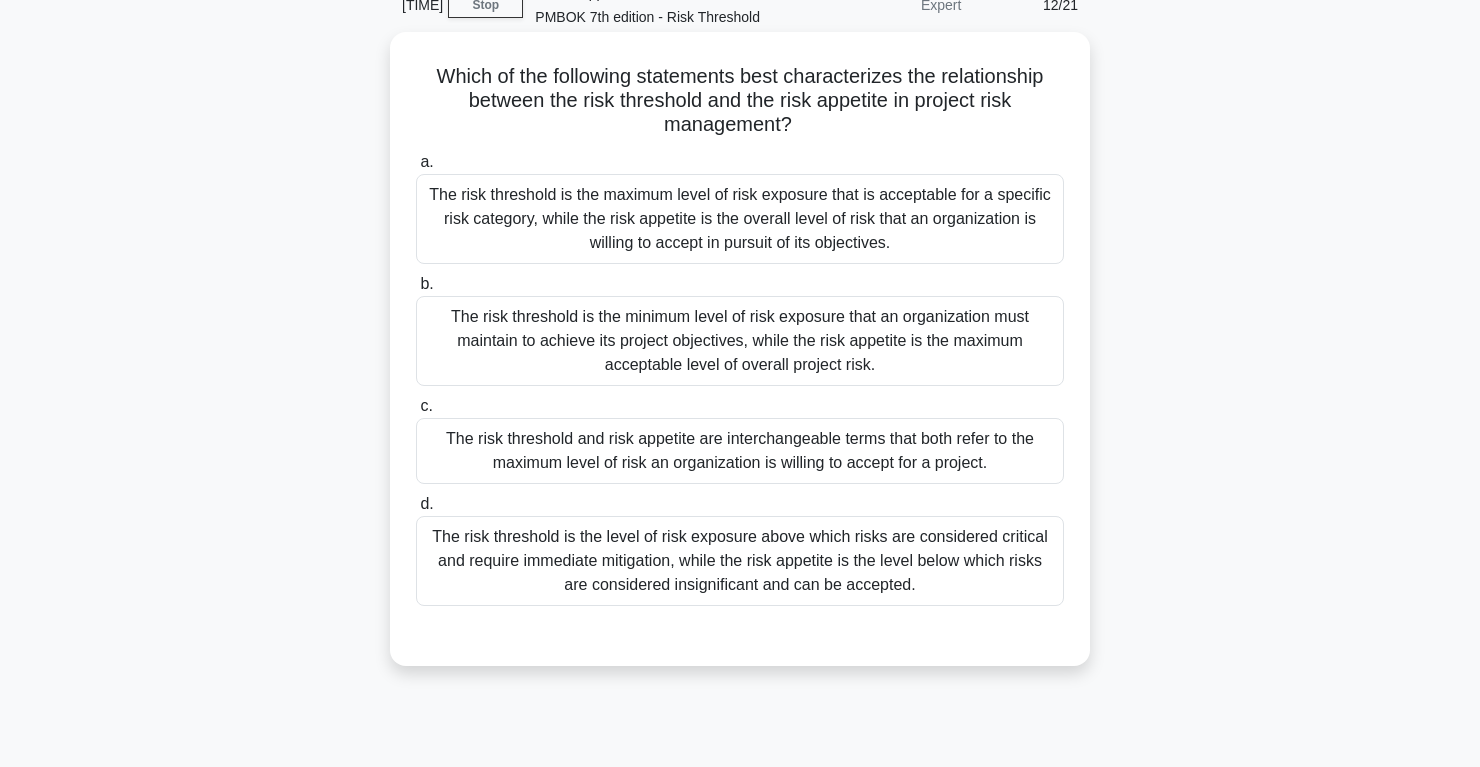 click on "The risk threshold is the maximum level of risk exposure that is acceptable for a specific risk category, while the risk appetite is the overall level of risk that an organization is willing to accept in pursuit of its objectives." at bounding box center (740, 219) 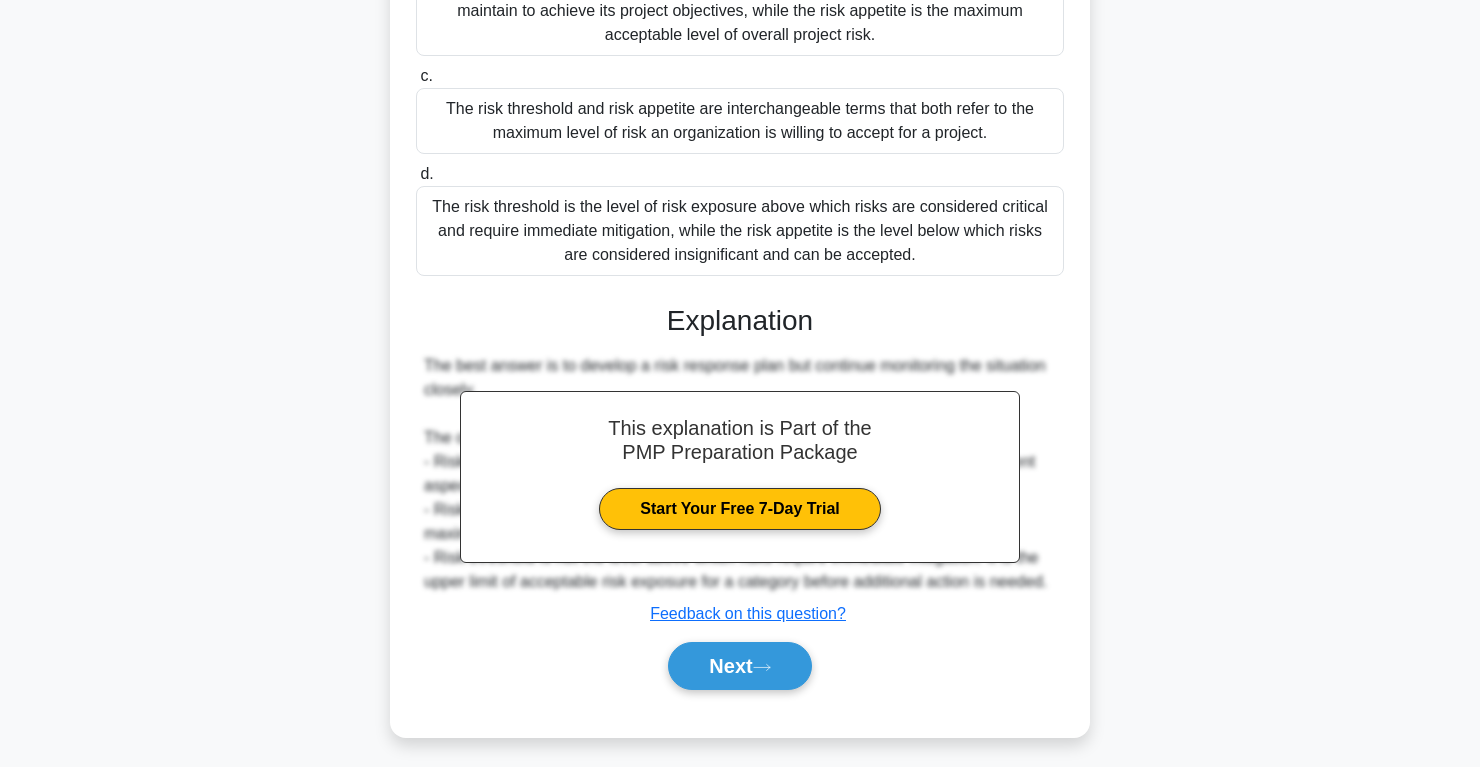 scroll, scrollTop: 466, scrollLeft: 0, axis: vertical 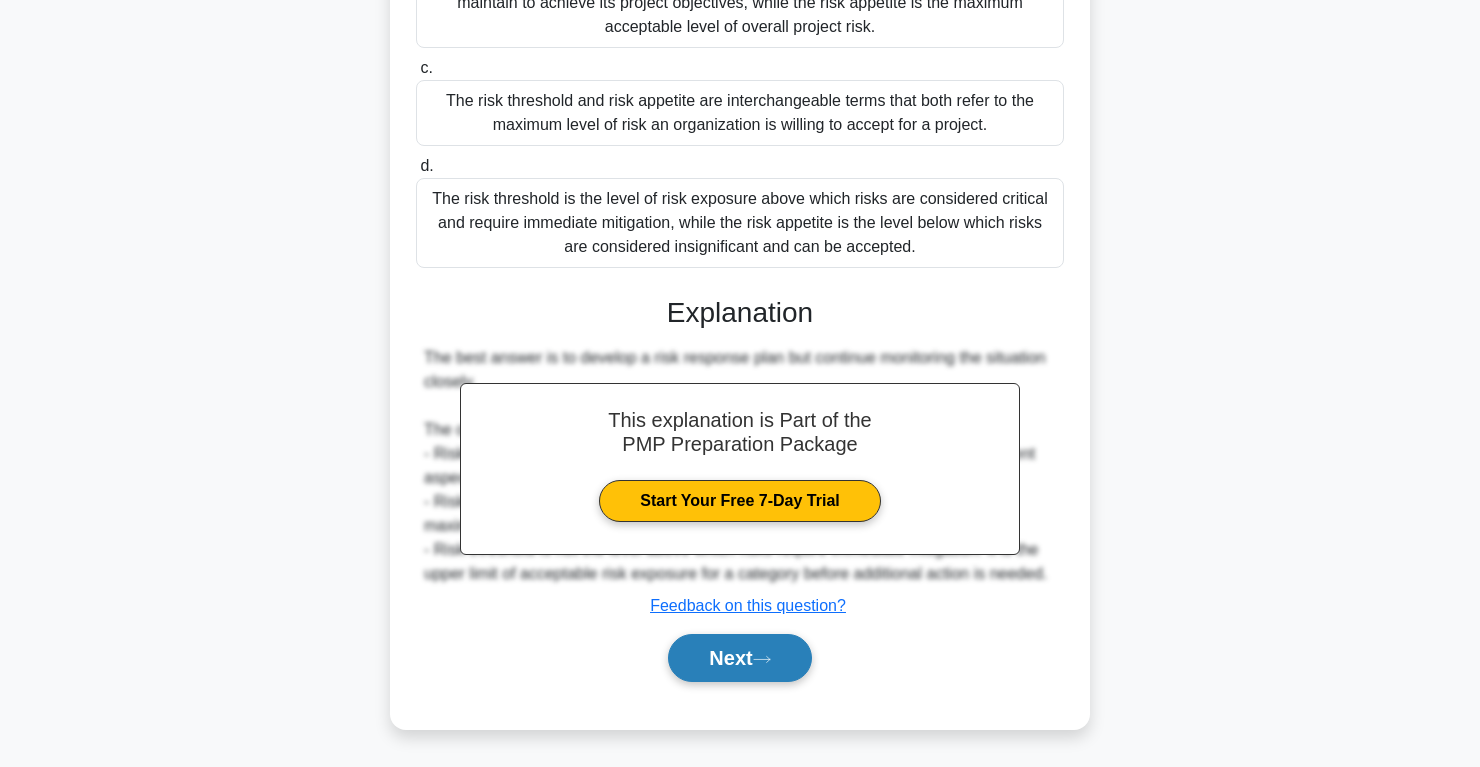 click on "Next" at bounding box center (739, 658) 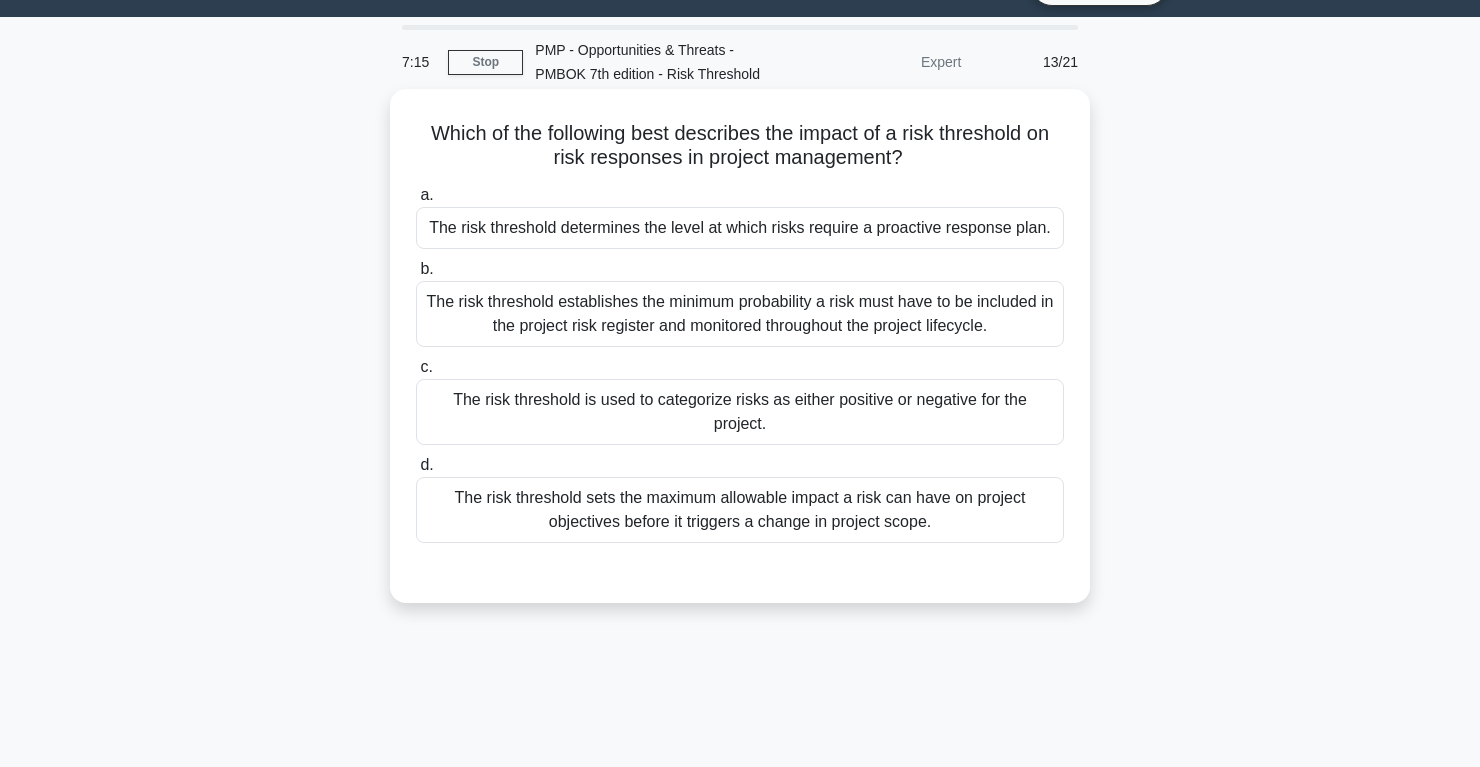 scroll, scrollTop: 80, scrollLeft: 0, axis: vertical 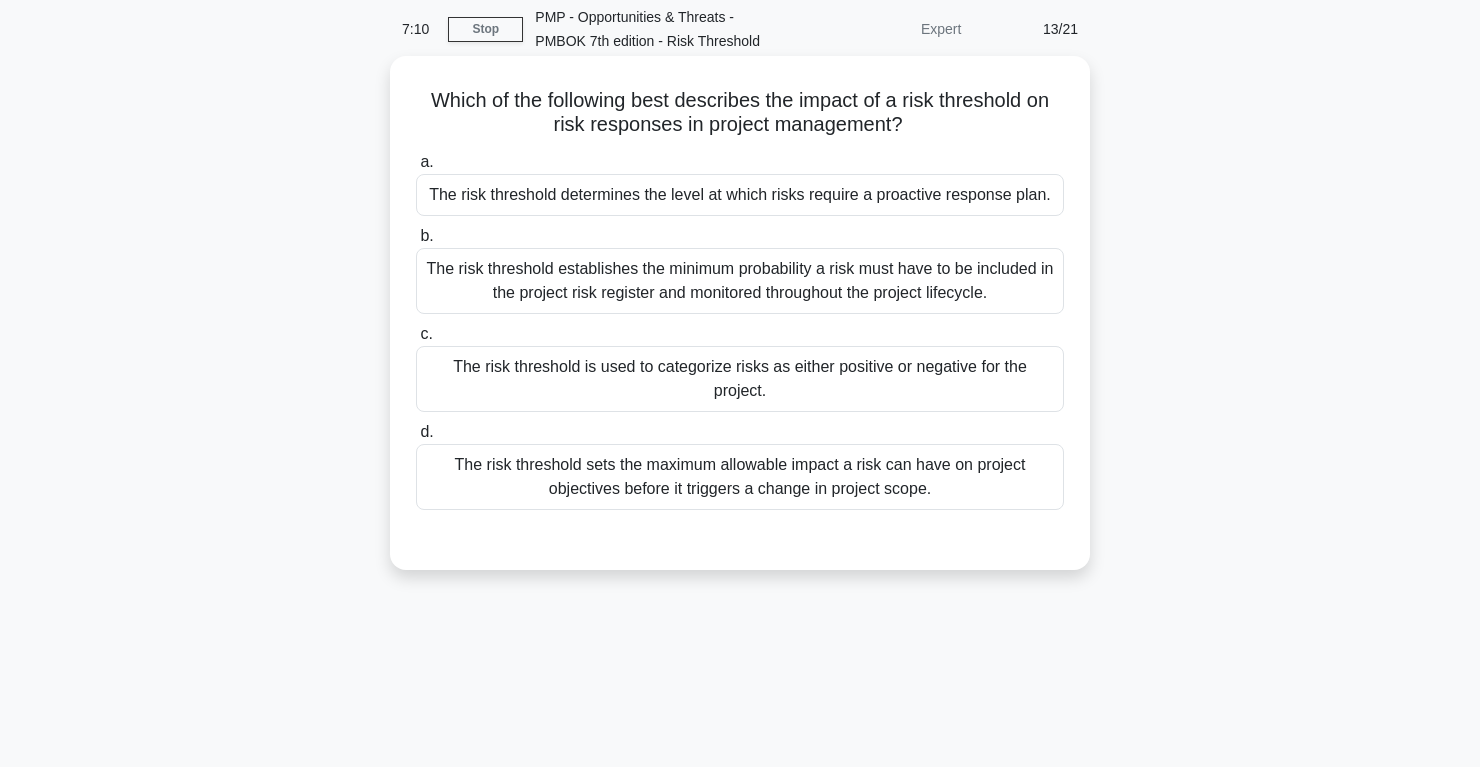 click on "The risk threshold determines the level at which risks require a proactive response plan." at bounding box center [740, 195] 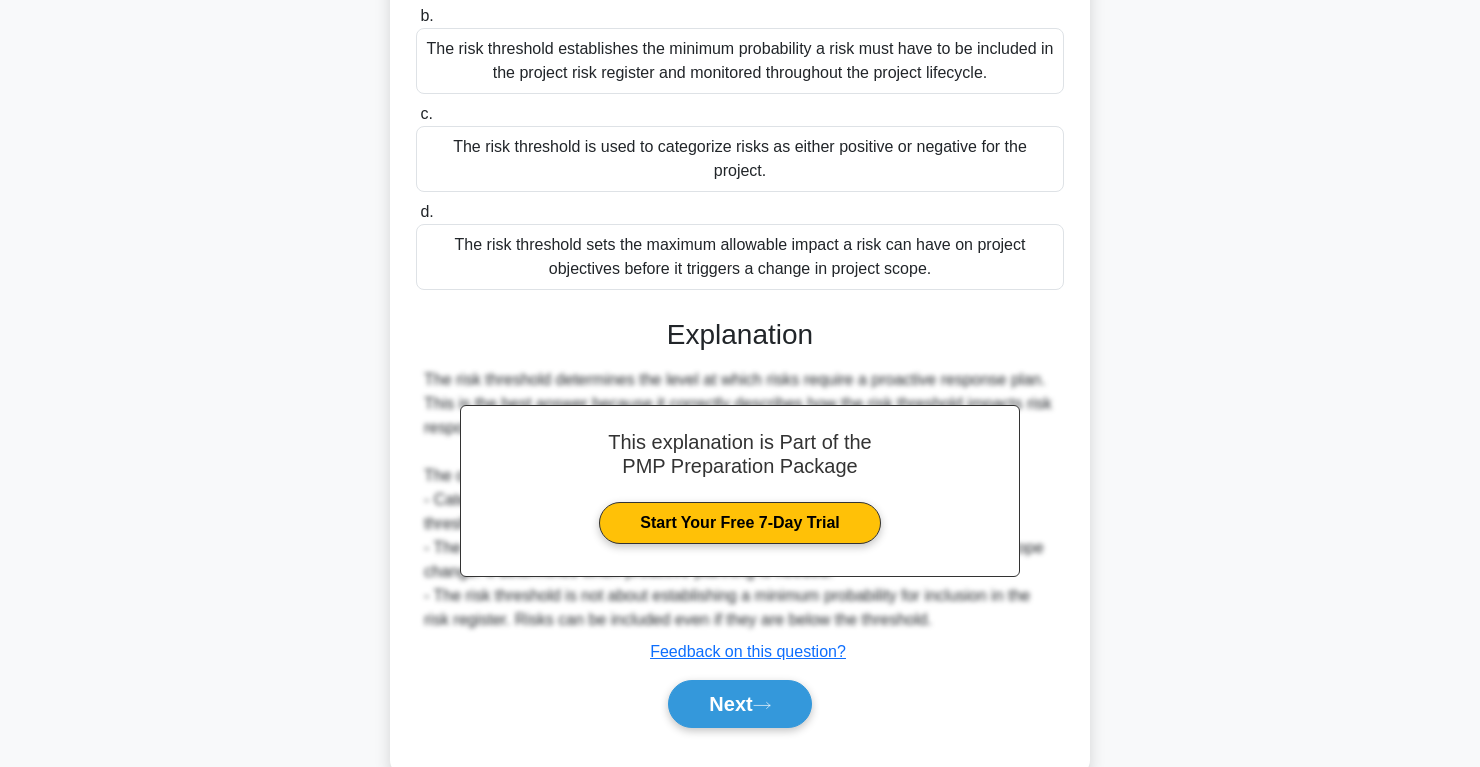 scroll, scrollTop: 346, scrollLeft: 0, axis: vertical 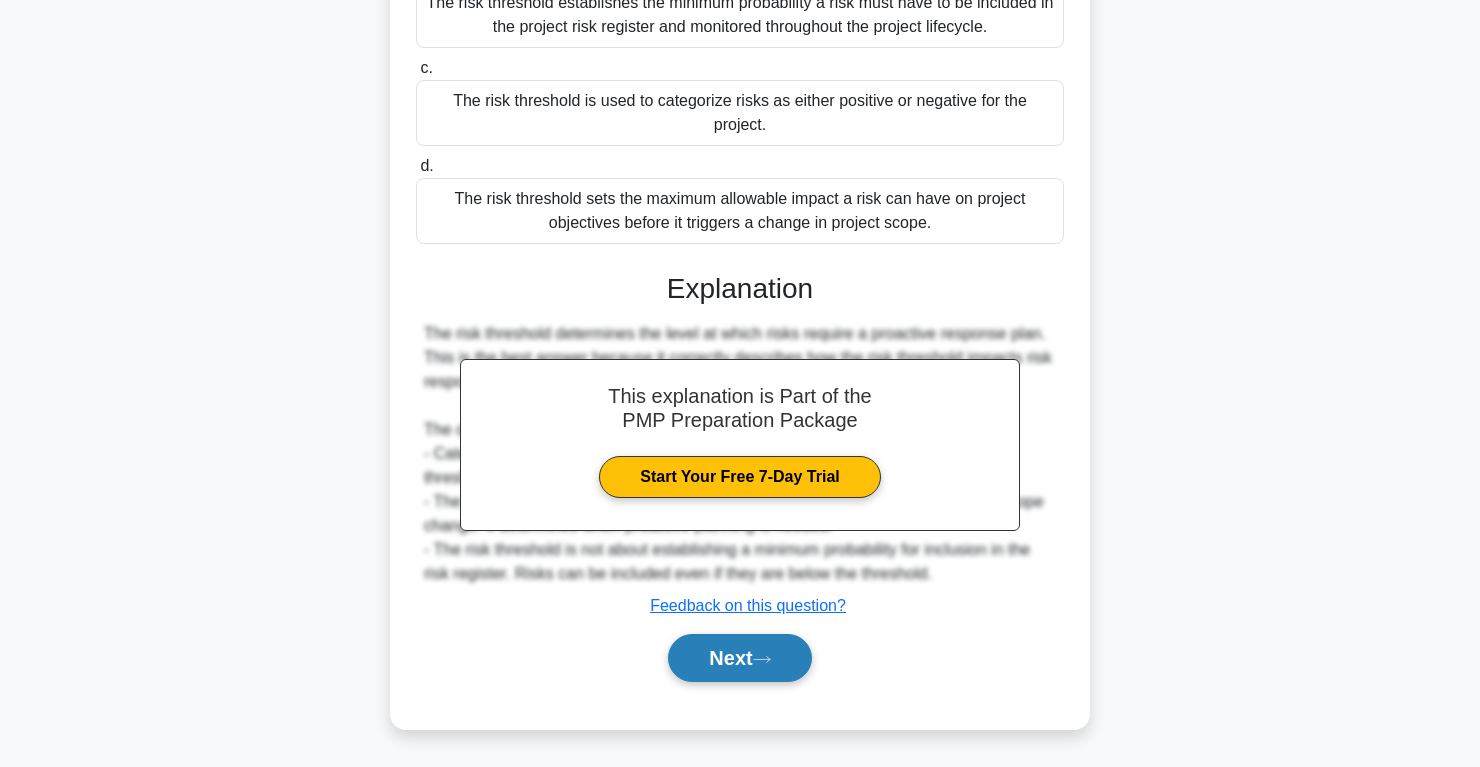 click on "Next" at bounding box center [739, 658] 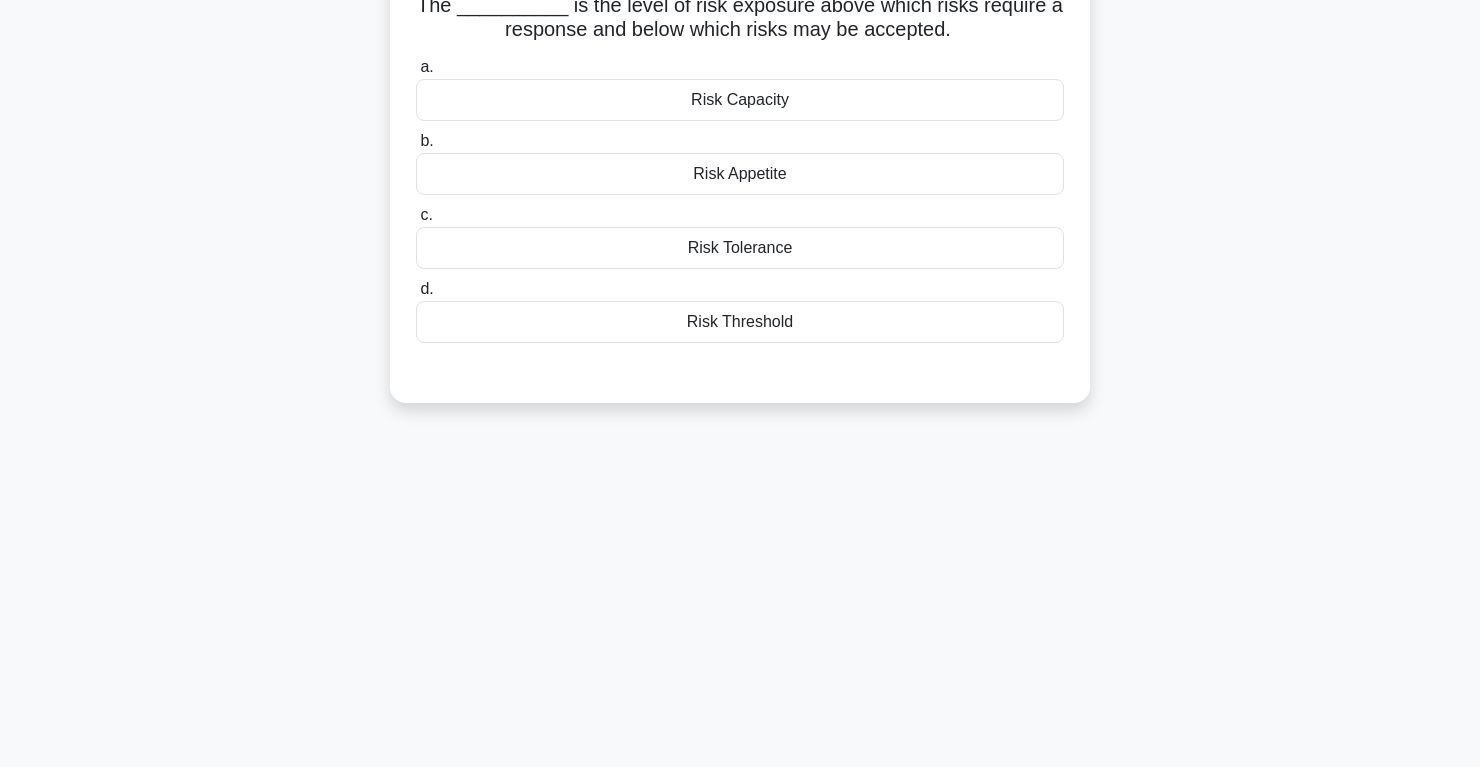 scroll, scrollTop: 0, scrollLeft: 0, axis: both 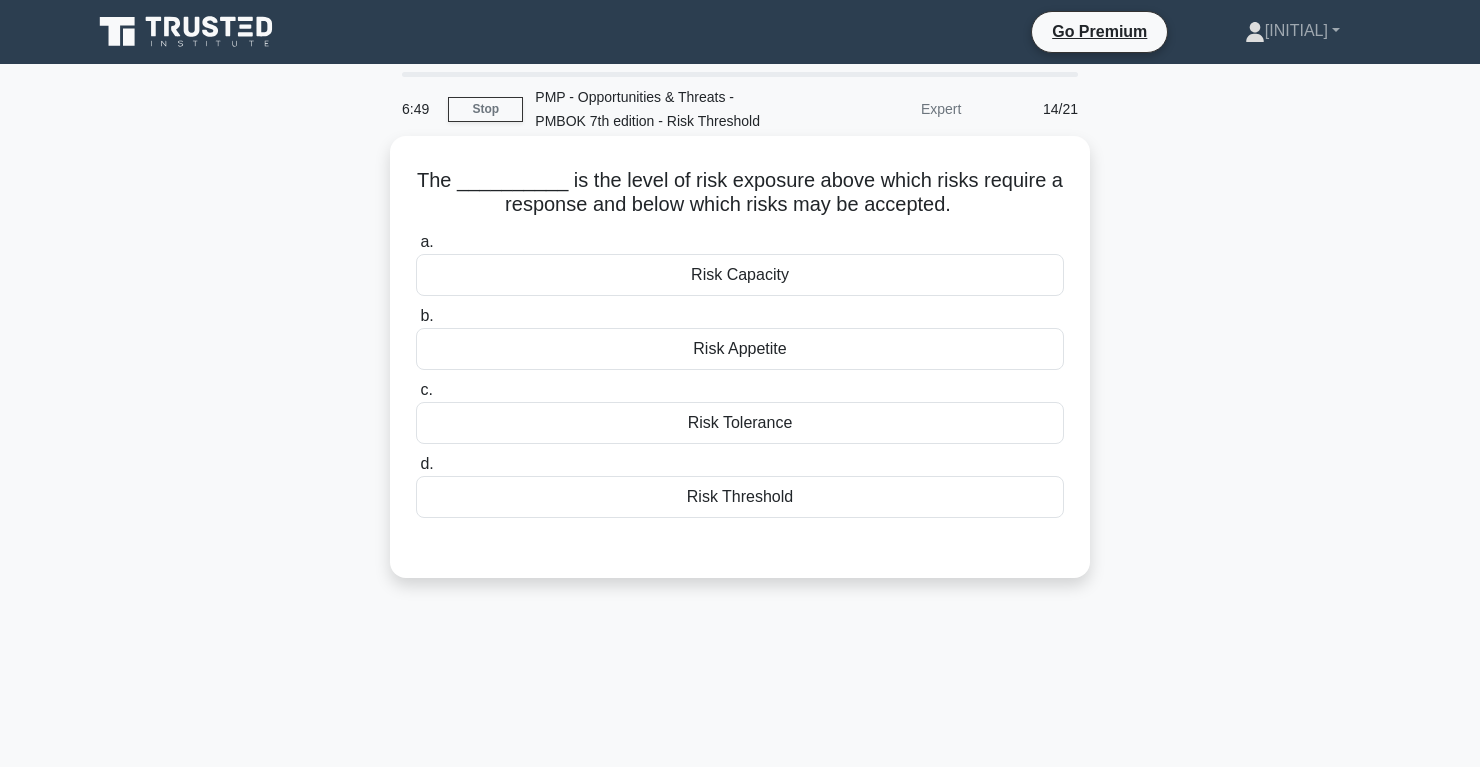 click on "Risk Threshold" at bounding box center (740, 497) 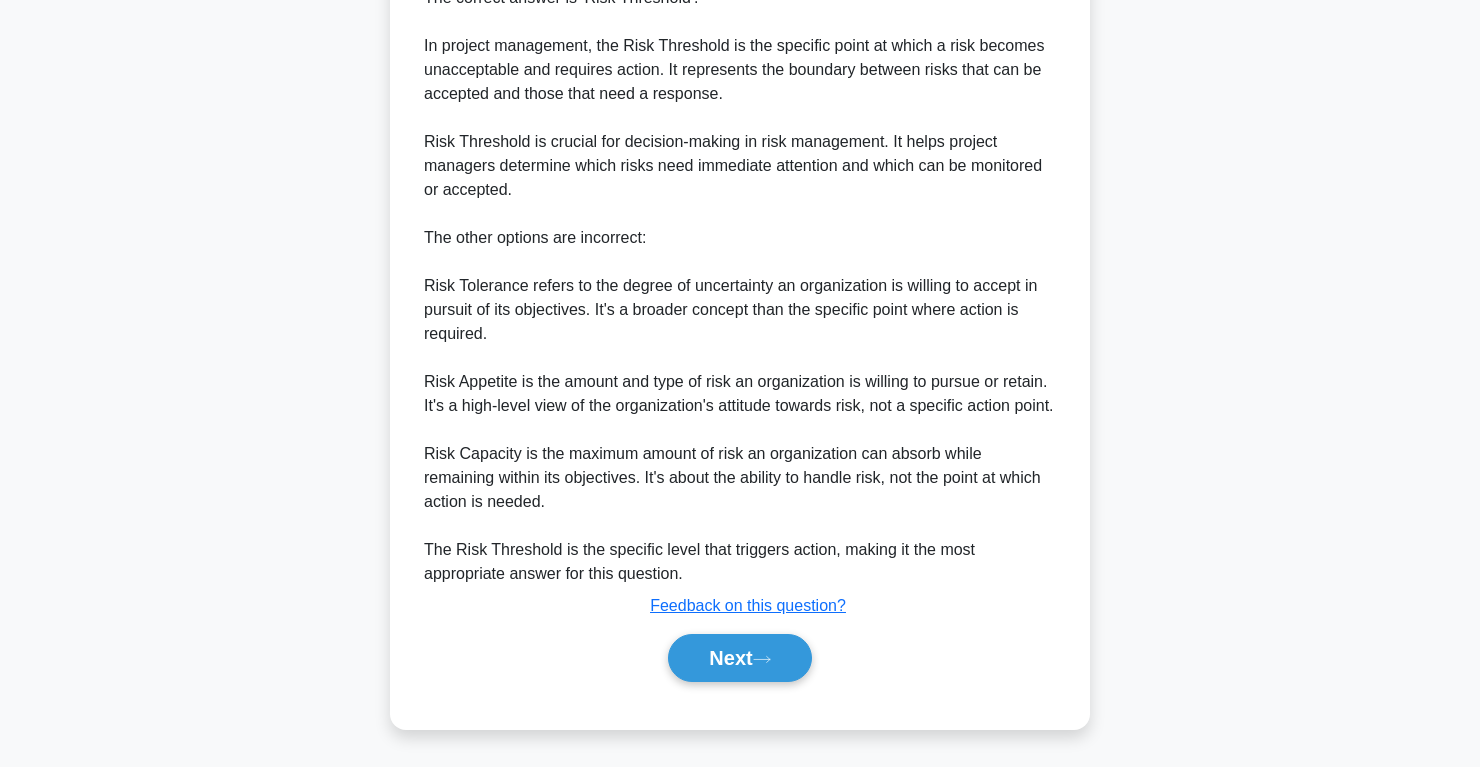 scroll, scrollTop: 627, scrollLeft: 0, axis: vertical 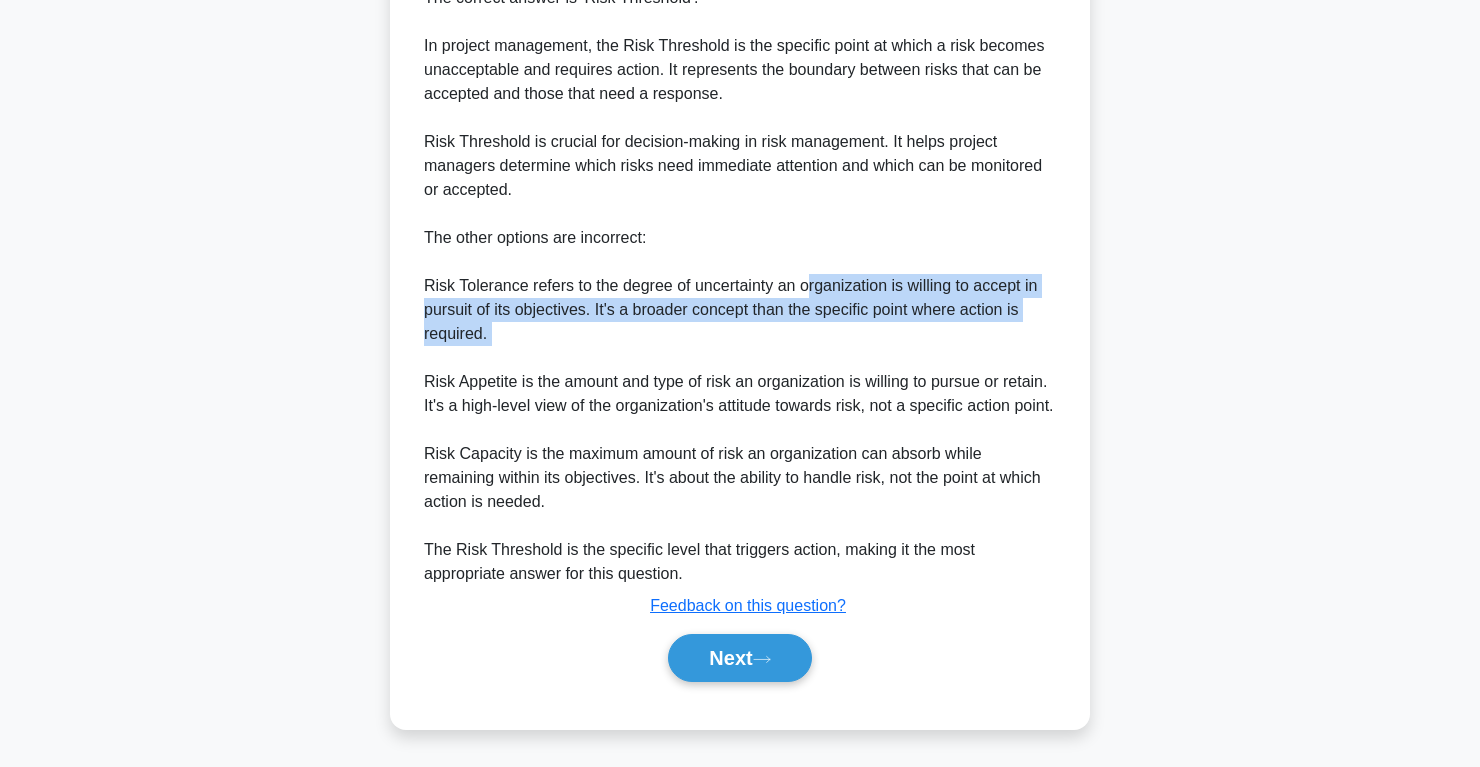drag, startPoint x: 805, startPoint y: 271, endPoint x: 1035, endPoint y: 338, distance: 239.56001 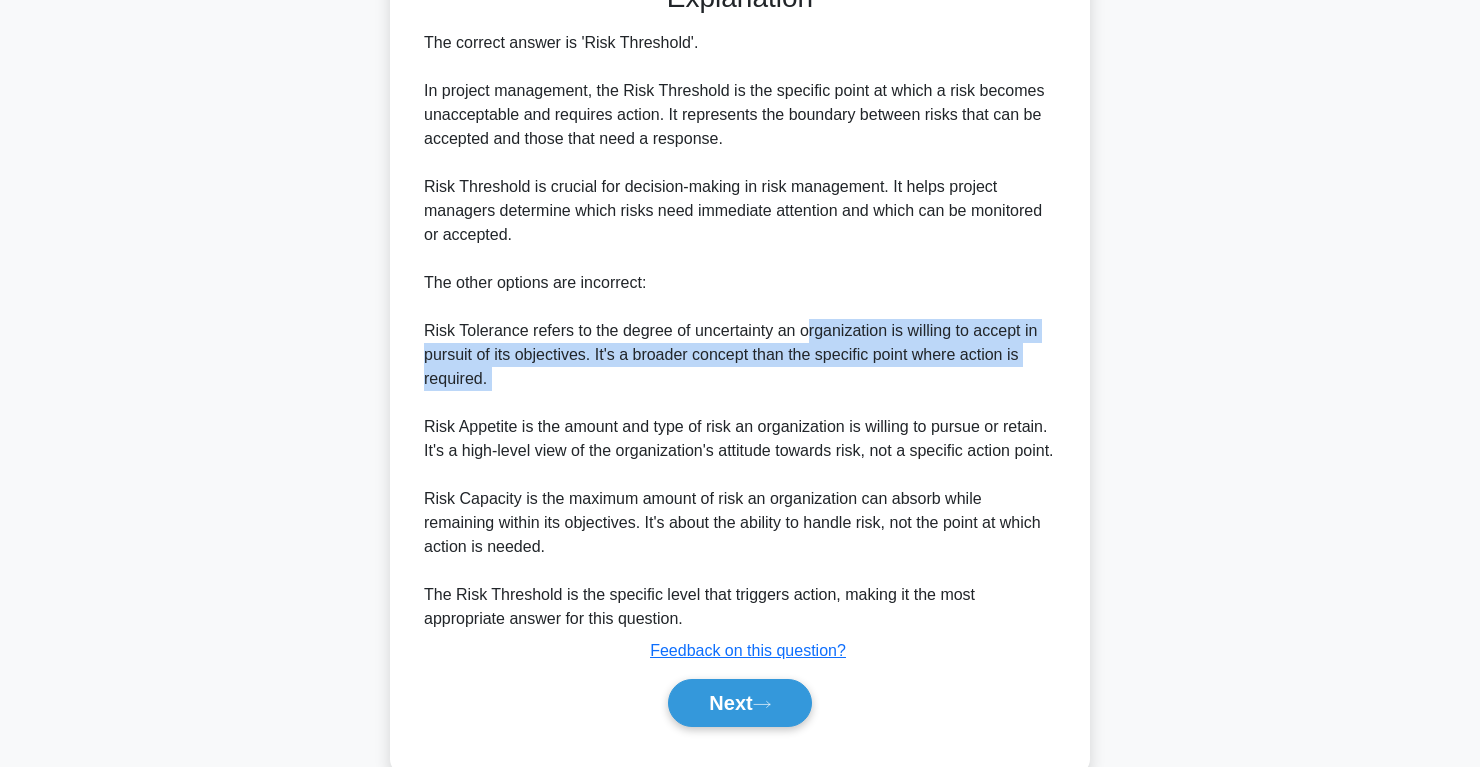 scroll, scrollTop: 554, scrollLeft: 0, axis: vertical 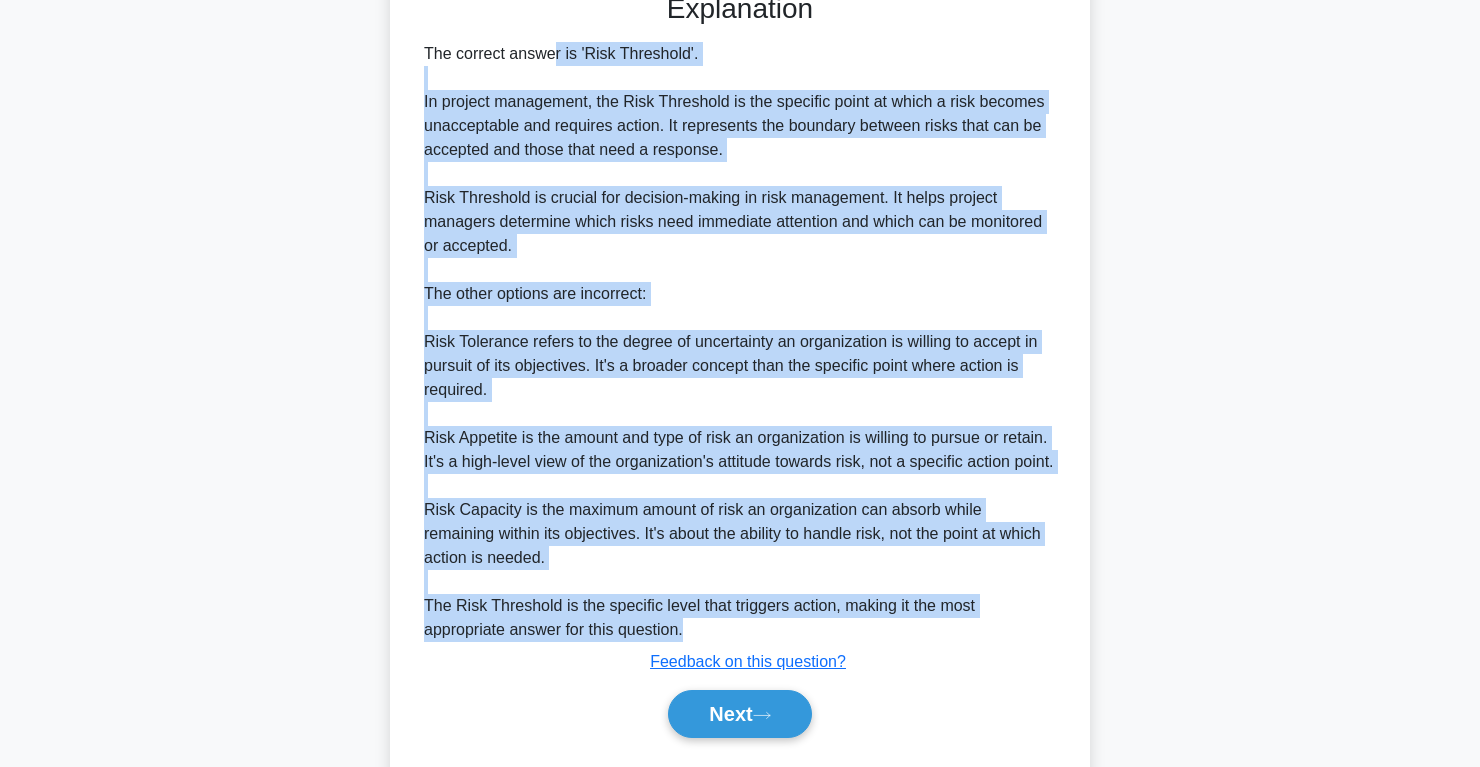 drag, startPoint x: 423, startPoint y: 57, endPoint x: 747, endPoint y: 656, distance: 681.0117 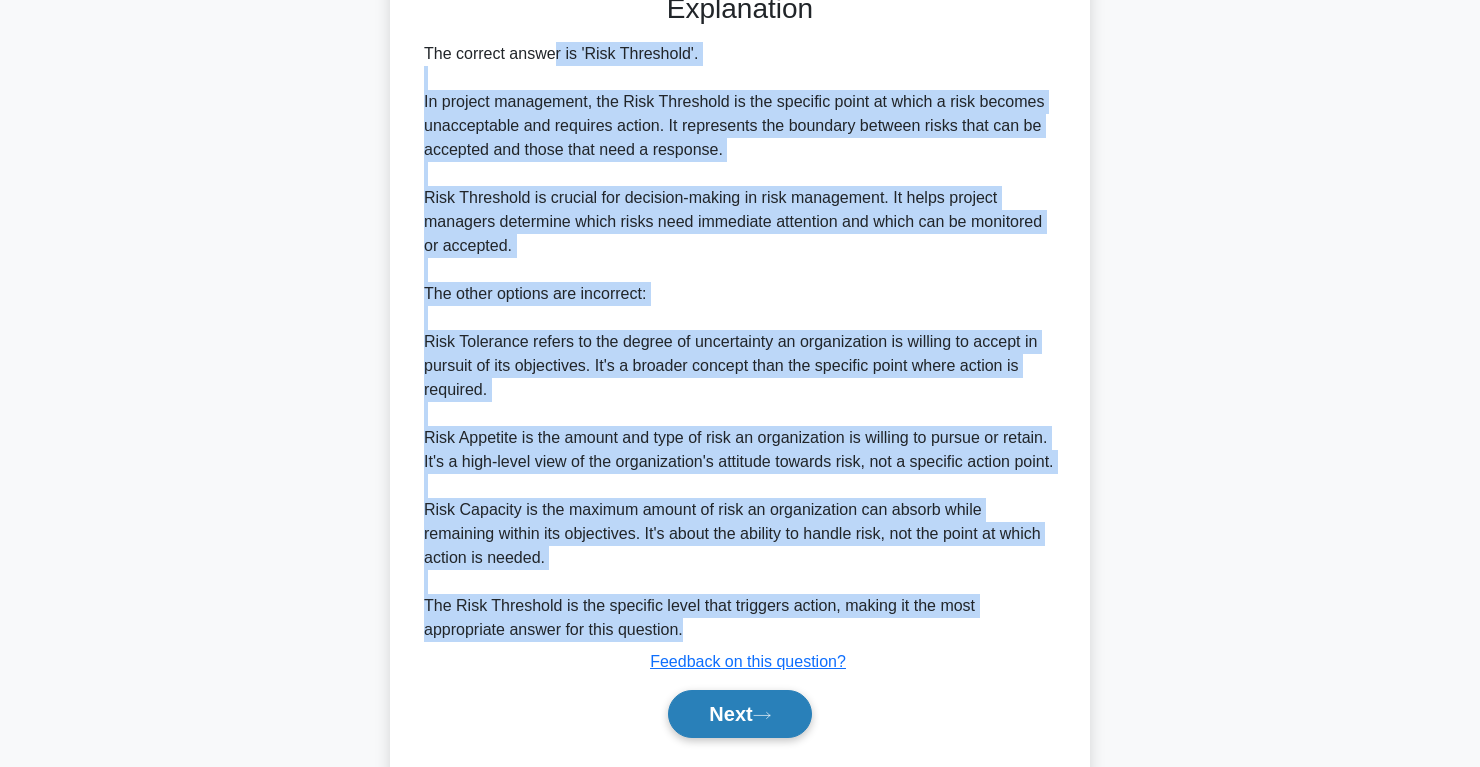 click on "Next" at bounding box center [739, 714] 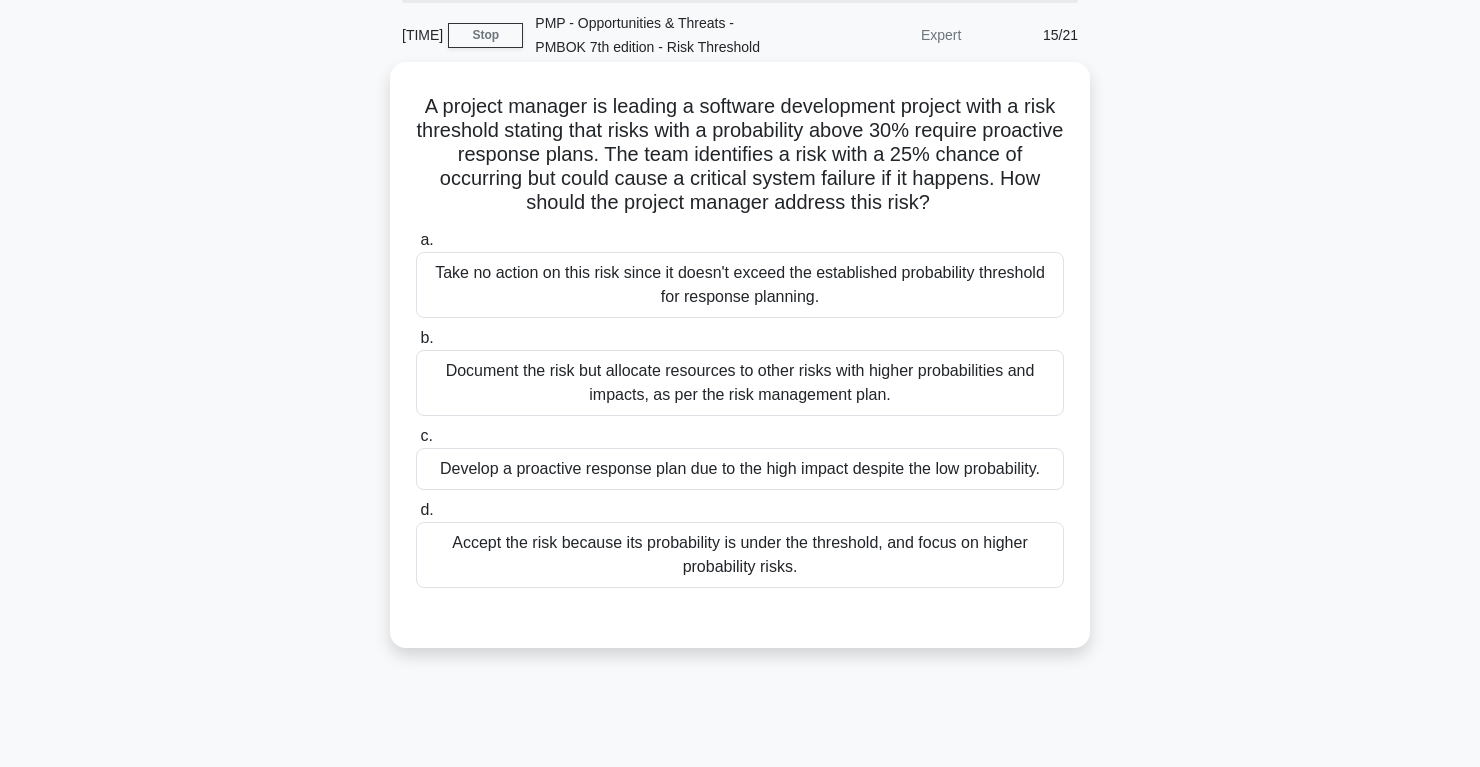 scroll, scrollTop: 81, scrollLeft: 0, axis: vertical 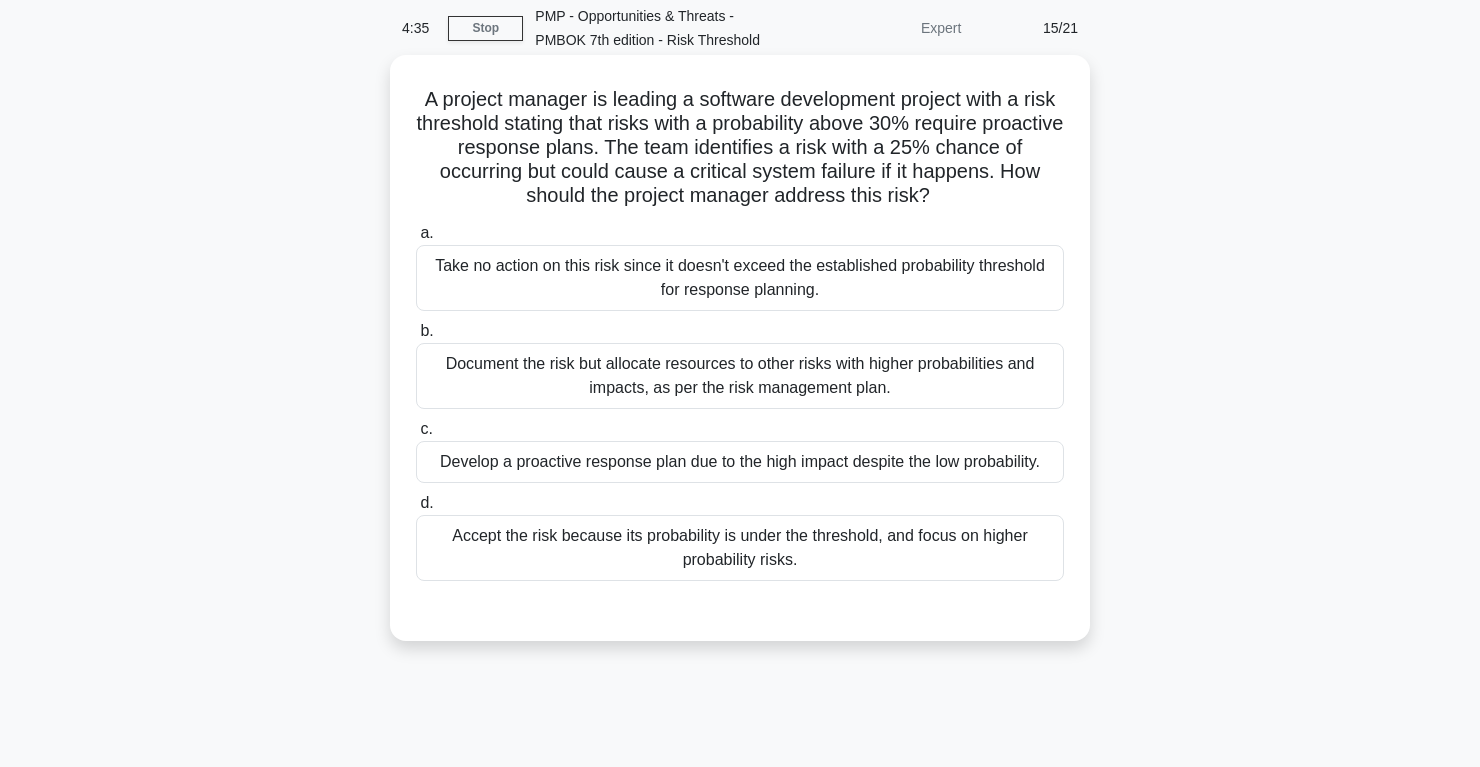 click on "Develop a proactive response plan due to the high impact despite the low probability." at bounding box center [740, 462] 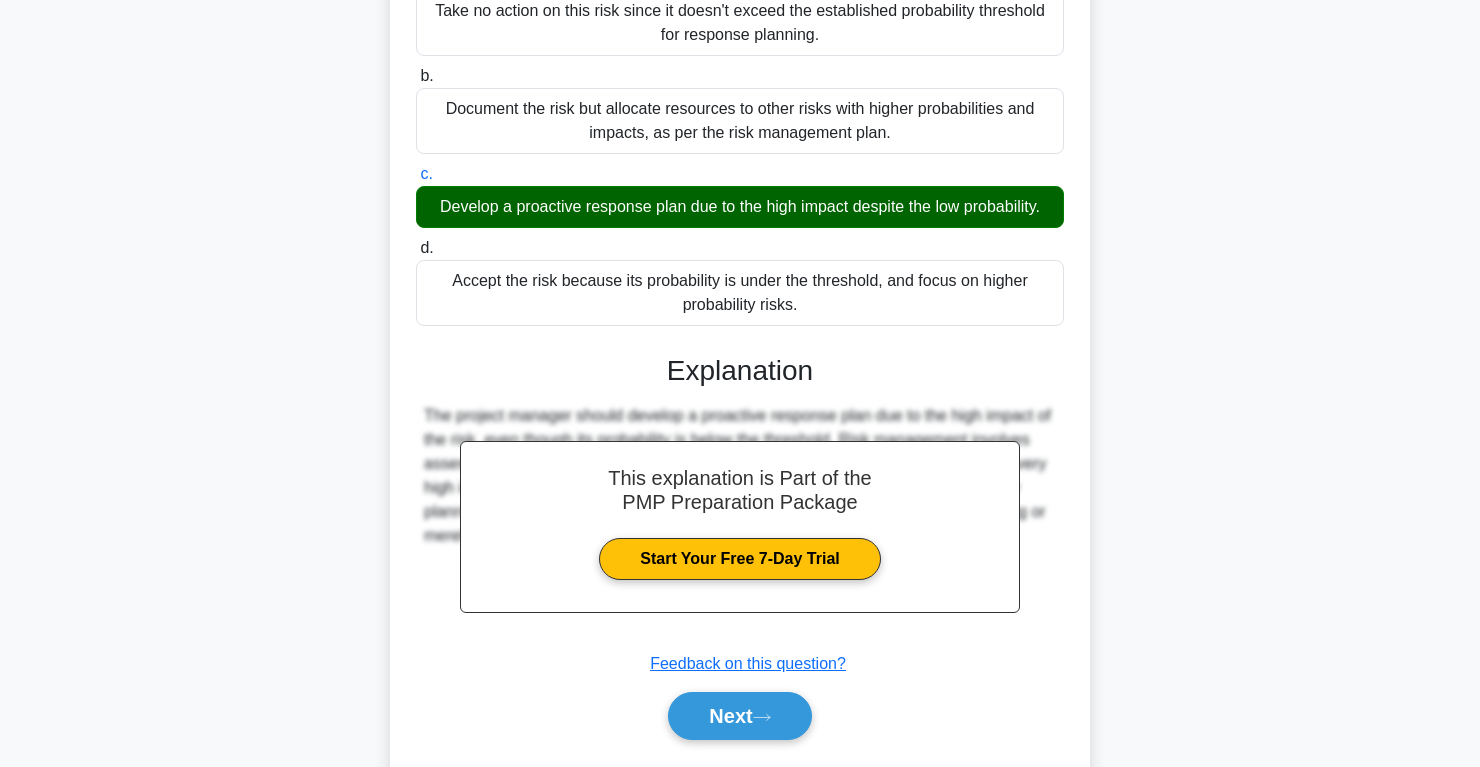 scroll, scrollTop: 394, scrollLeft: 0, axis: vertical 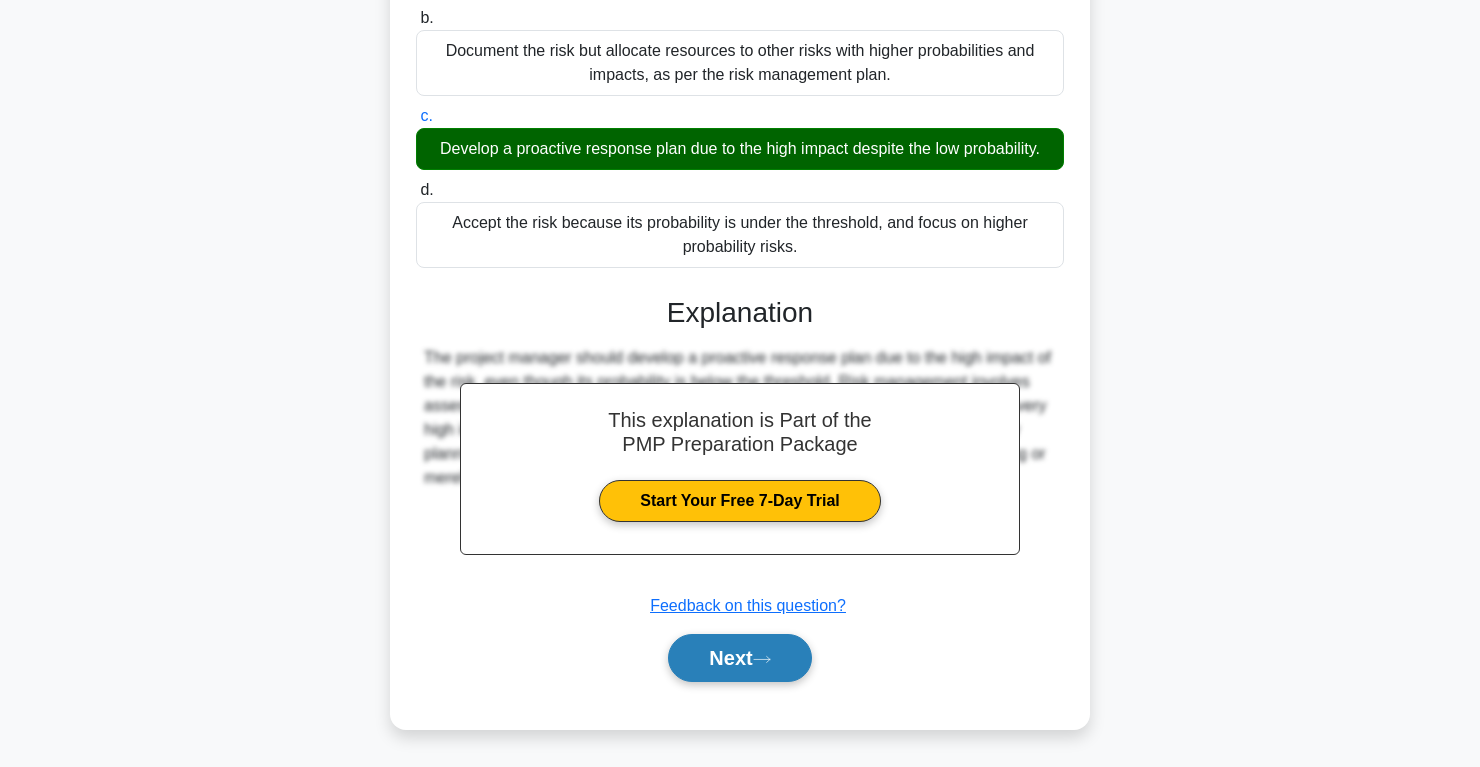 click on "Next" at bounding box center (739, 658) 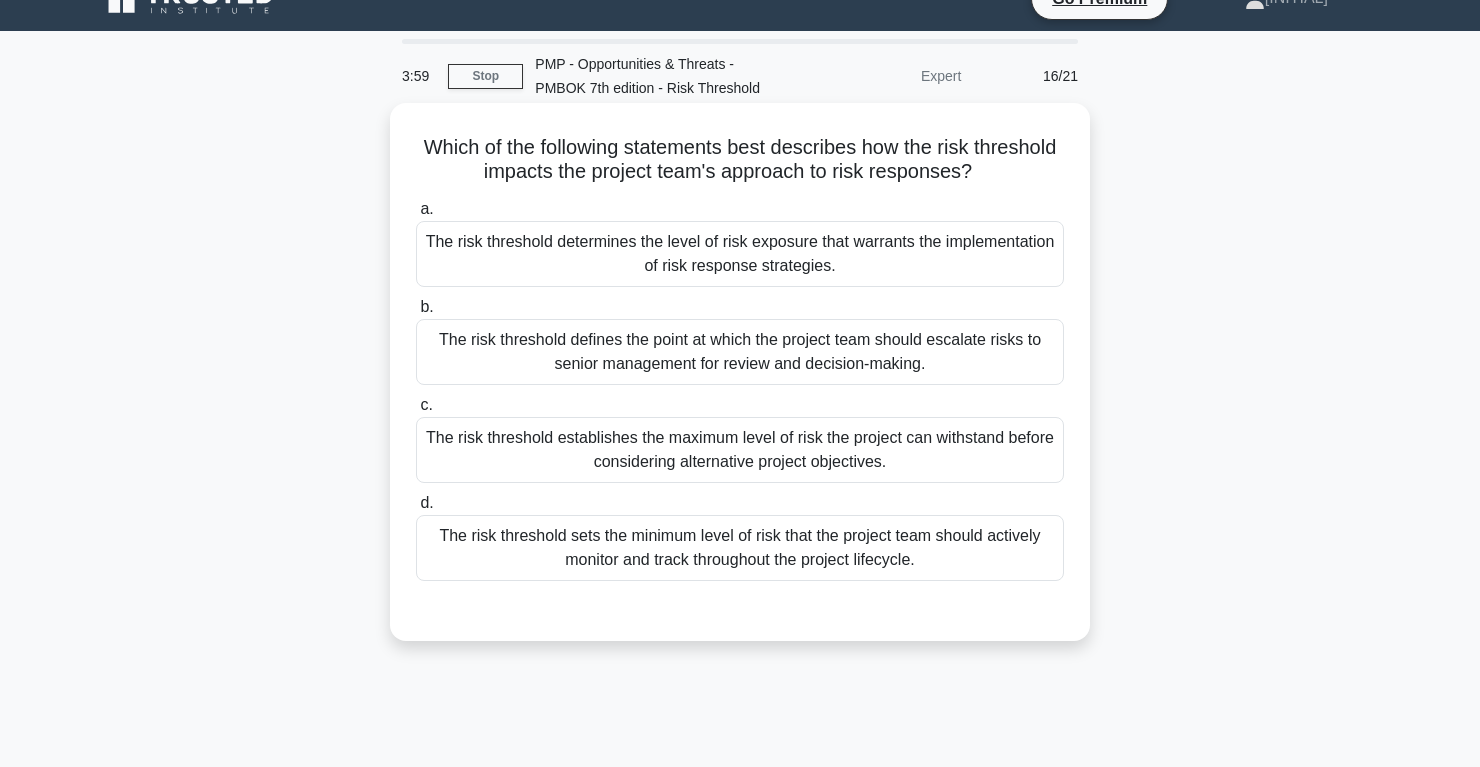 scroll, scrollTop: 28, scrollLeft: 0, axis: vertical 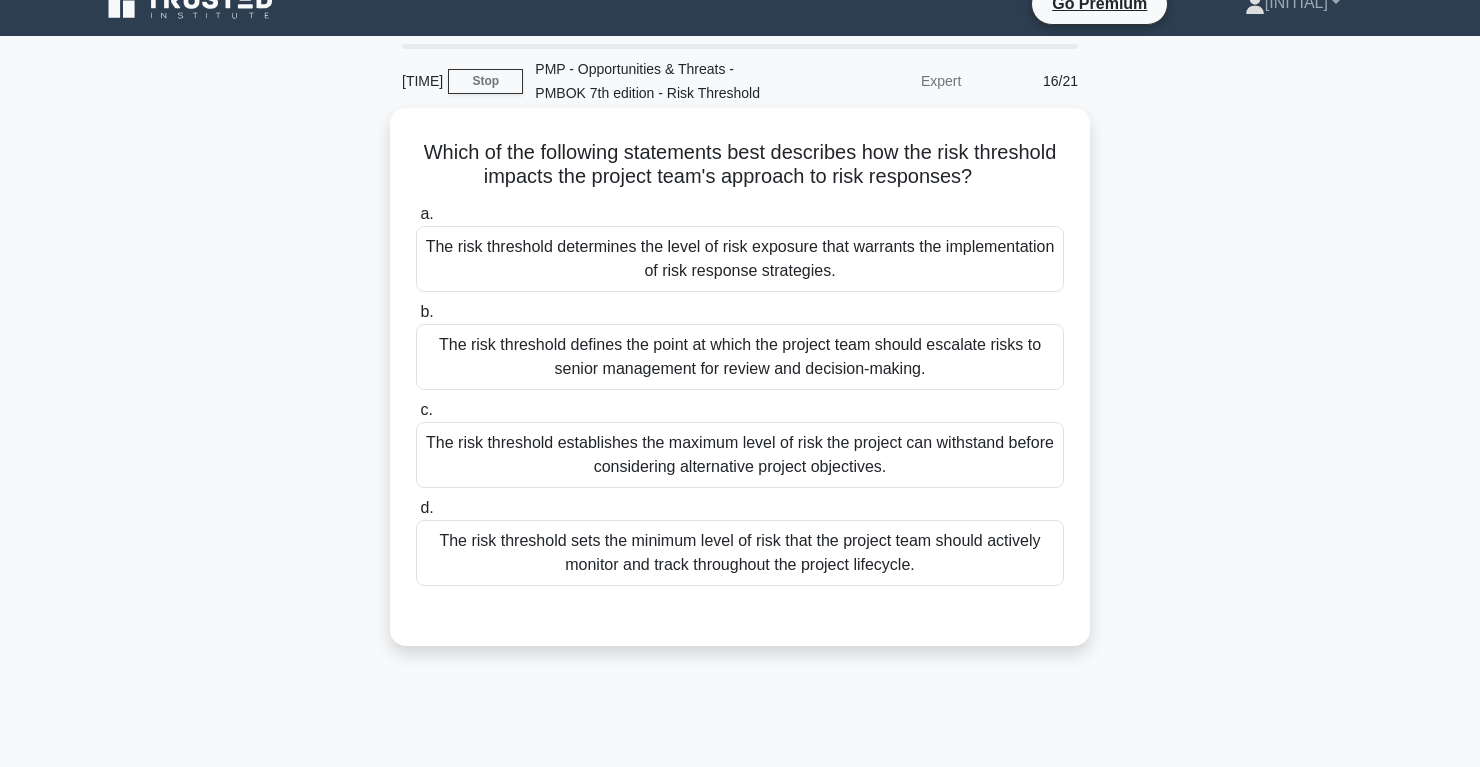 click on "The risk threshold establishes the maximum level of risk the project can withstand before considering alternative project objectives." at bounding box center [740, 455] 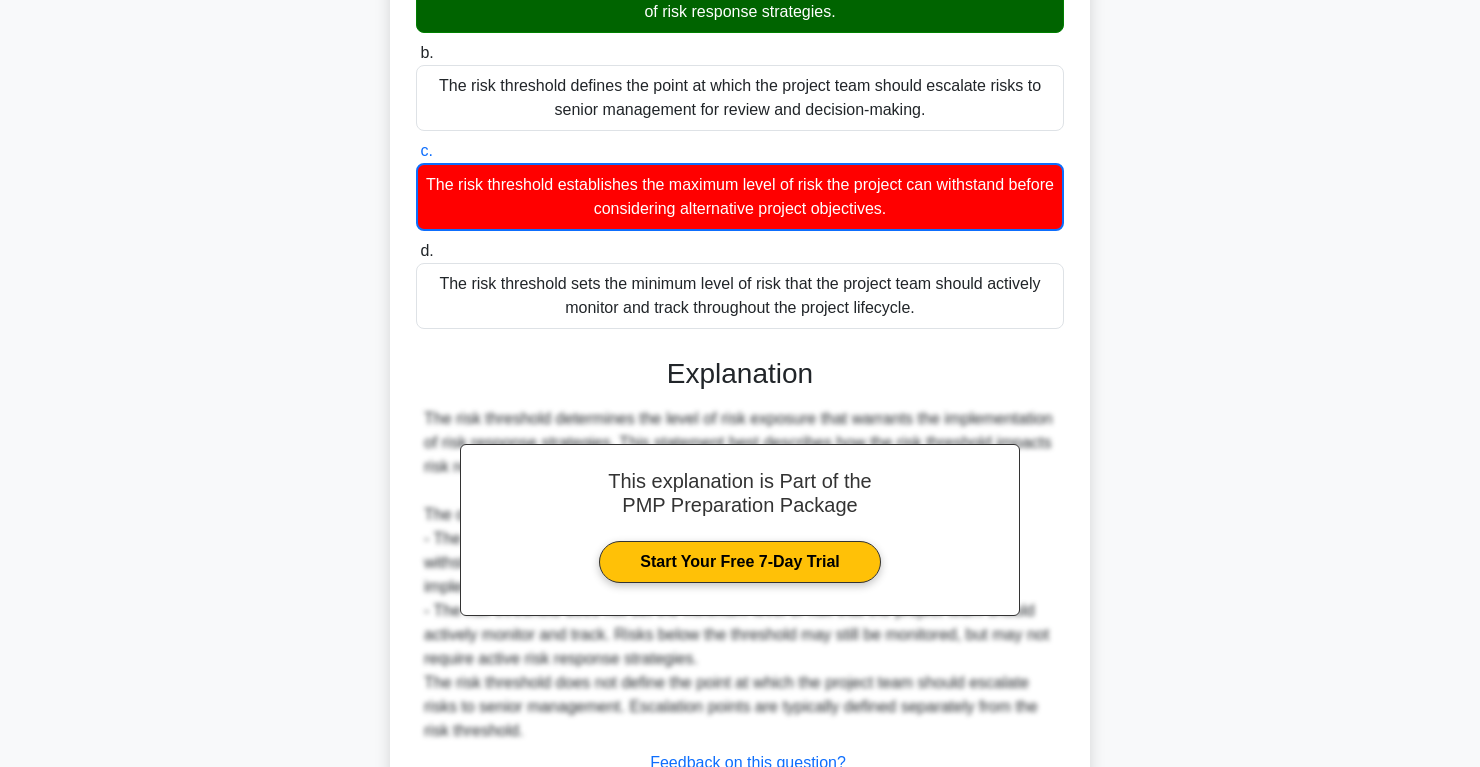 scroll, scrollTop: 444, scrollLeft: 0, axis: vertical 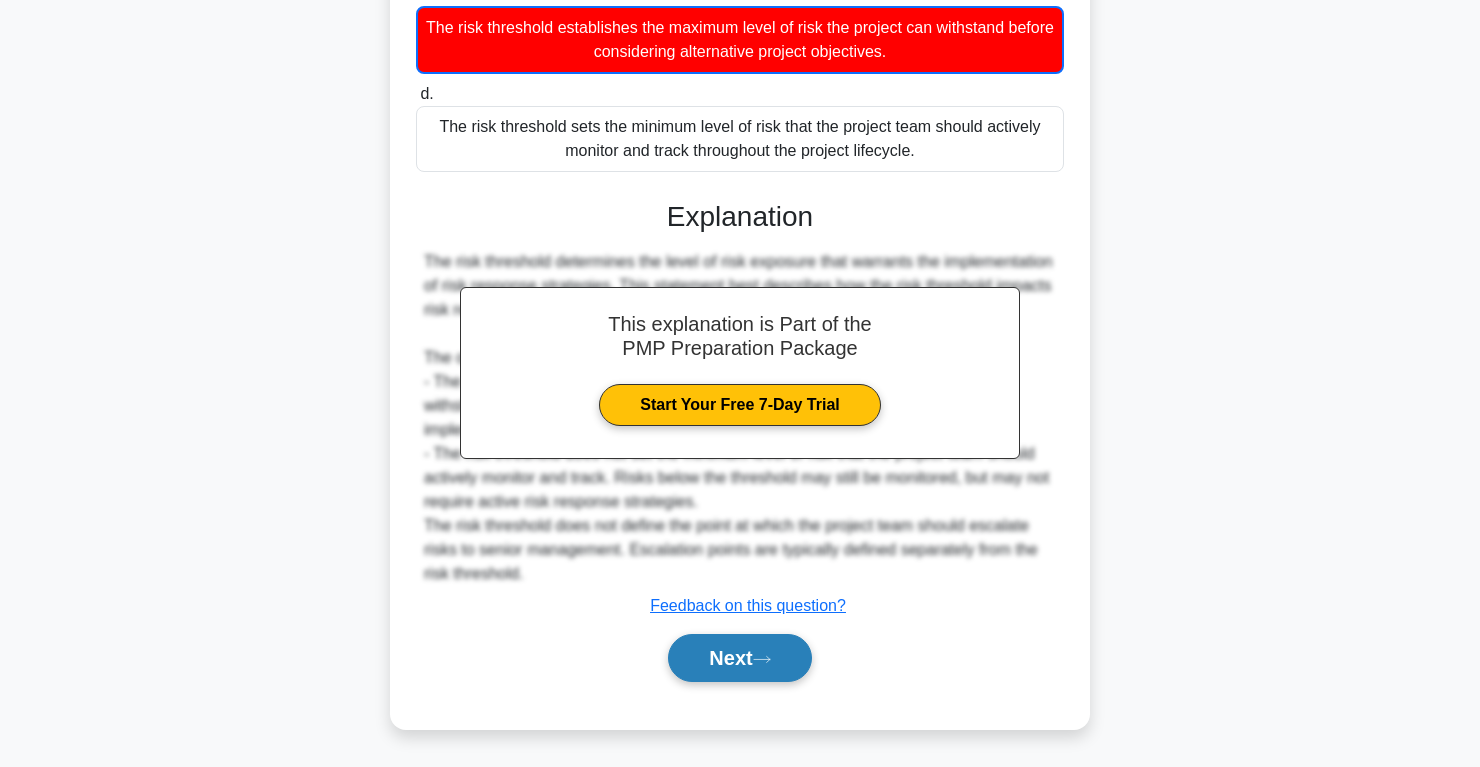 click on "Next" at bounding box center (739, 658) 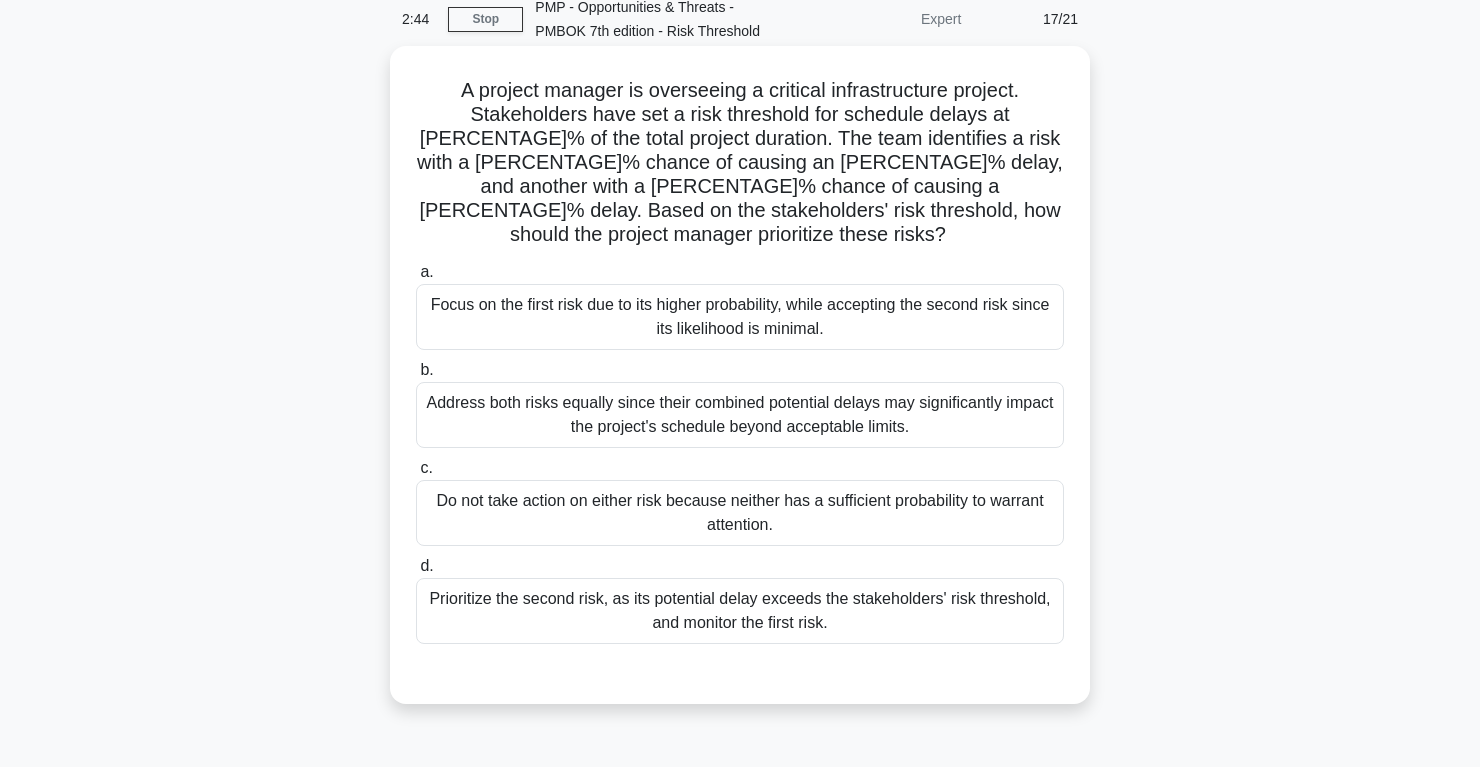 scroll, scrollTop: 84, scrollLeft: 0, axis: vertical 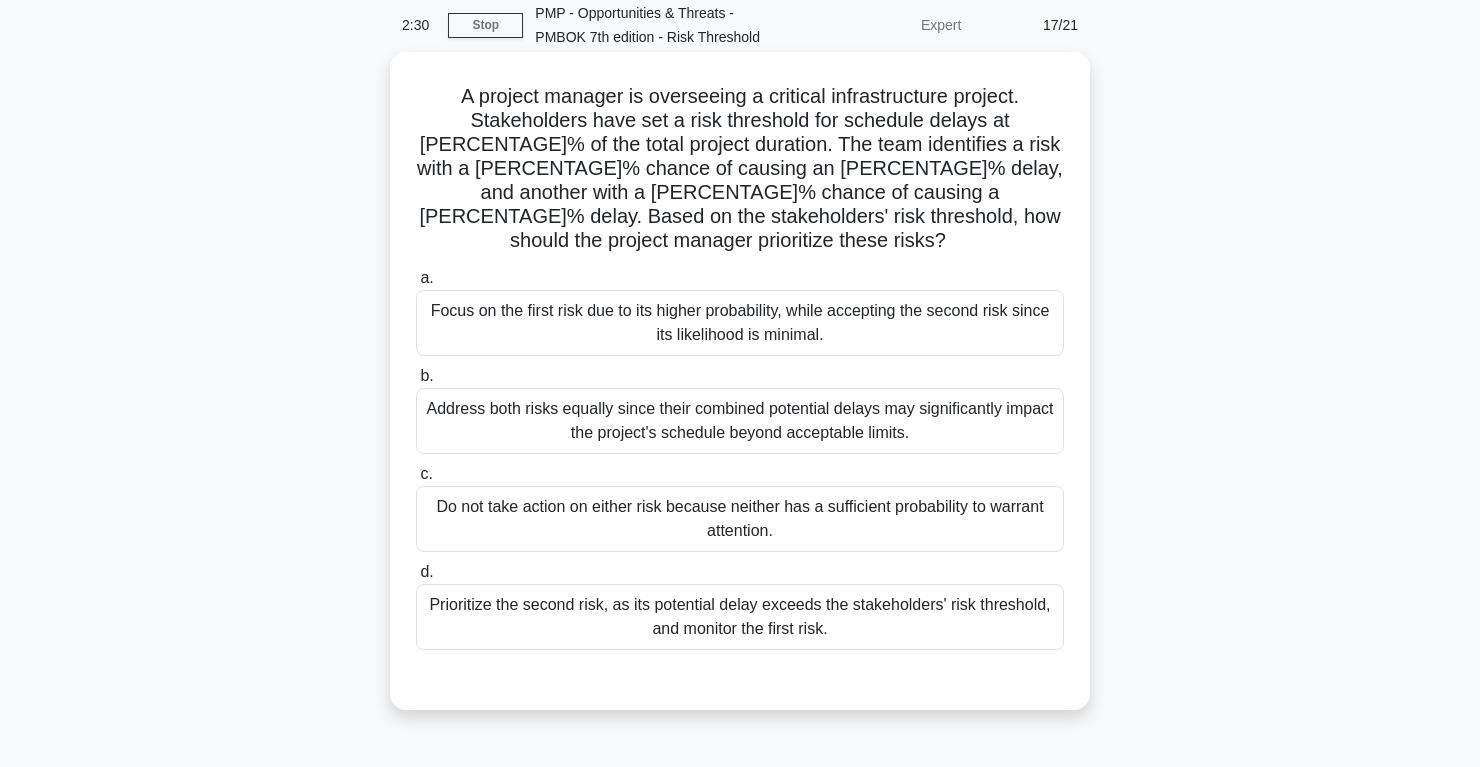 click on "Prioritize the second risk, as its potential delay exceeds the stakeholders' risk threshold, and monitor the first risk." at bounding box center [740, 617] 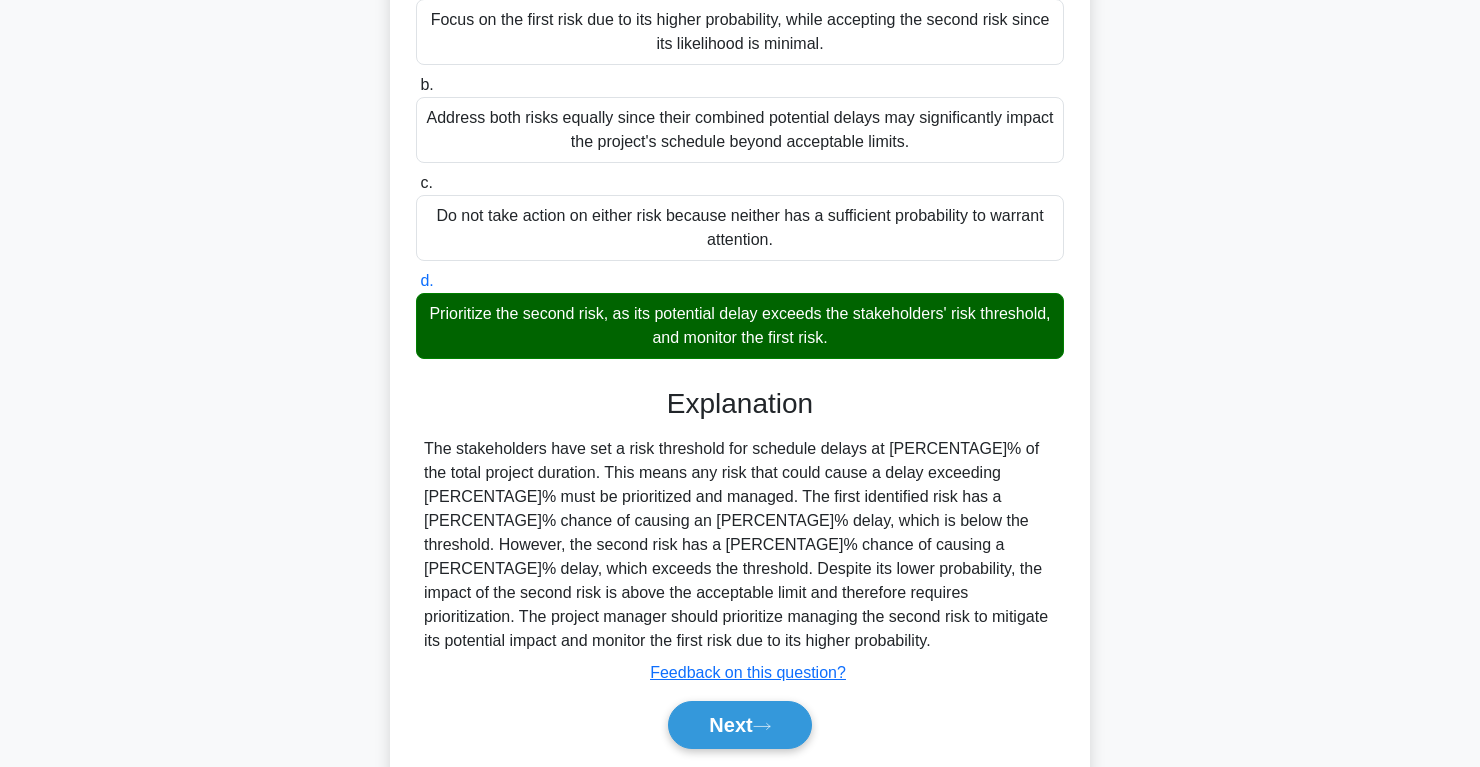 scroll, scrollTop: 394, scrollLeft: 0, axis: vertical 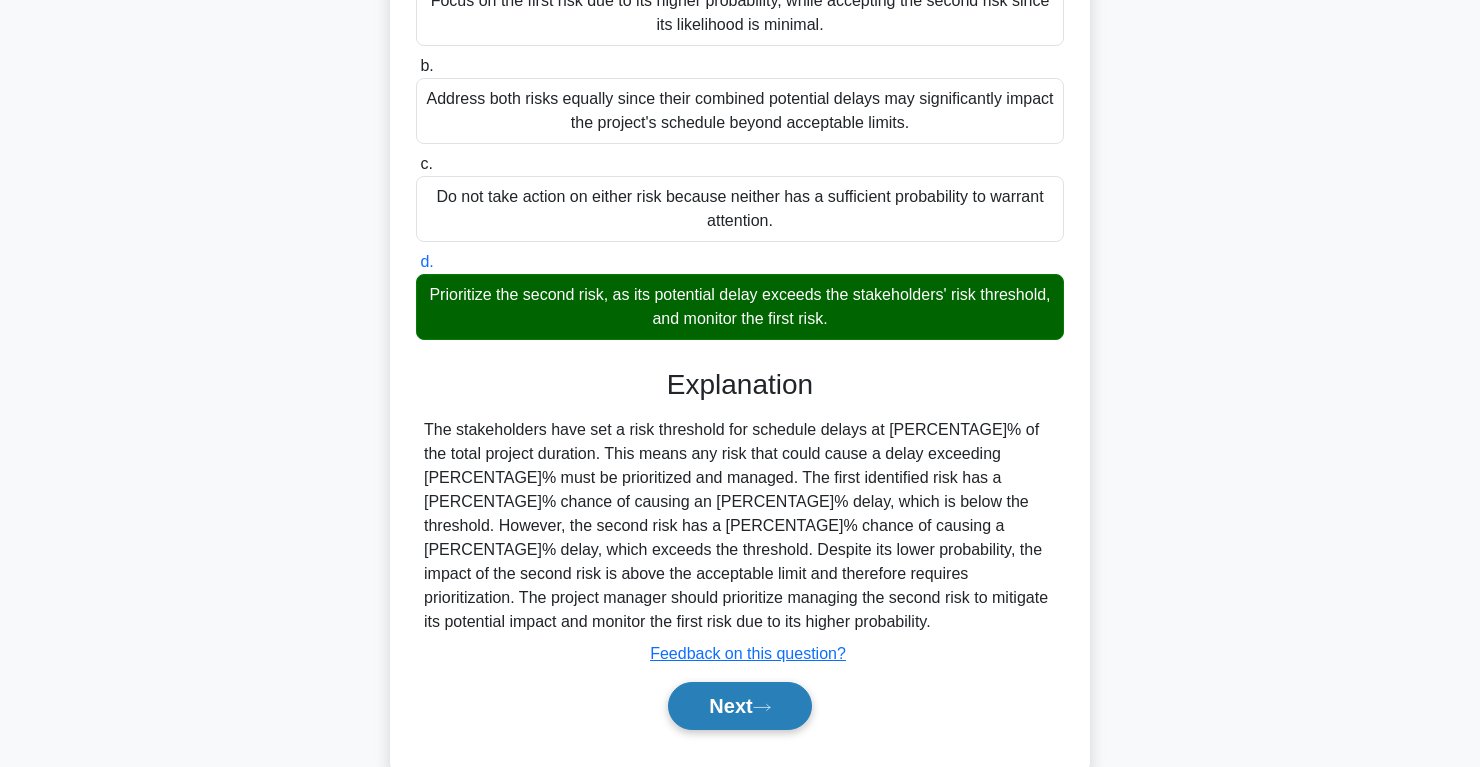 click on "Next" at bounding box center [739, 706] 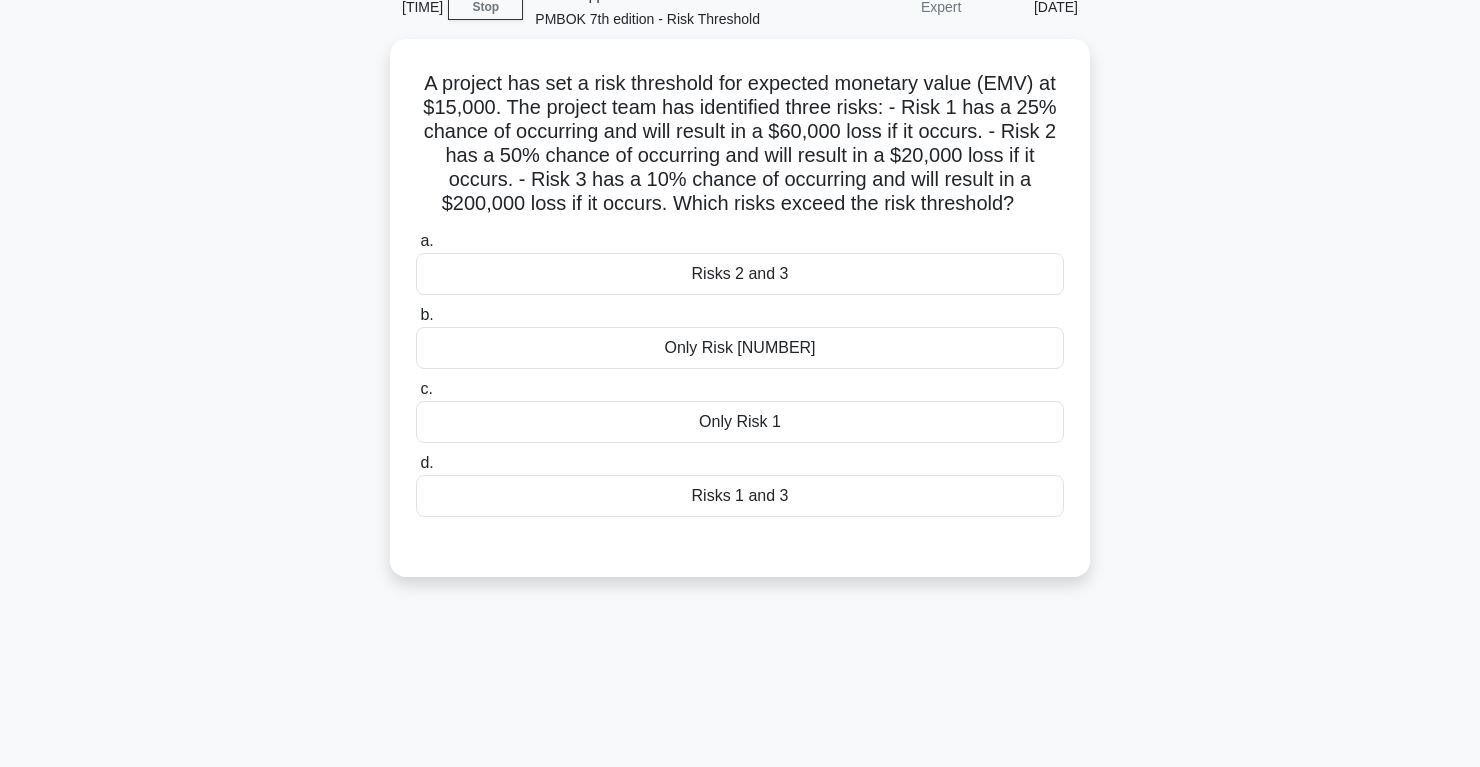 scroll, scrollTop: 0, scrollLeft: 0, axis: both 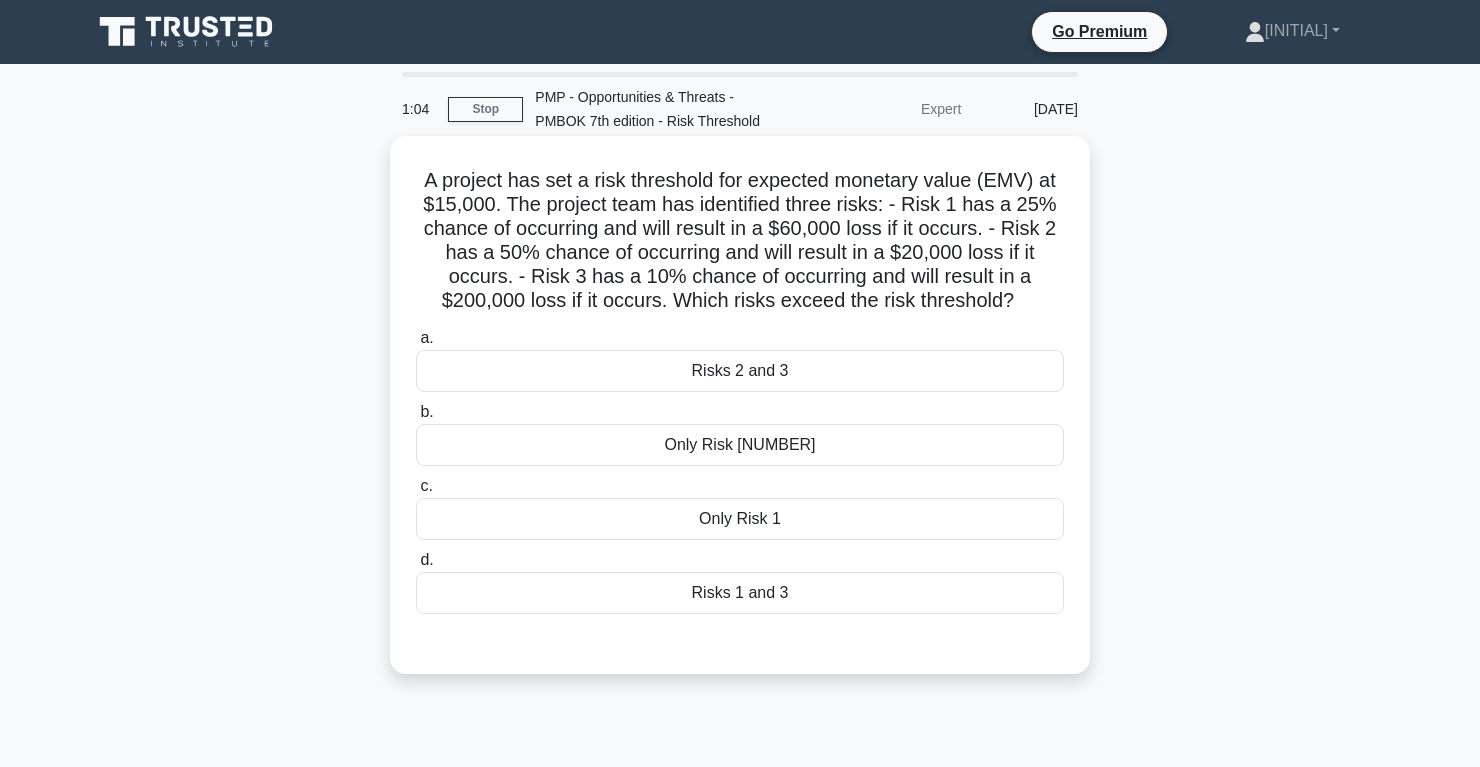 click on "Risks 1 and 3" at bounding box center [740, 593] 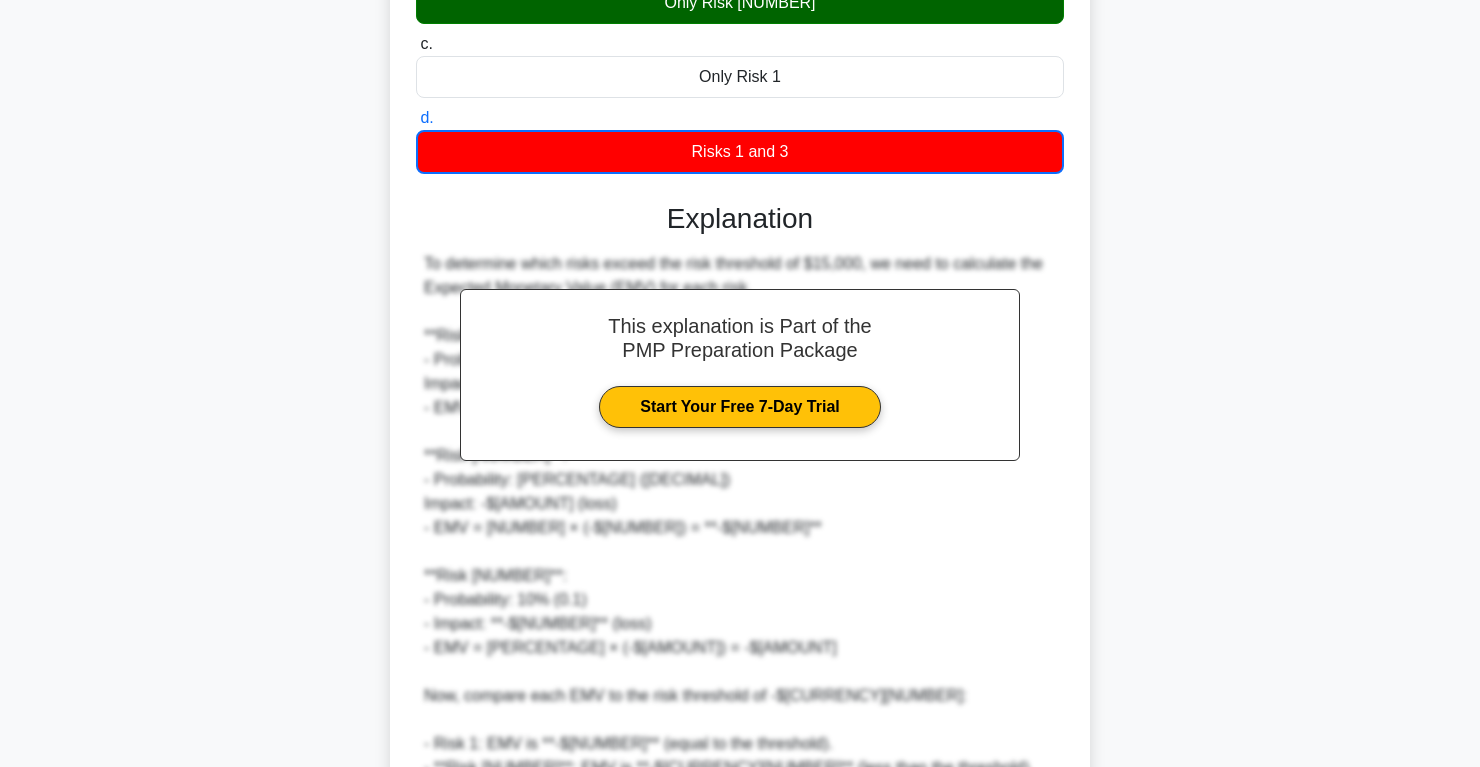 scroll, scrollTop: 708, scrollLeft: 0, axis: vertical 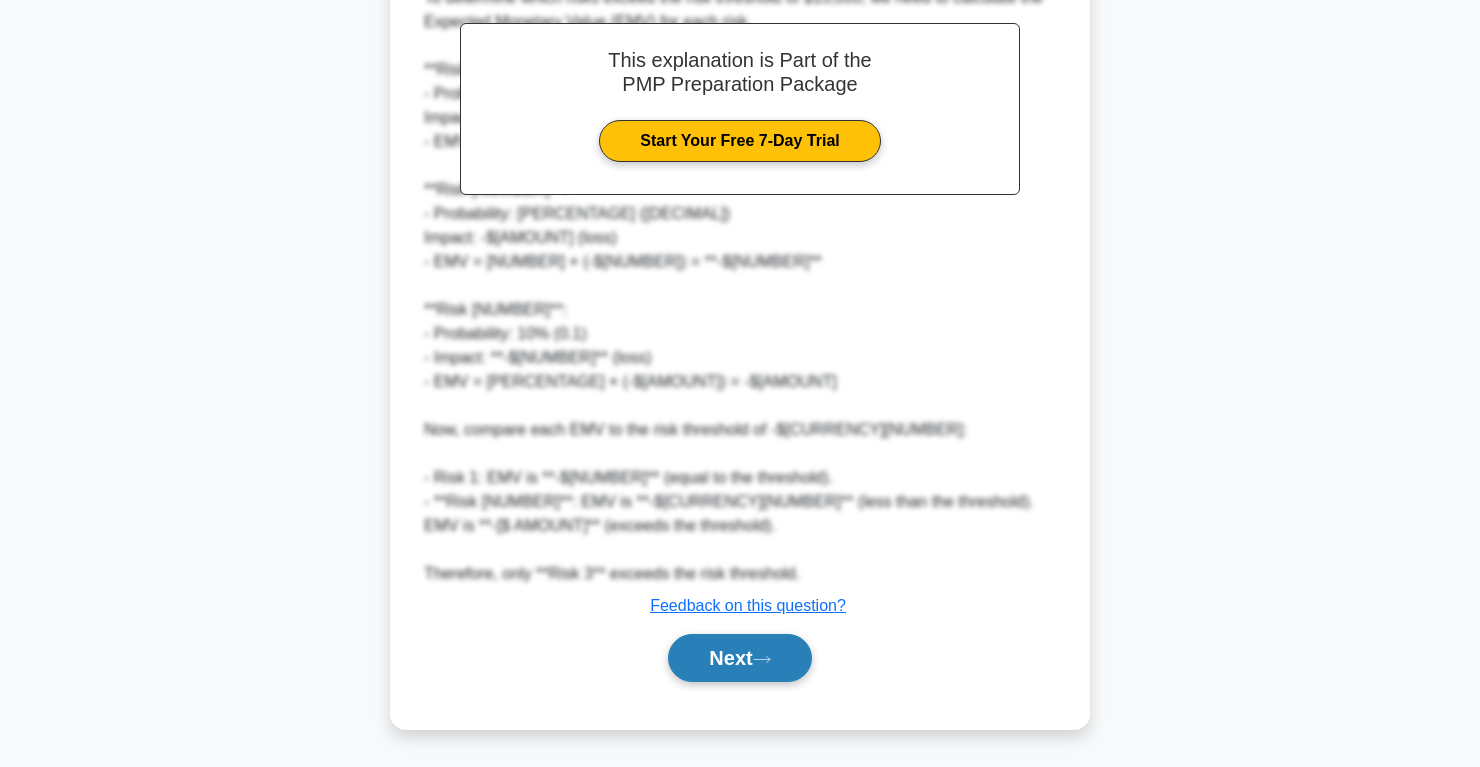 click at bounding box center (762, 659) 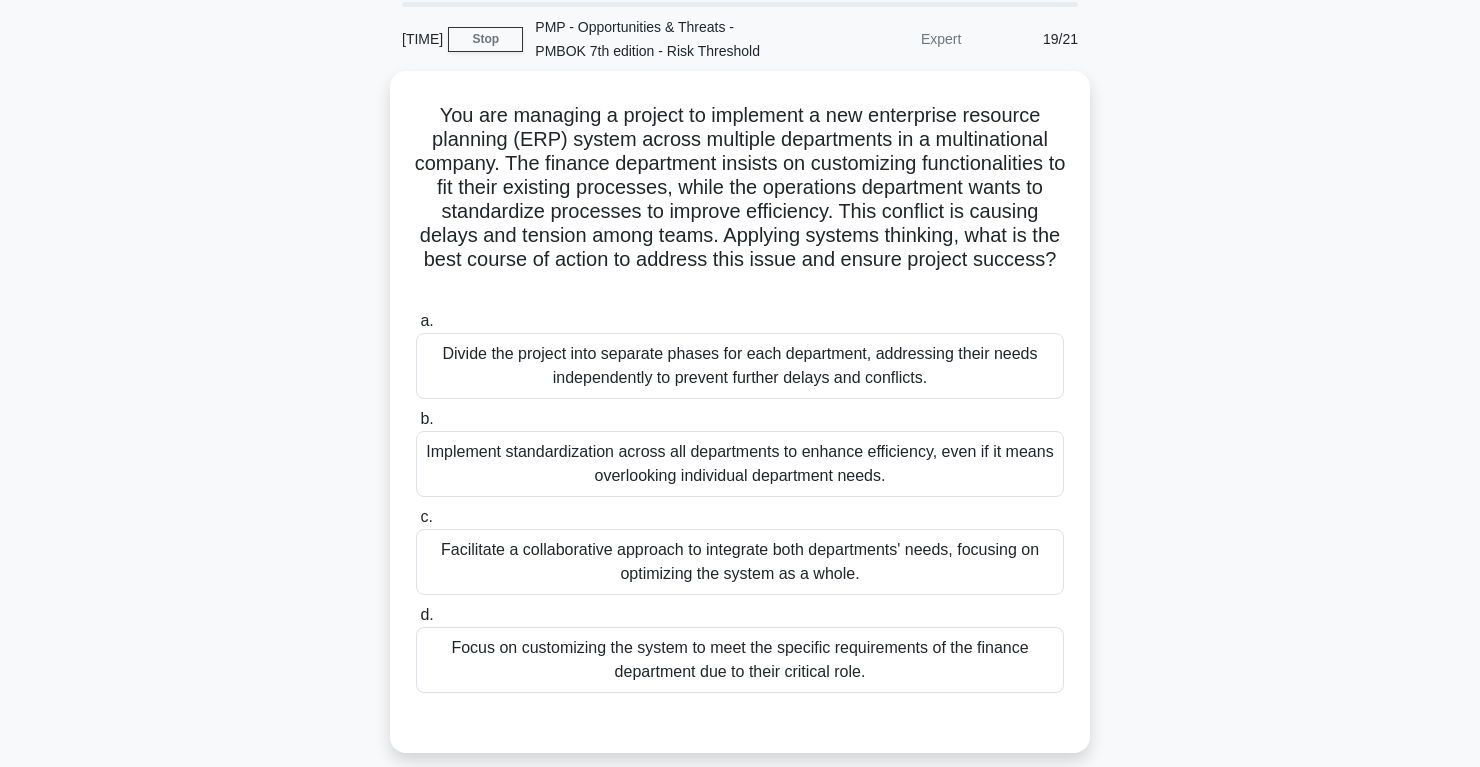 scroll, scrollTop: 72, scrollLeft: 0, axis: vertical 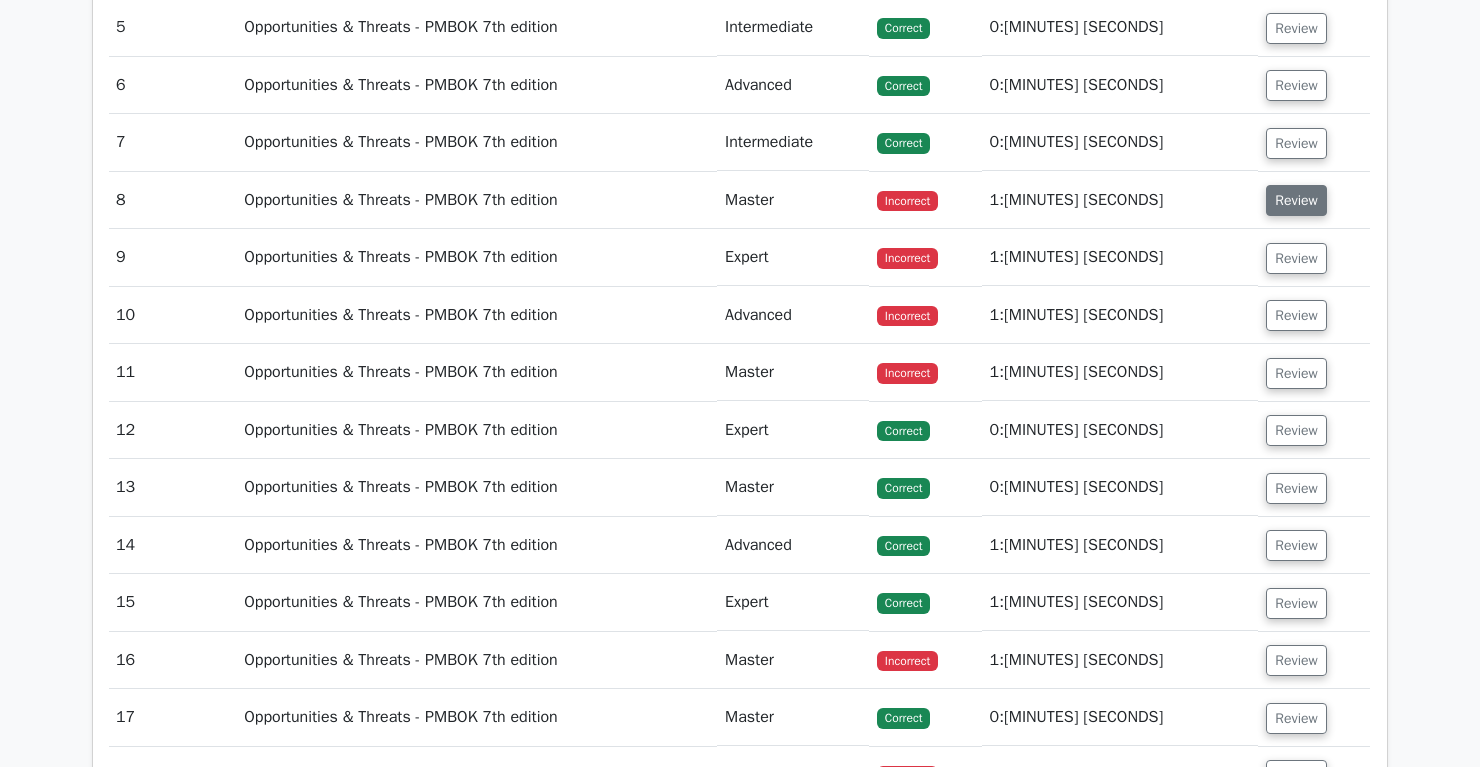 click on "Review" at bounding box center (1296, 200) 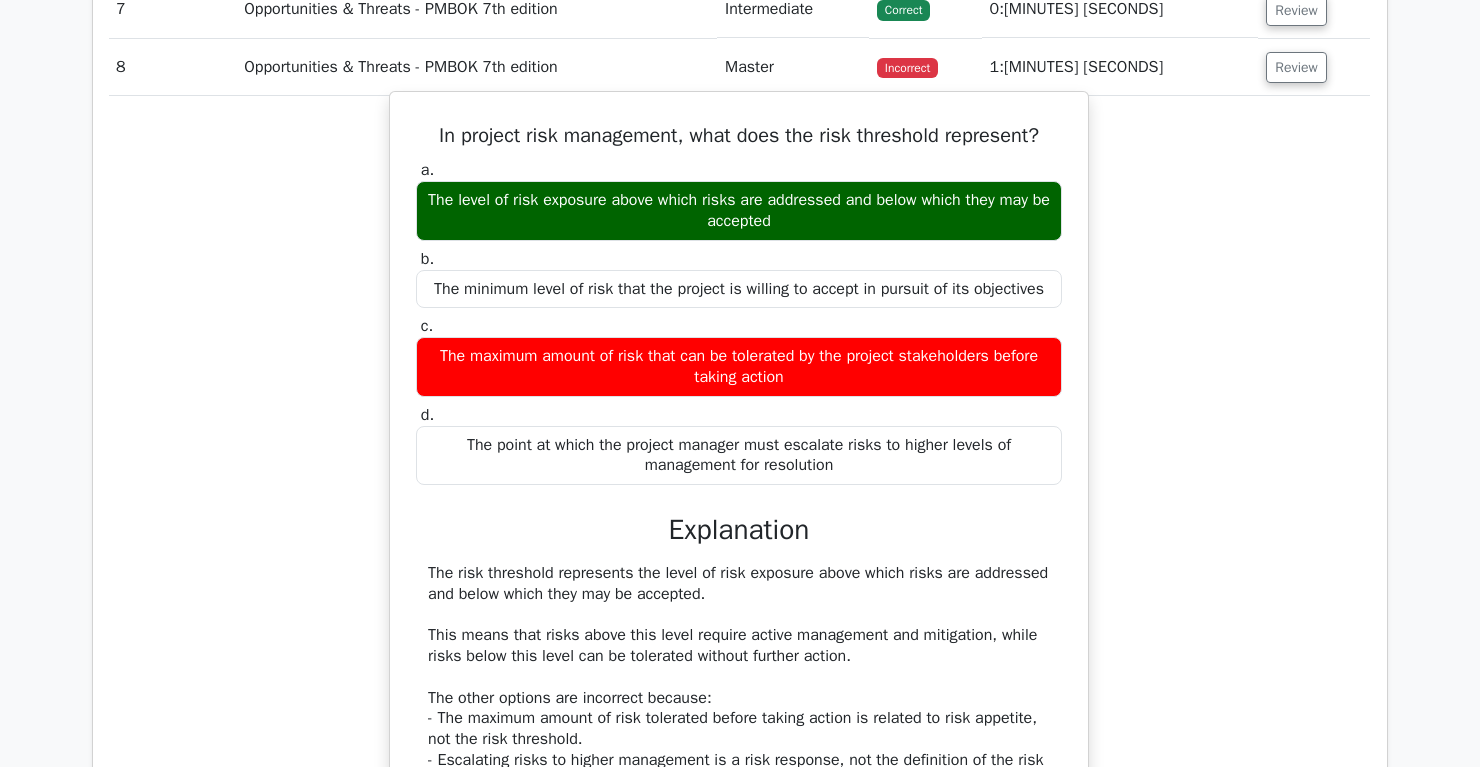 scroll, scrollTop: 3039, scrollLeft: 0, axis: vertical 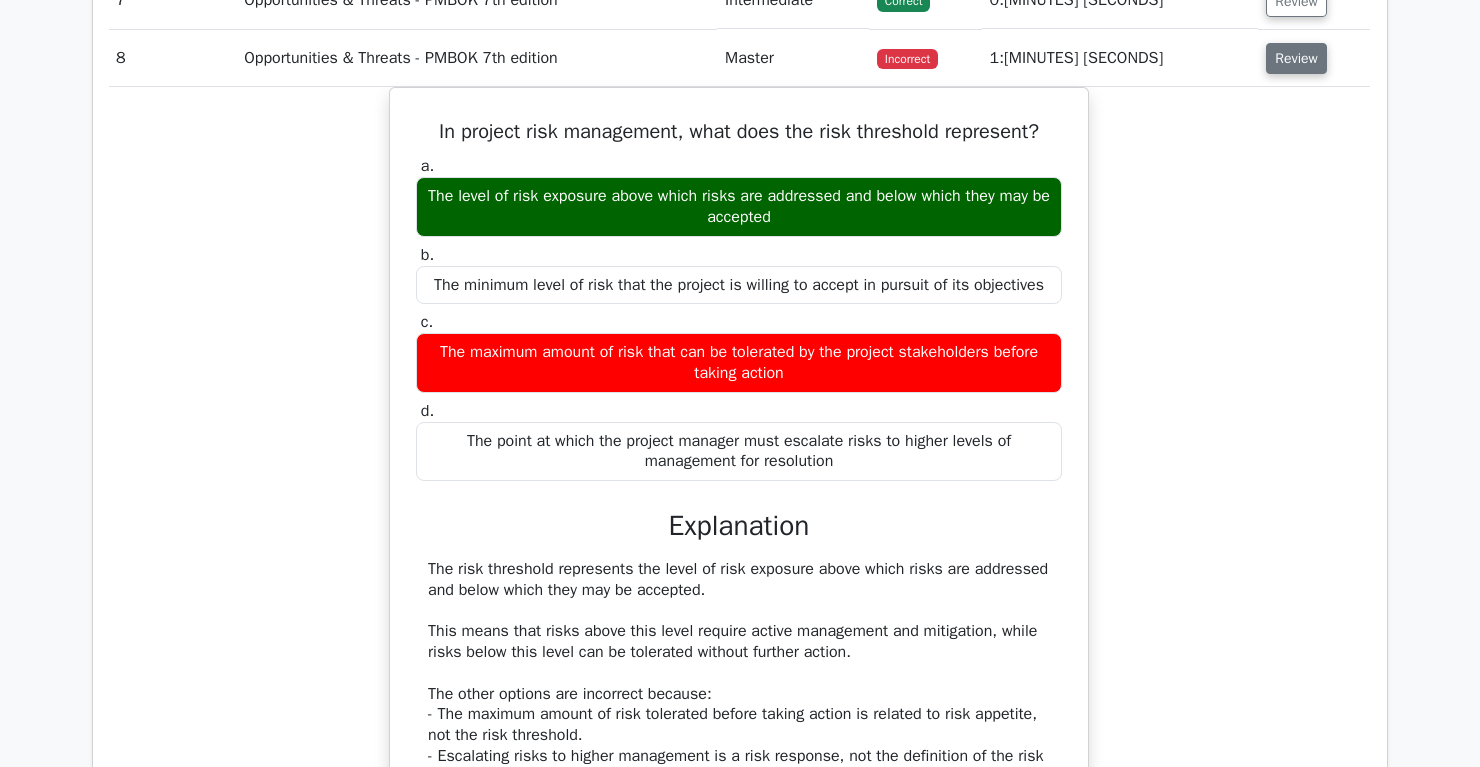 click on "Review" at bounding box center [1296, 58] 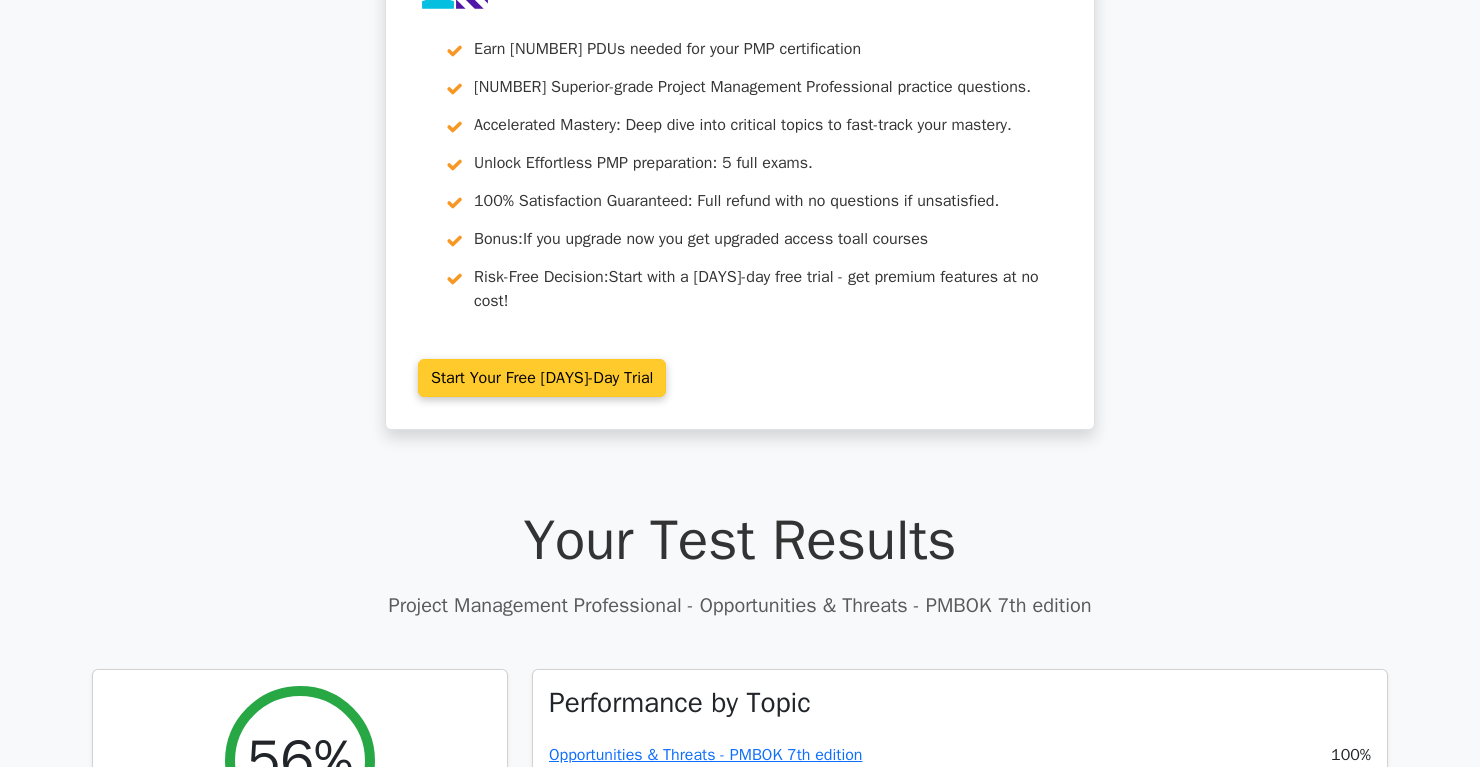 scroll, scrollTop: 163, scrollLeft: 0, axis: vertical 